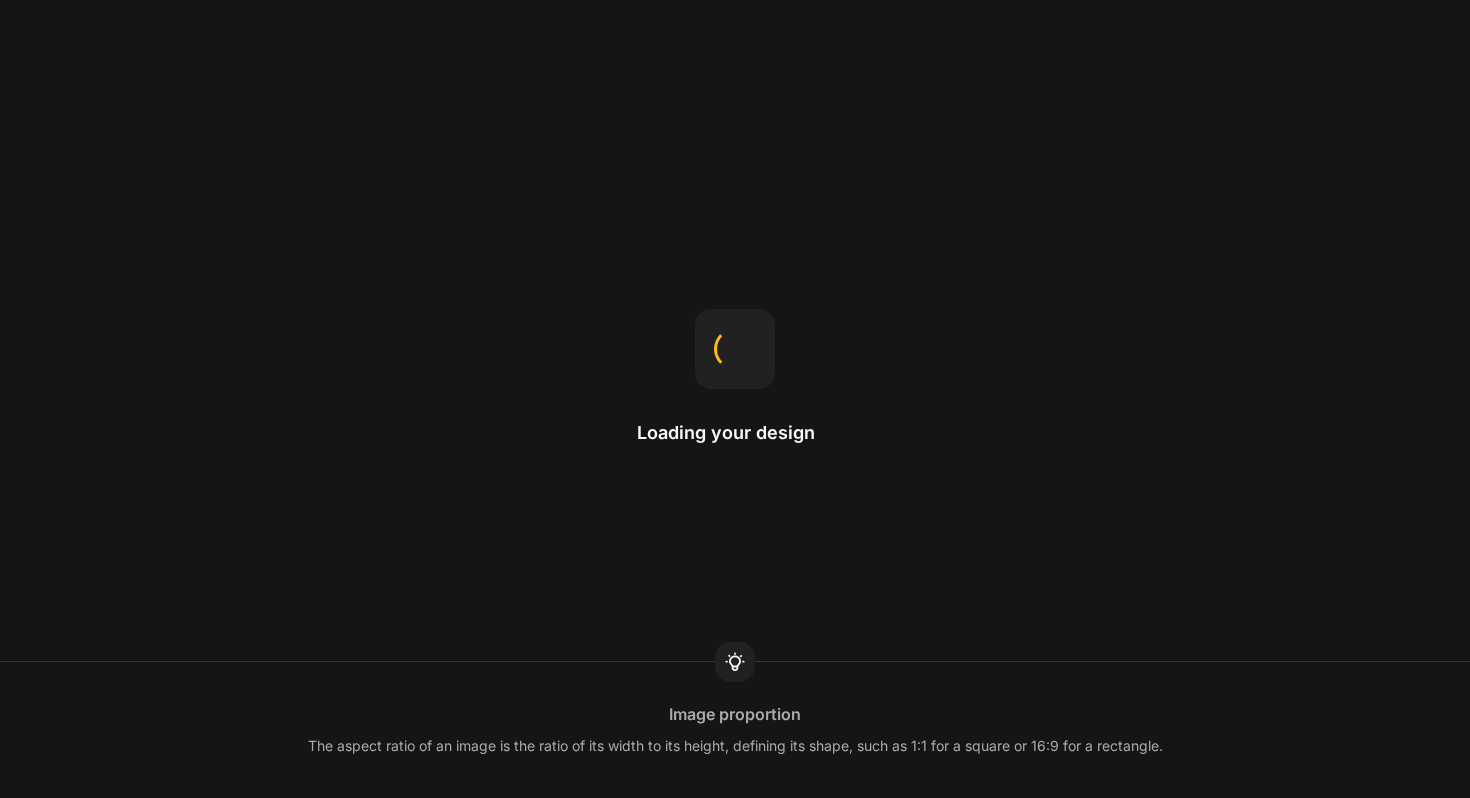 scroll, scrollTop: 0, scrollLeft: 0, axis: both 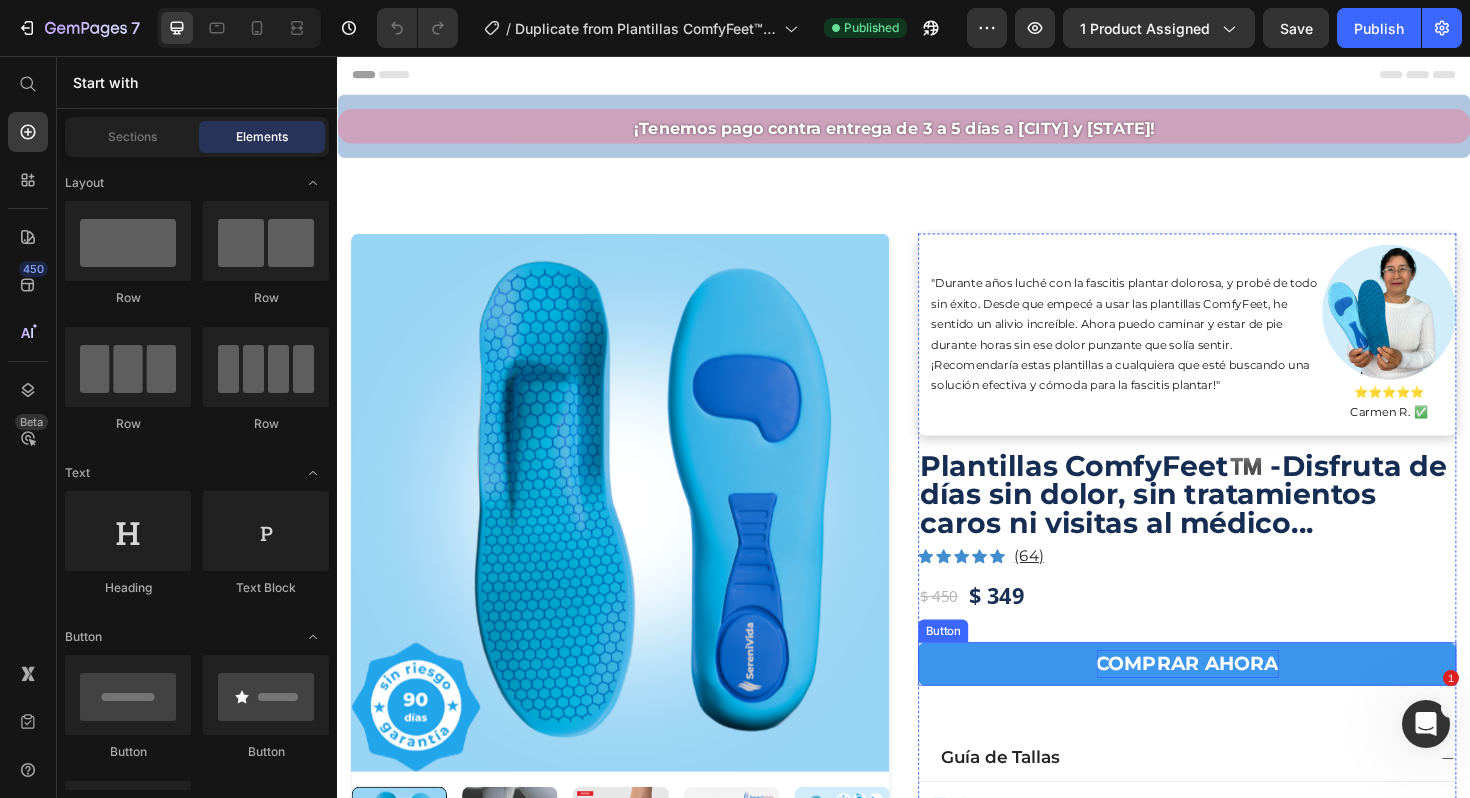 click on "COMPRAR AHORA" at bounding box center (1237, 699) 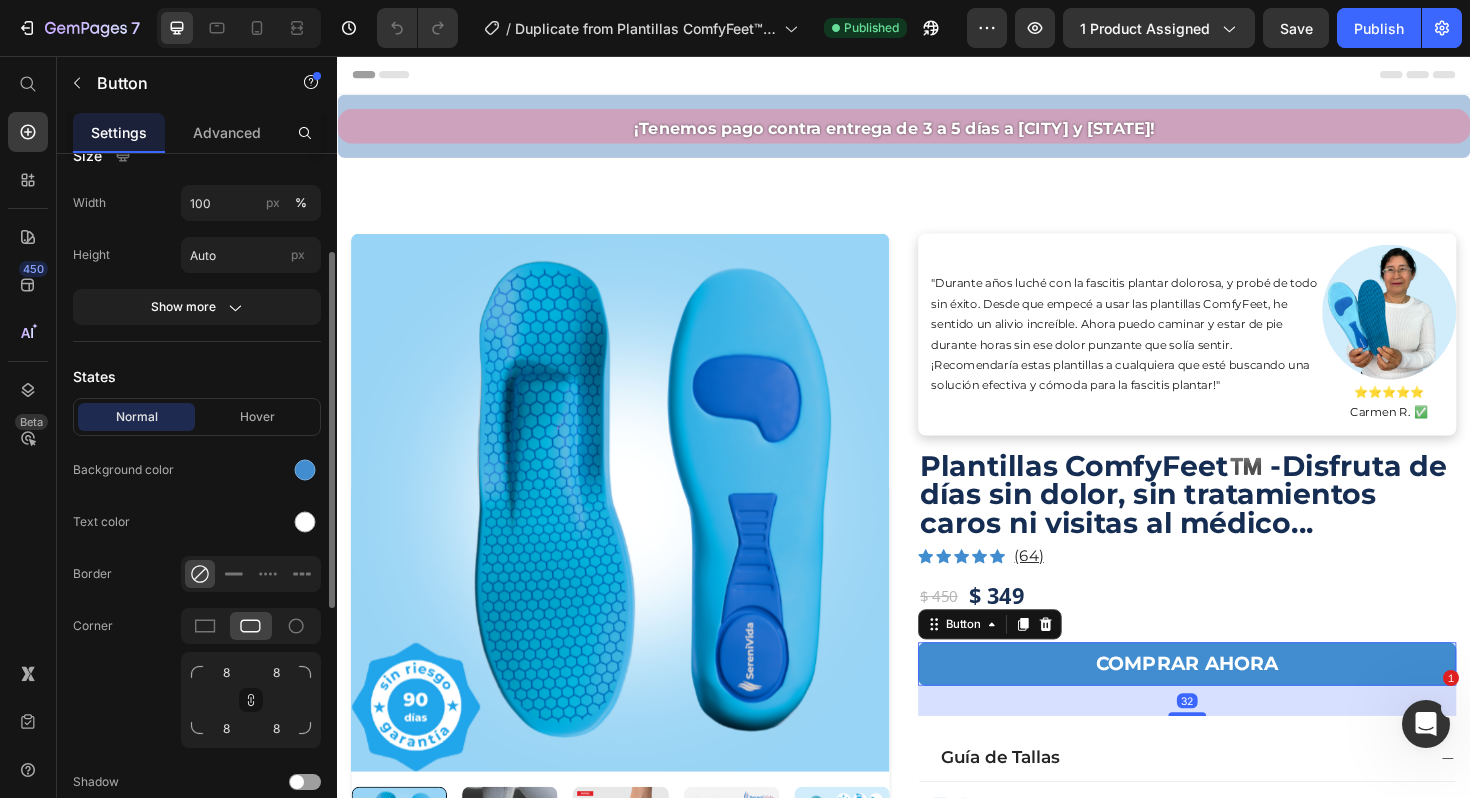 scroll, scrollTop: 679, scrollLeft: 0, axis: vertical 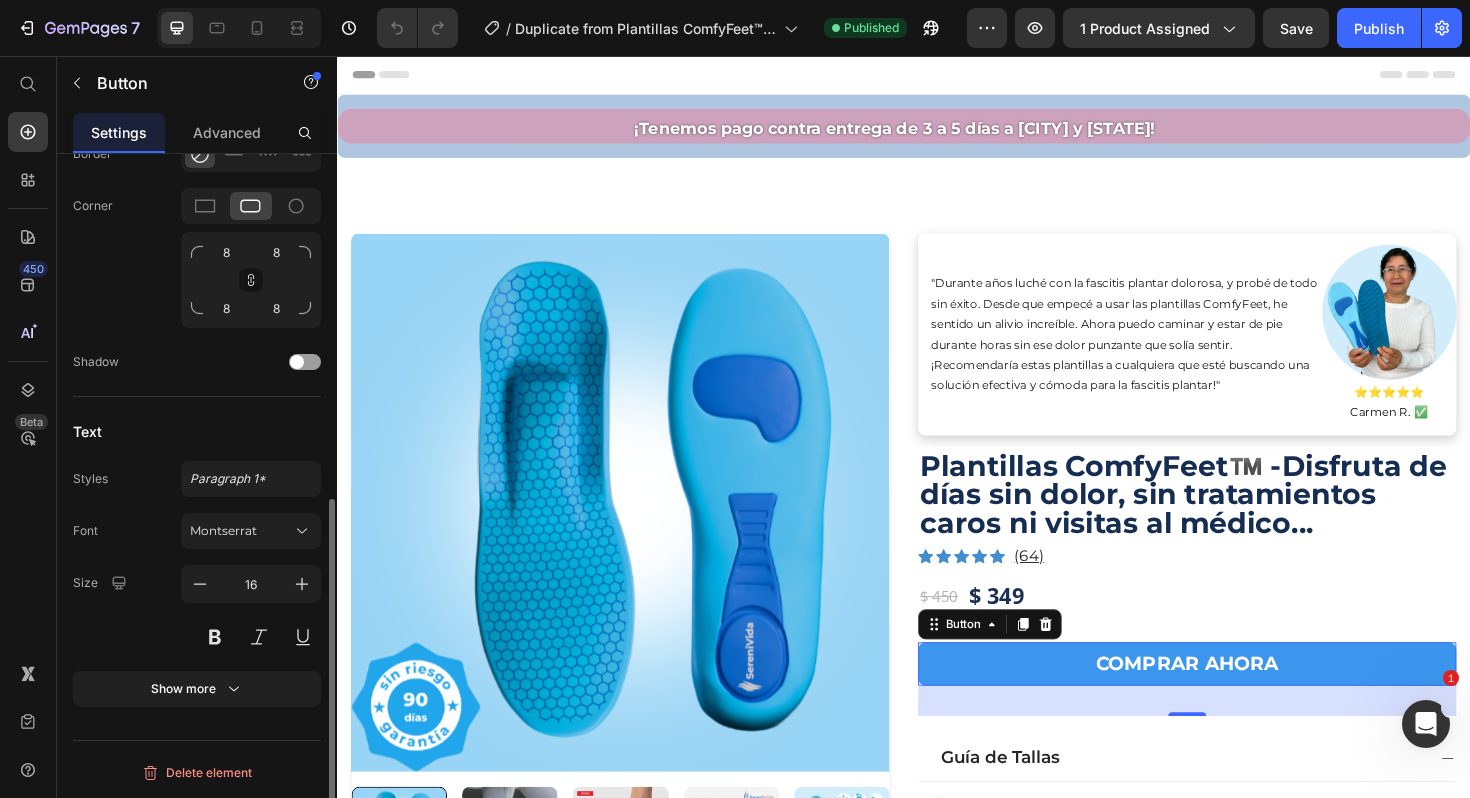 click on "COMPRAR AHORA" at bounding box center (1237, 700) 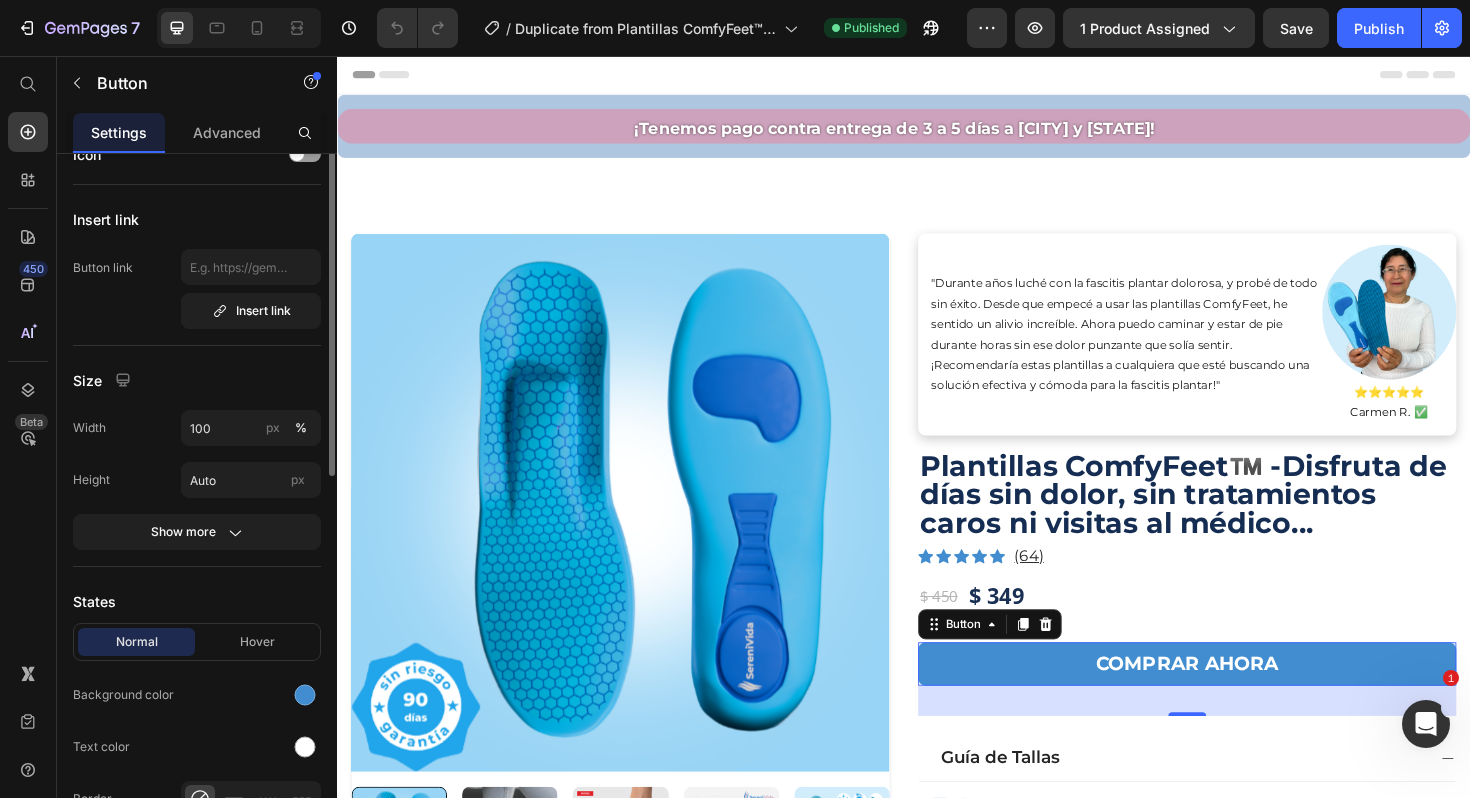 scroll, scrollTop: 0, scrollLeft: 0, axis: both 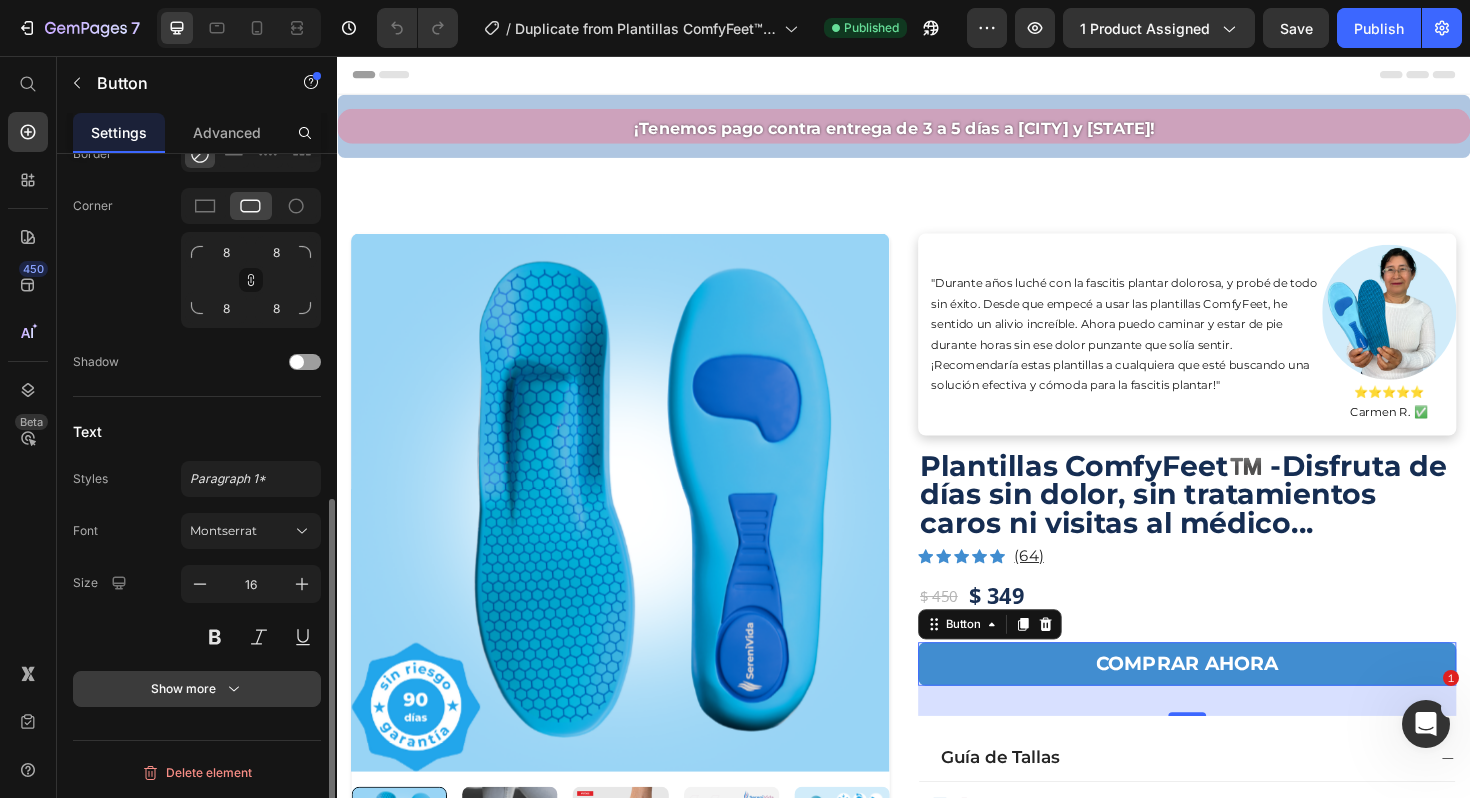 click 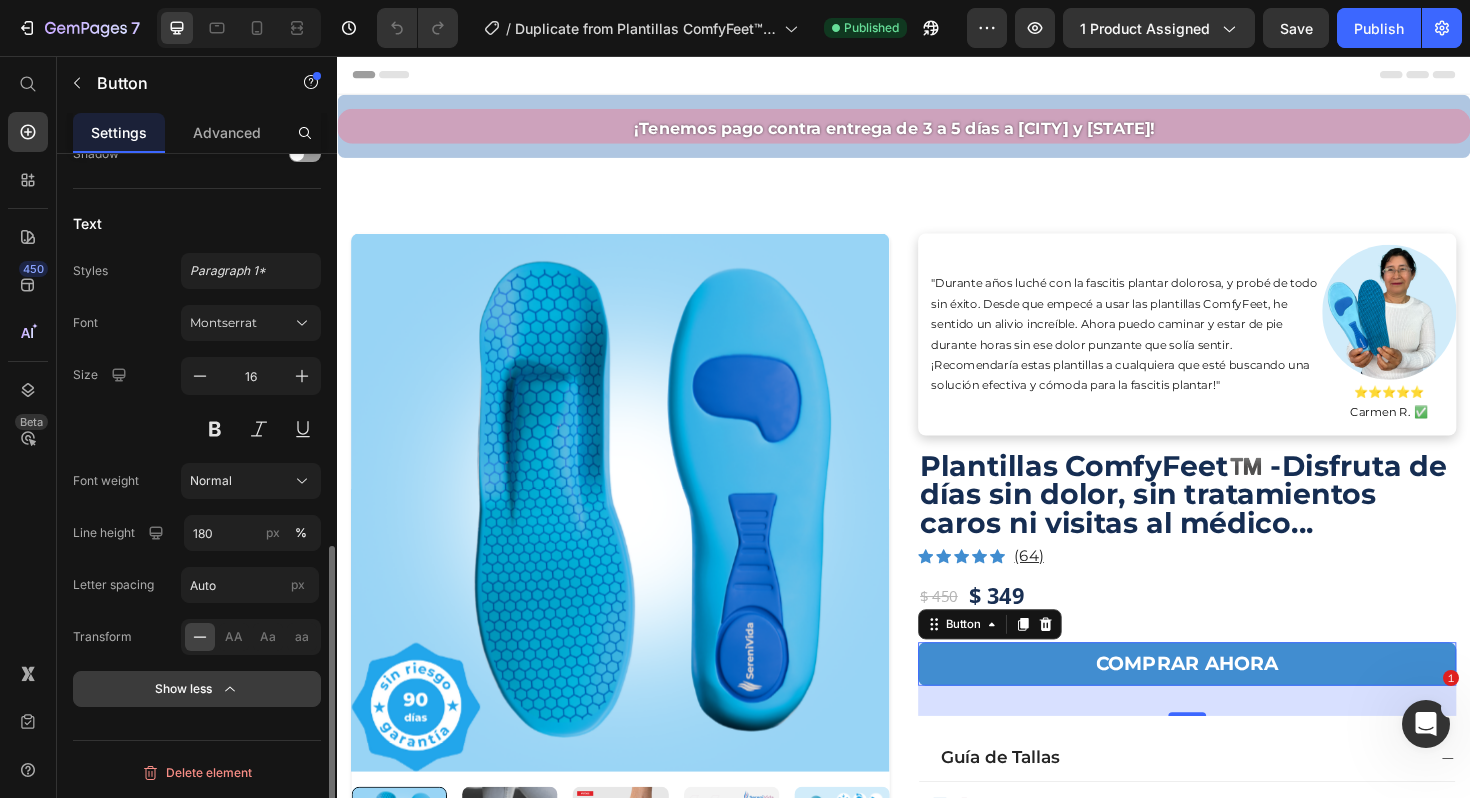 scroll, scrollTop: 0, scrollLeft: 0, axis: both 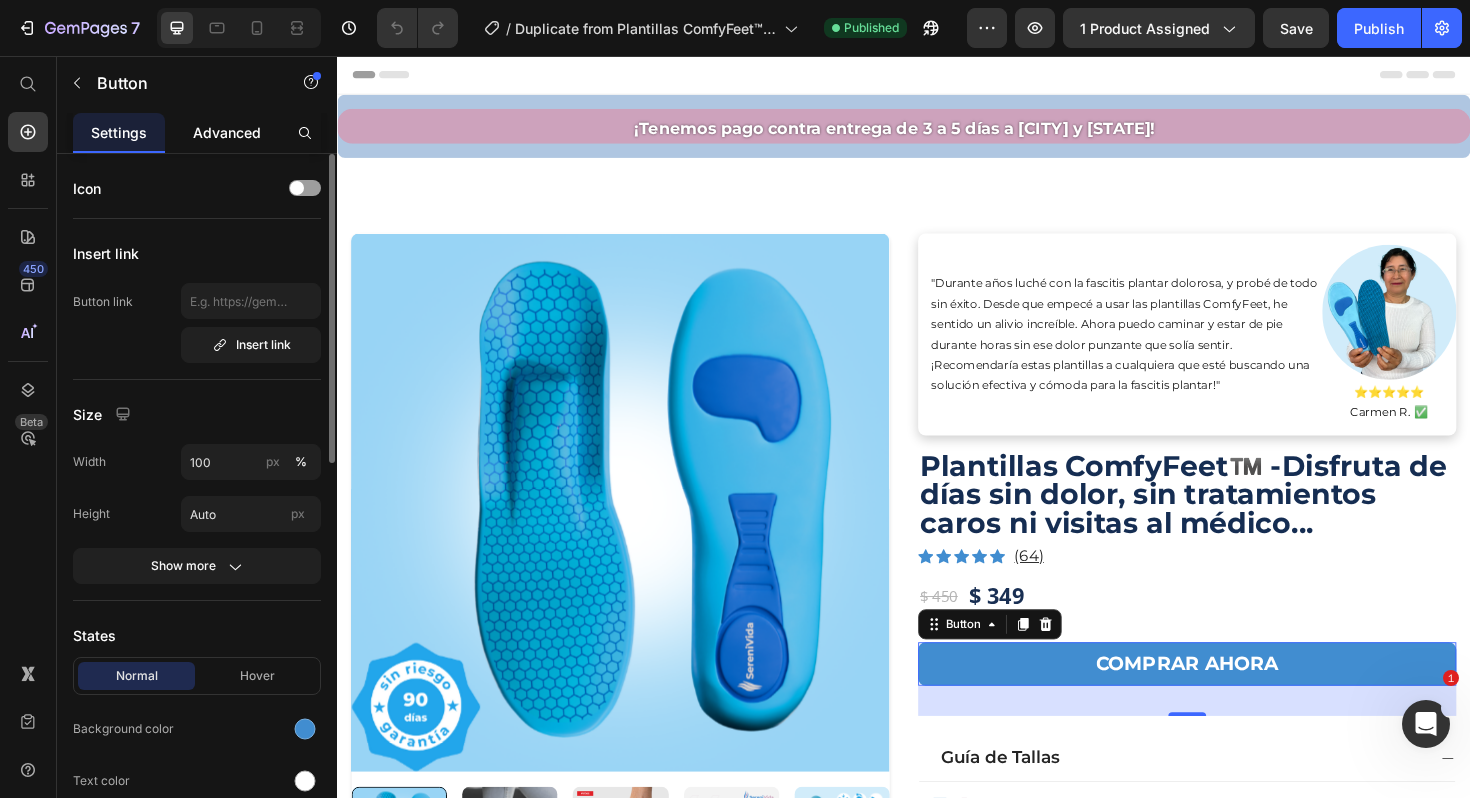 click on "Advanced" at bounding box center (227, 132) 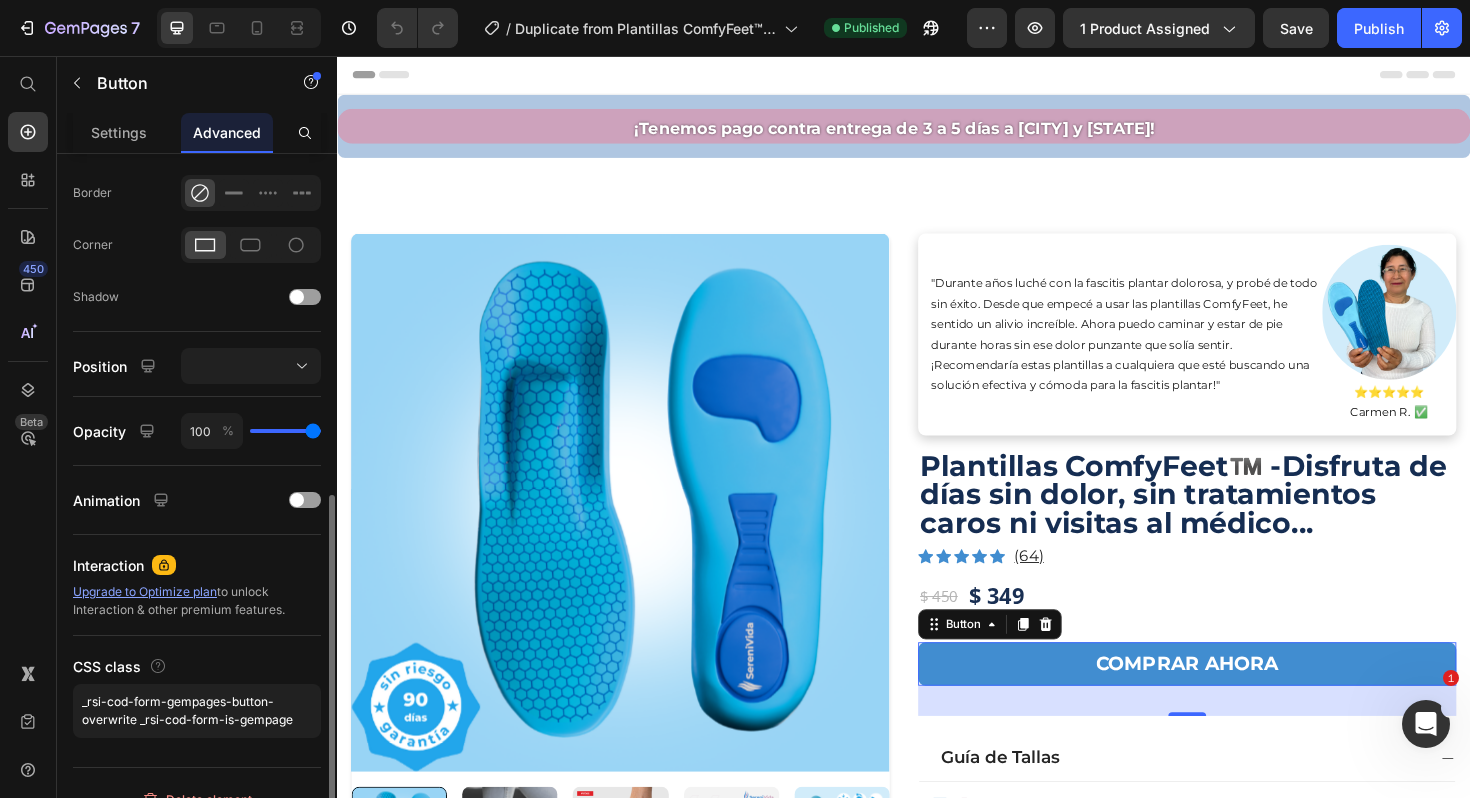 scroll, scrollTop: 568, scrollLeft: 0, axis: vertical 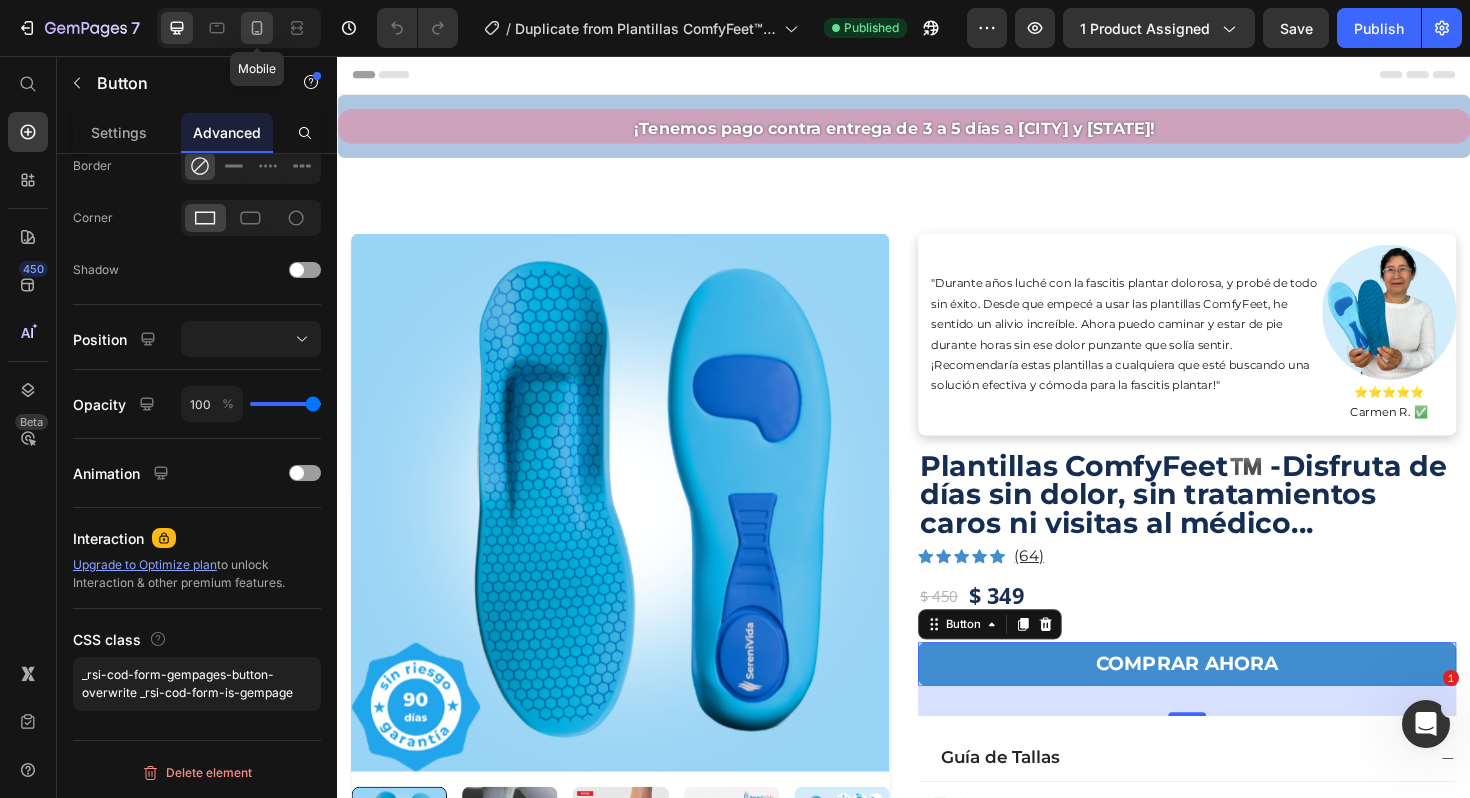 drag, startPoint x: 248, startPoint y: 31, endPoint x: 696, endPoint y: 359, distance: 555.2369 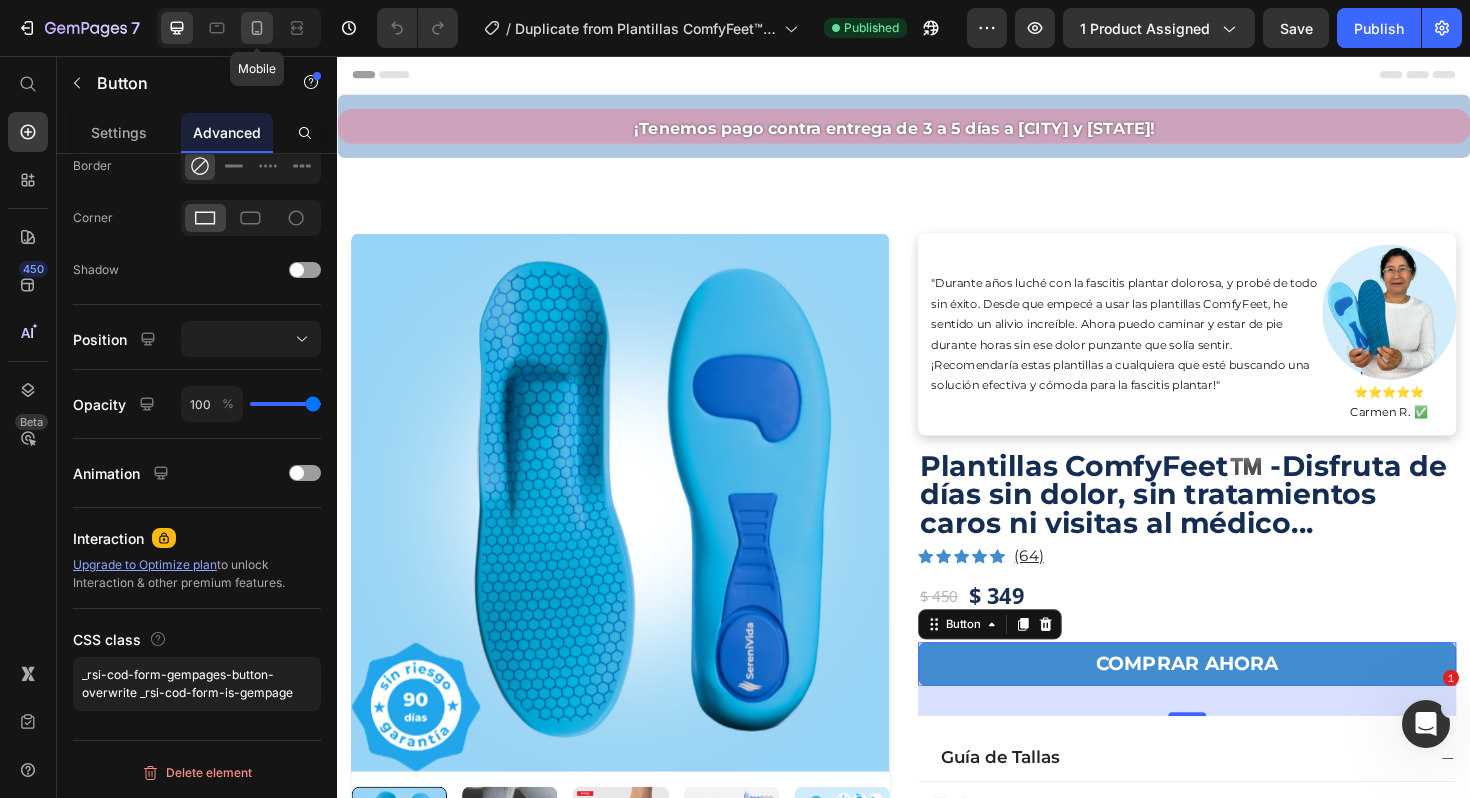 click 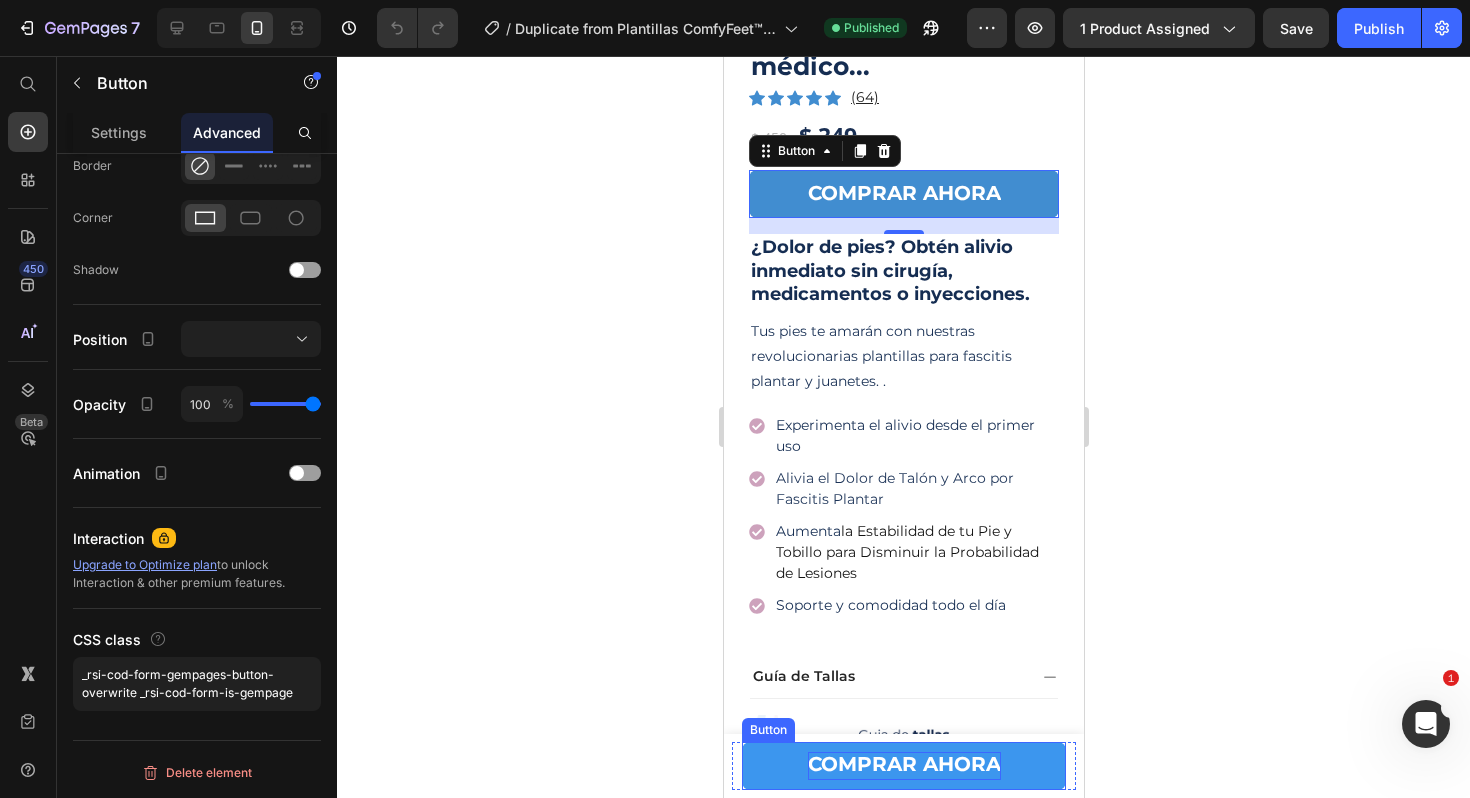scroll, scrollTop: 1073, scrollLeft: 0, axis: vertical 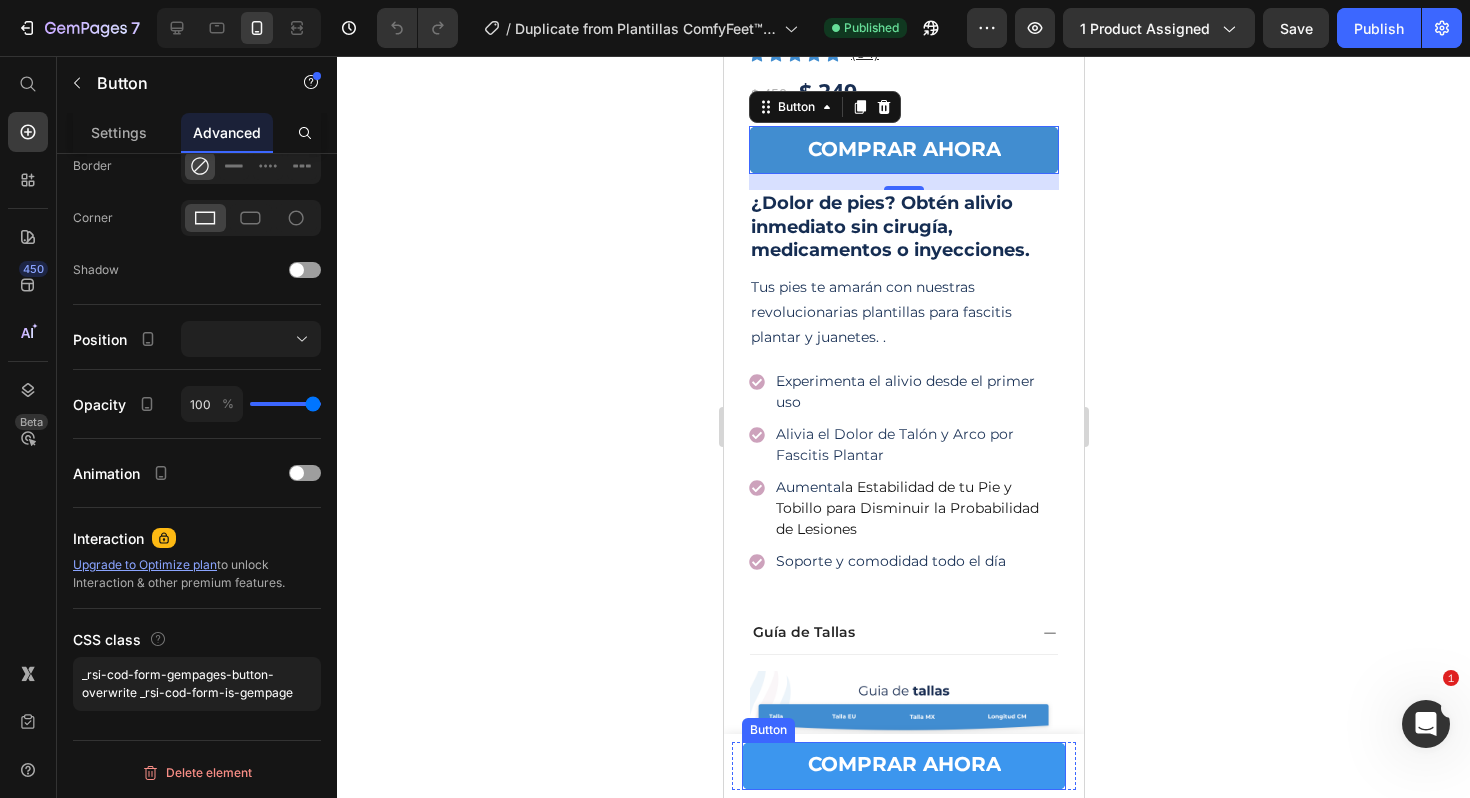 click on "COMPRAR AHORA" at bounding box center [903, 766] 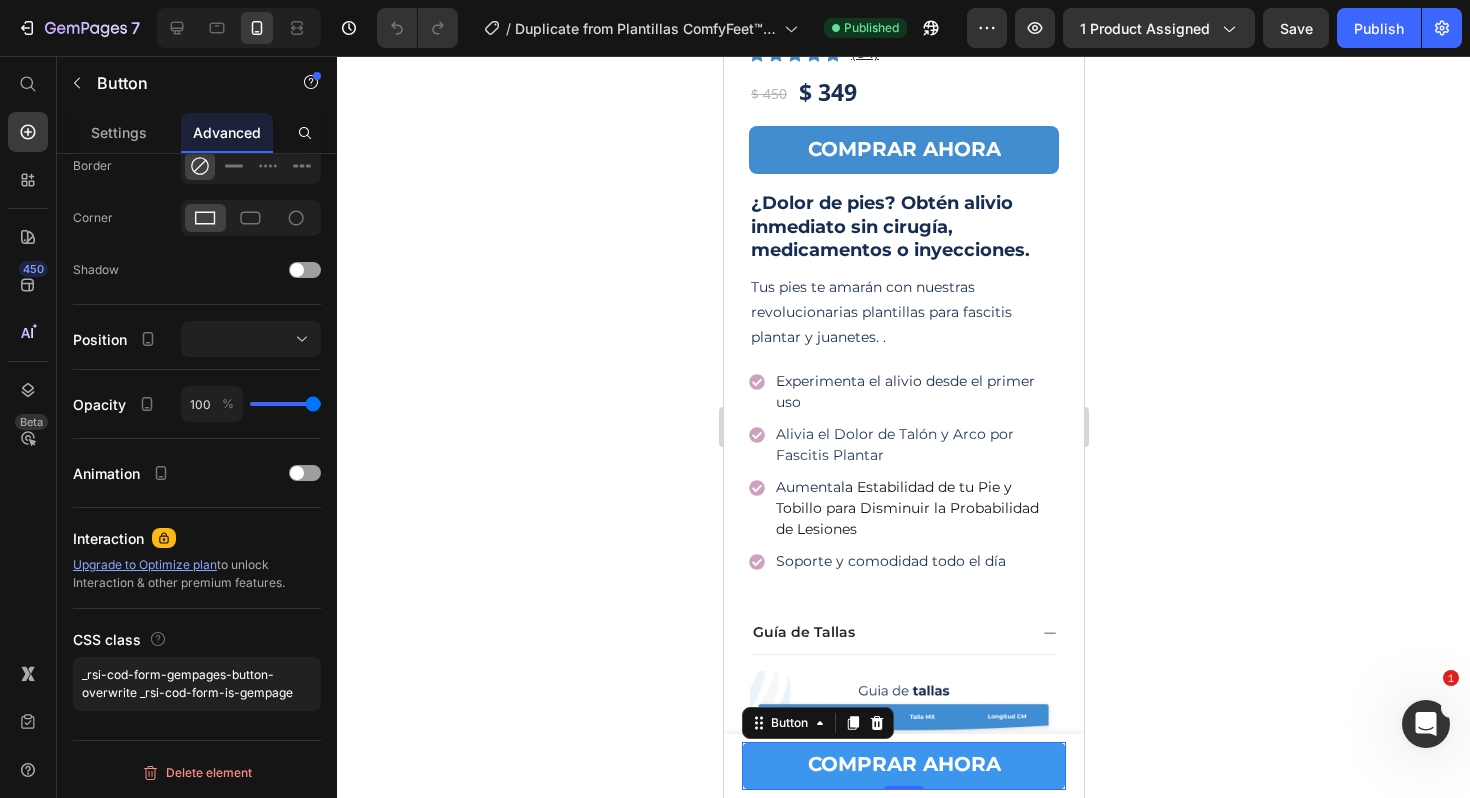 click on "COMPRAR AHORA" at bounding box center [903, 766] 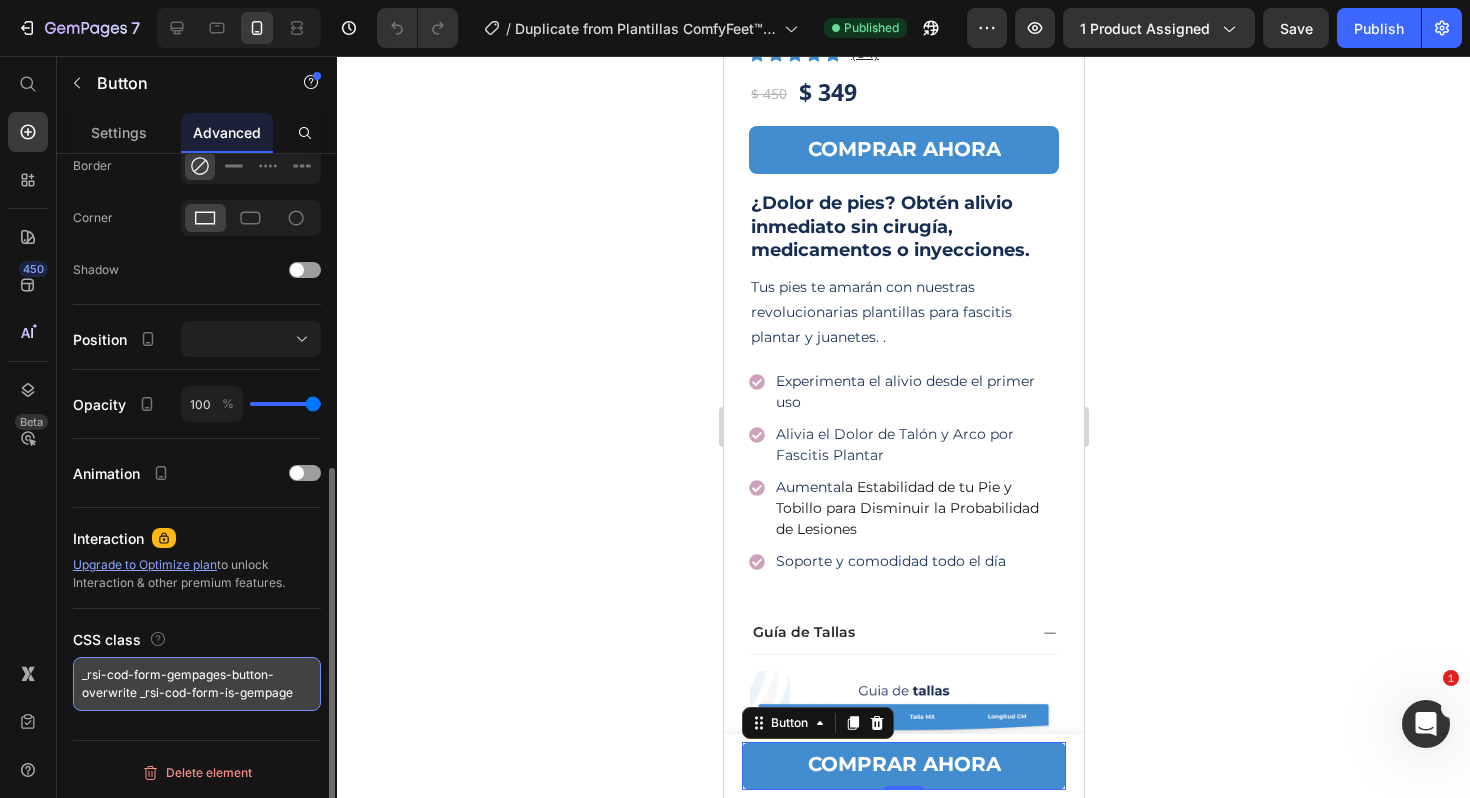 click on "_rsi-cod-form-gempages-button-overwrite _rsi-cod-form-is-gempage" at bounding box center [197, 684] 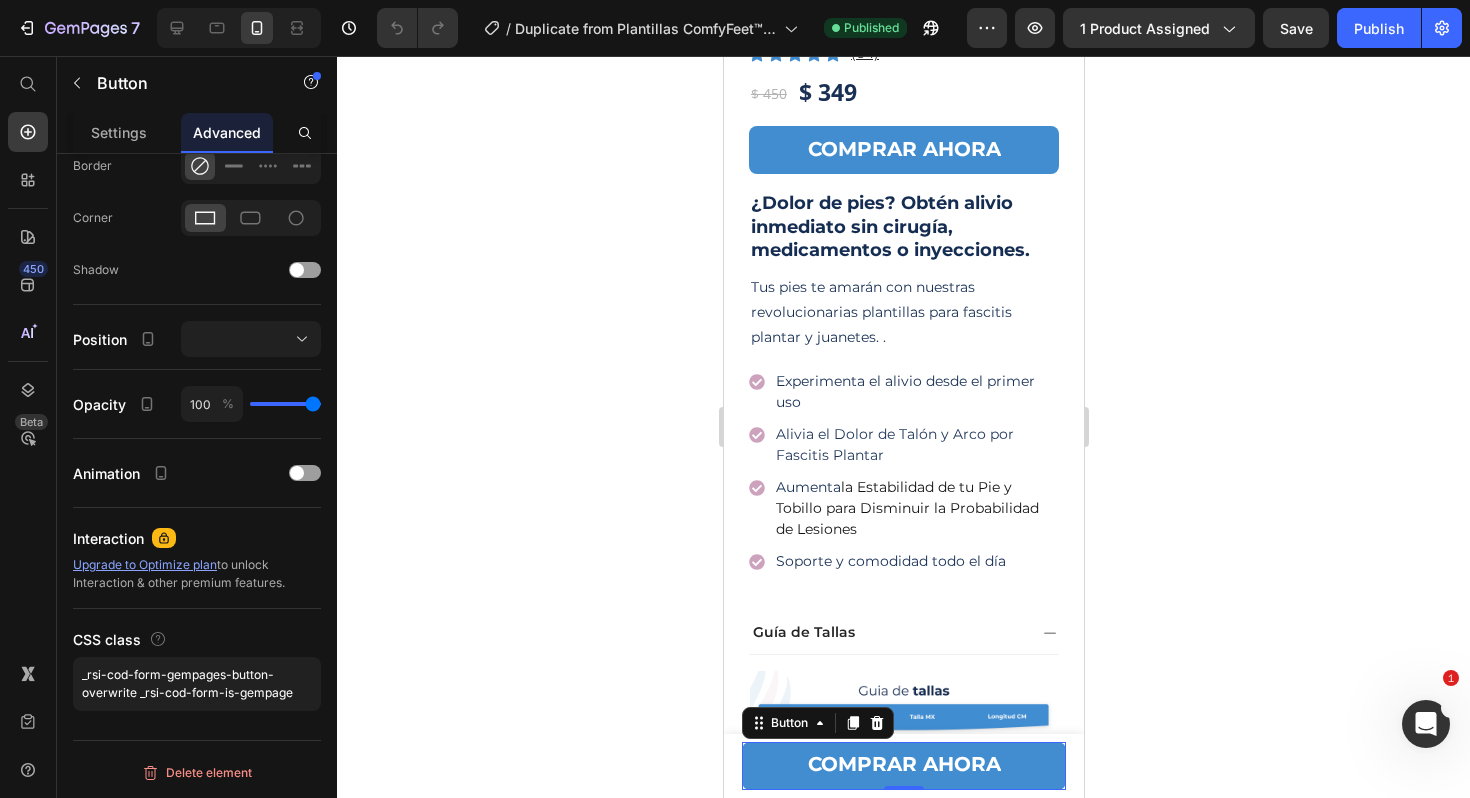 click 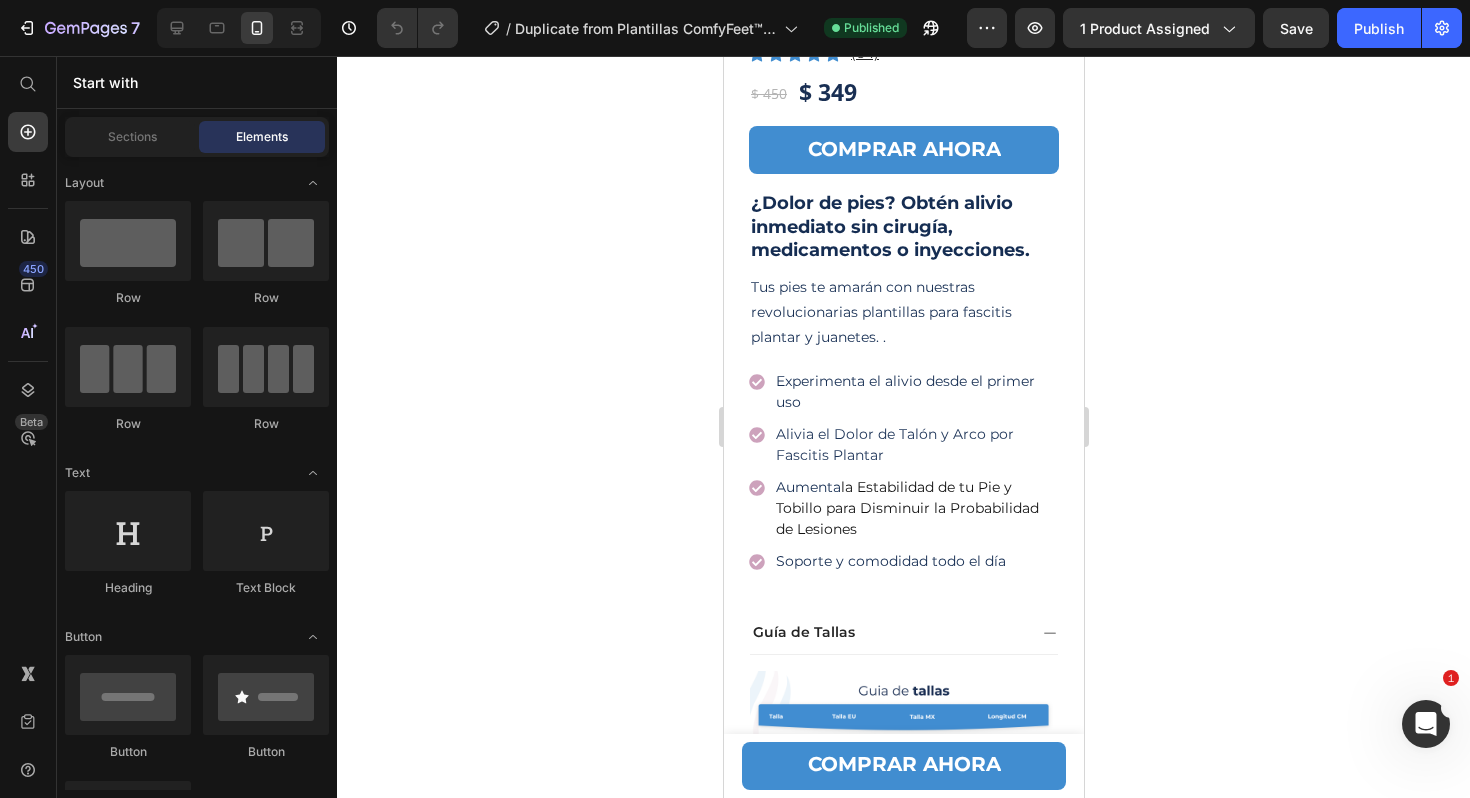 click 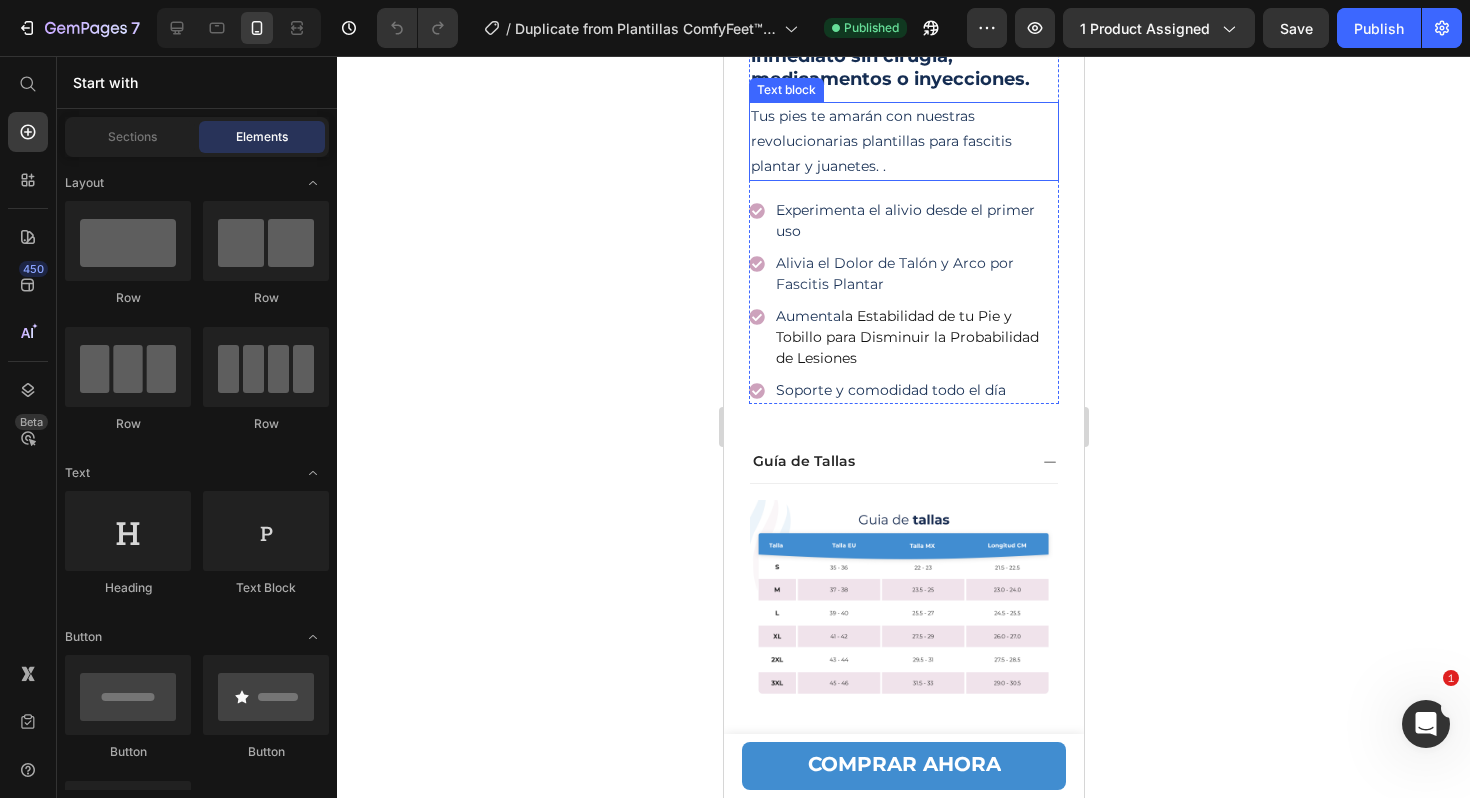 scroll, scrollTop: 1248, scrollLeft: 0, axis: vertical 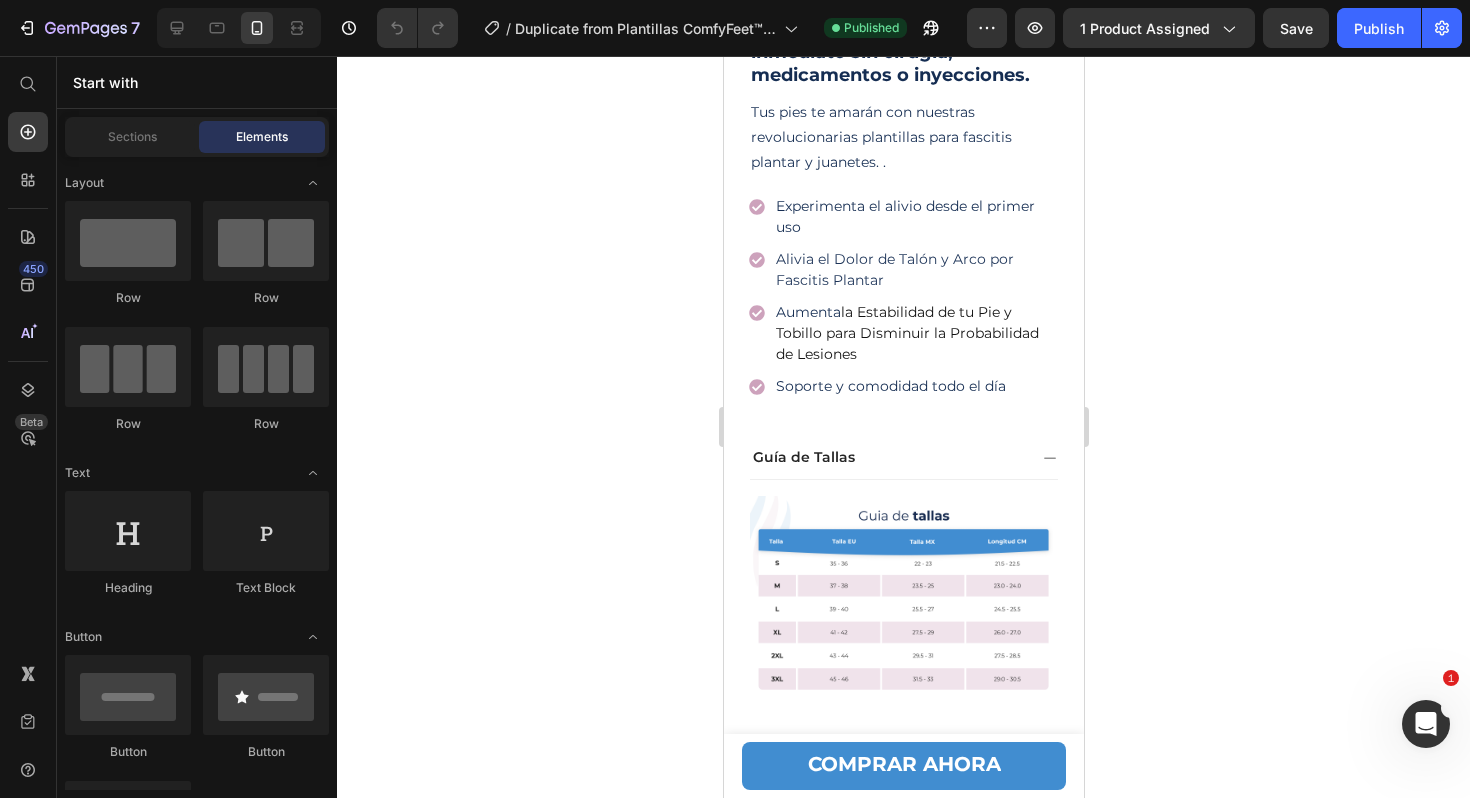 click 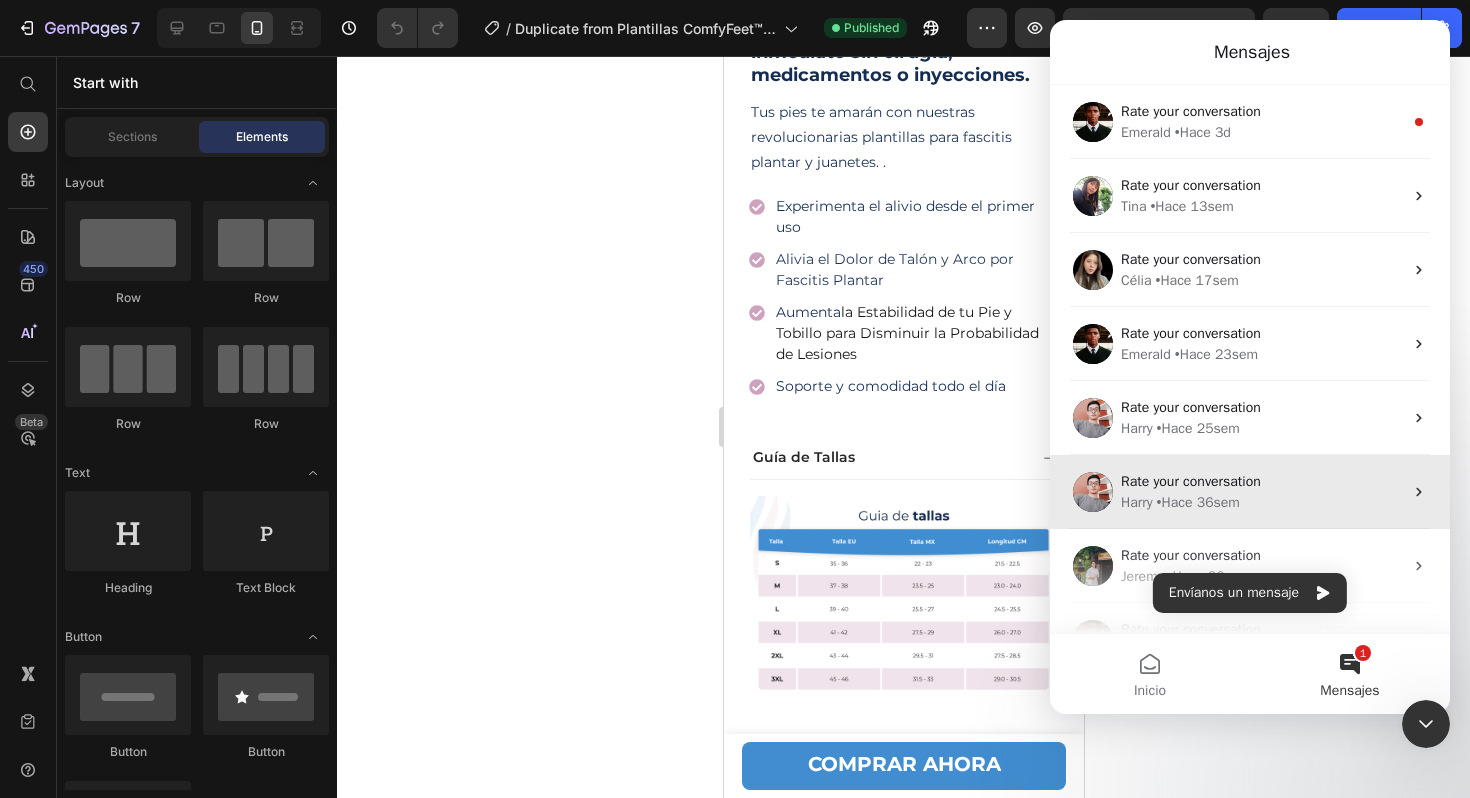 scroll, scrollTop: 0, scrollLeft: 0, axis: both 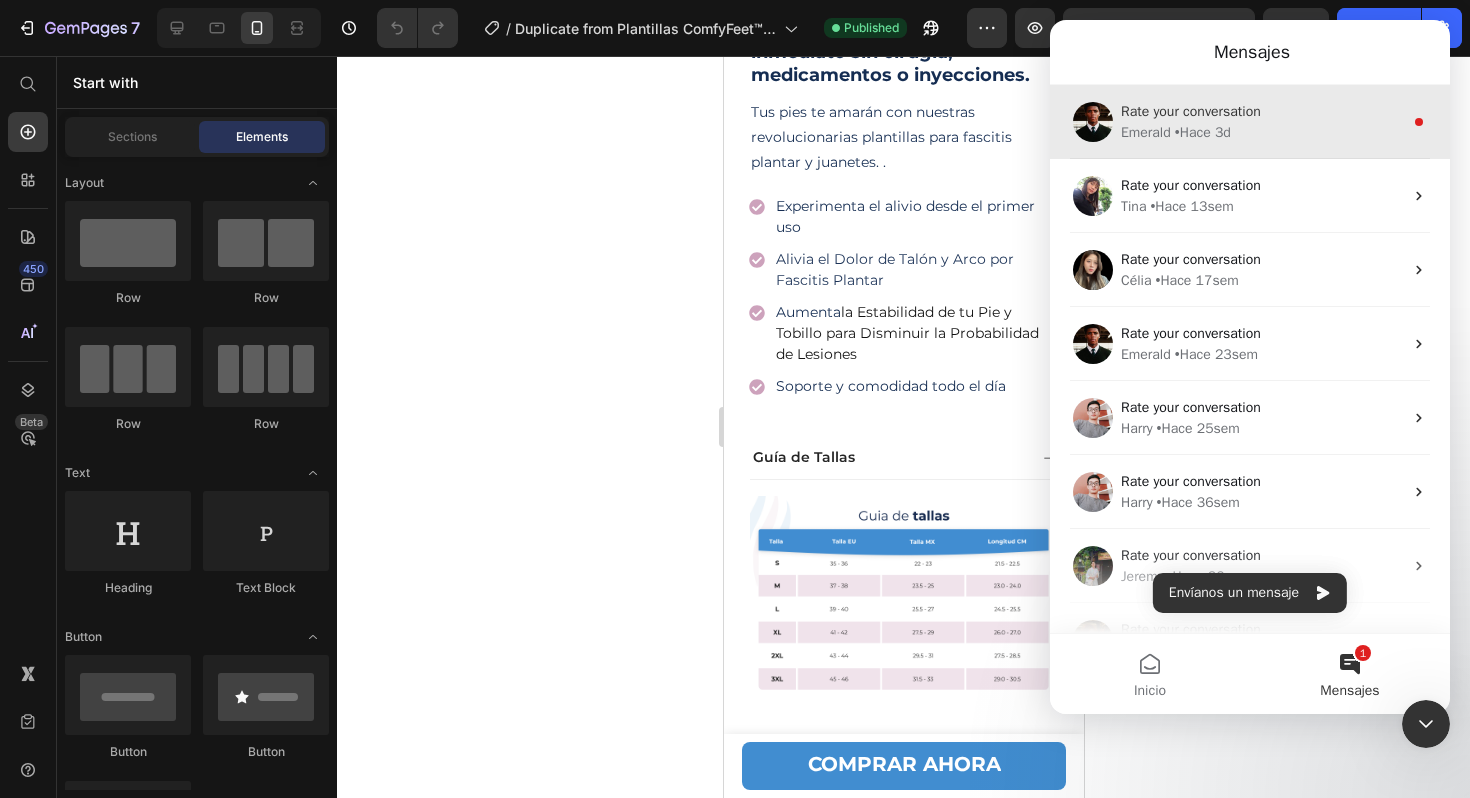 click on "•  Hace 3d" at bounding box center [1203, 132] 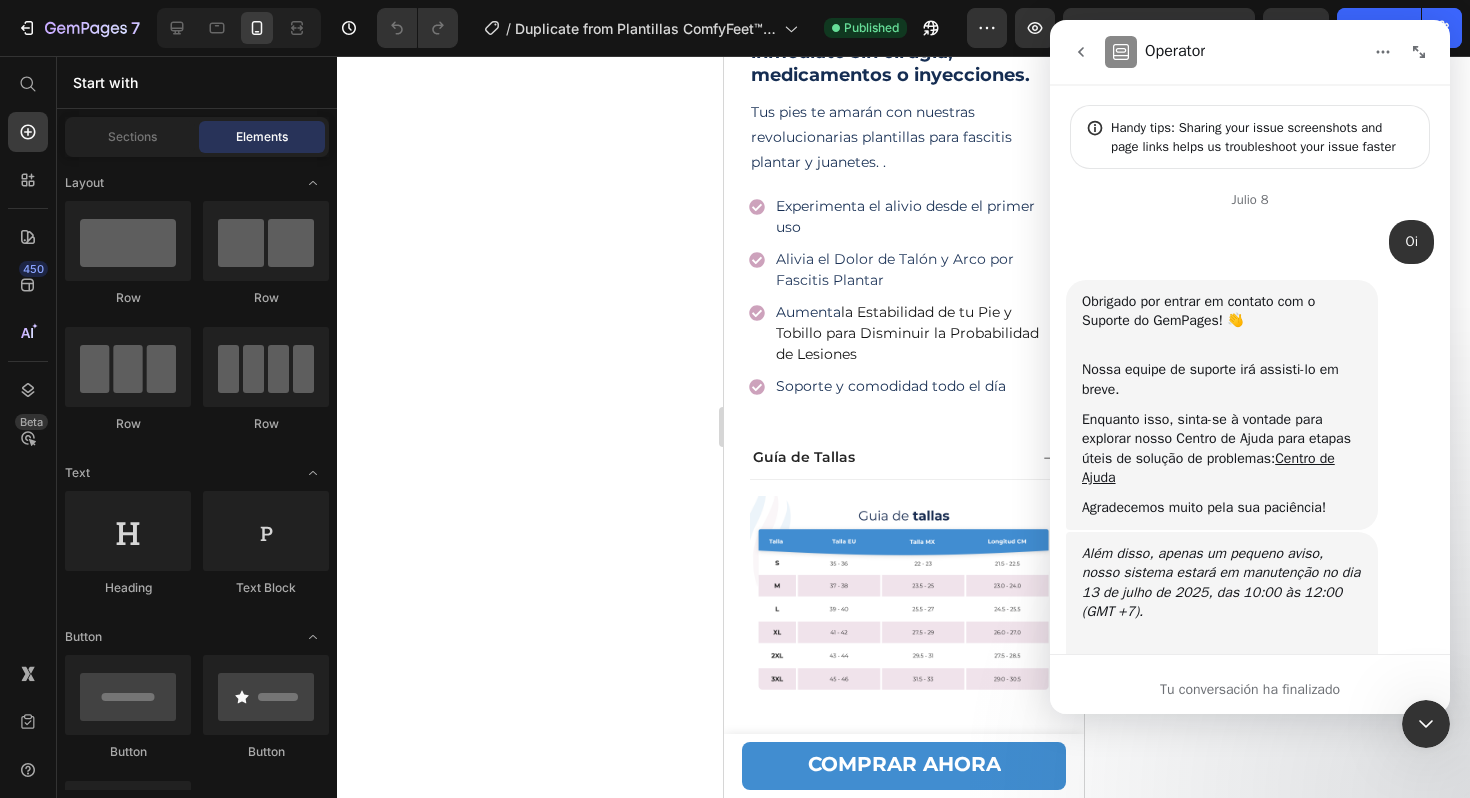 scroll, scrollTop: 3, scrollLeft: 0, axis: vertical 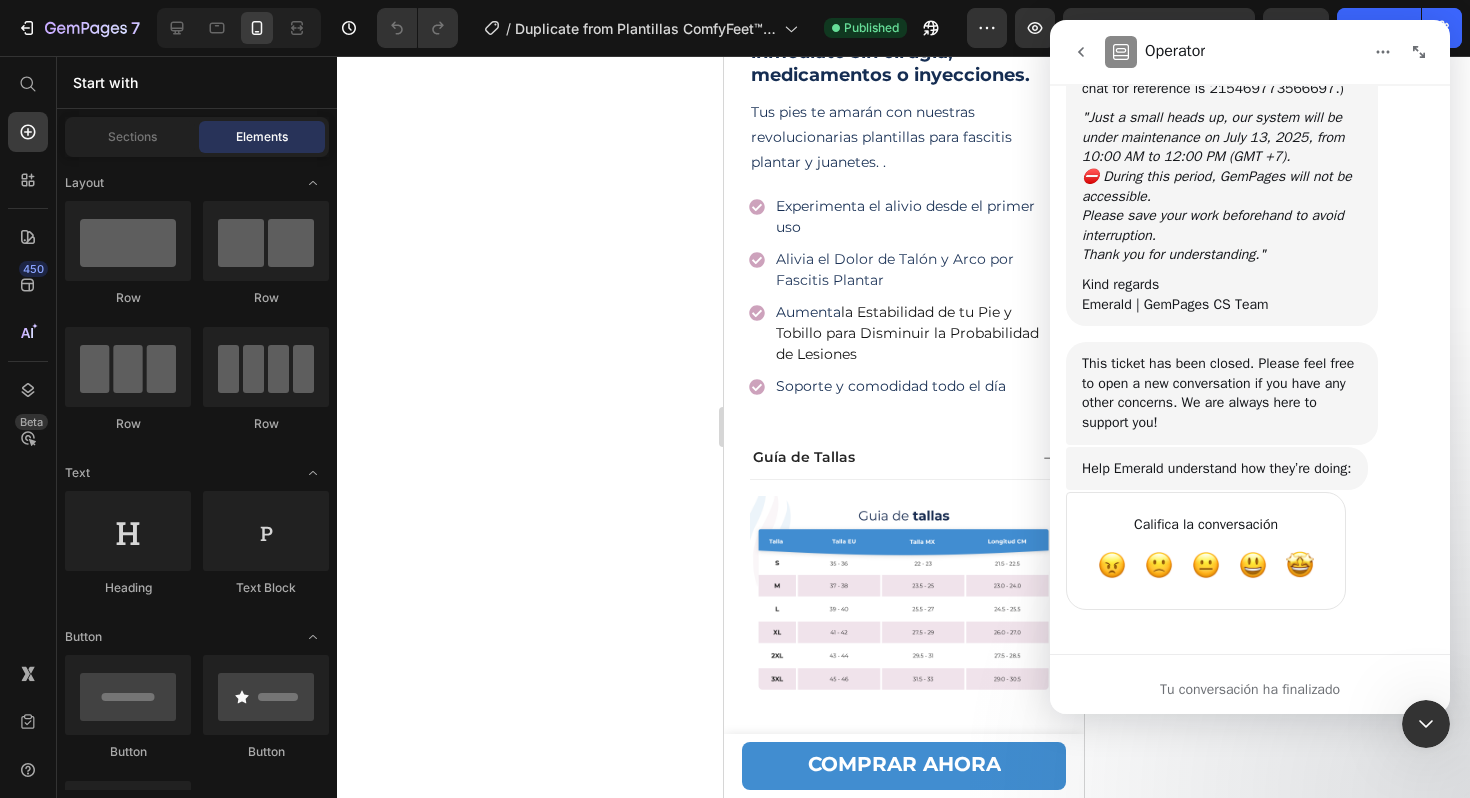 click at bounding box center (1081, 52) 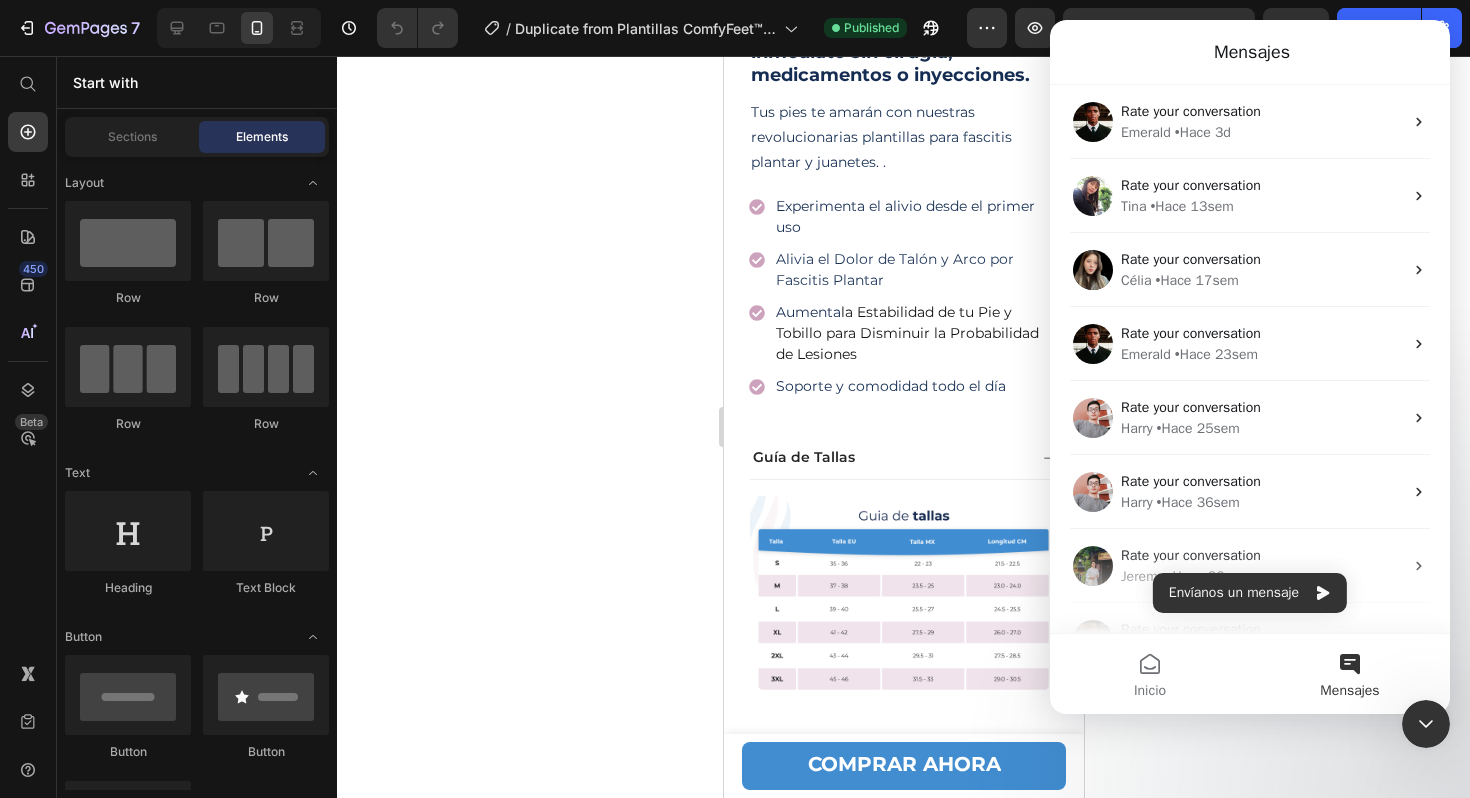 scroll, scrollTop: 0, scrollLeft: 0, axis: both 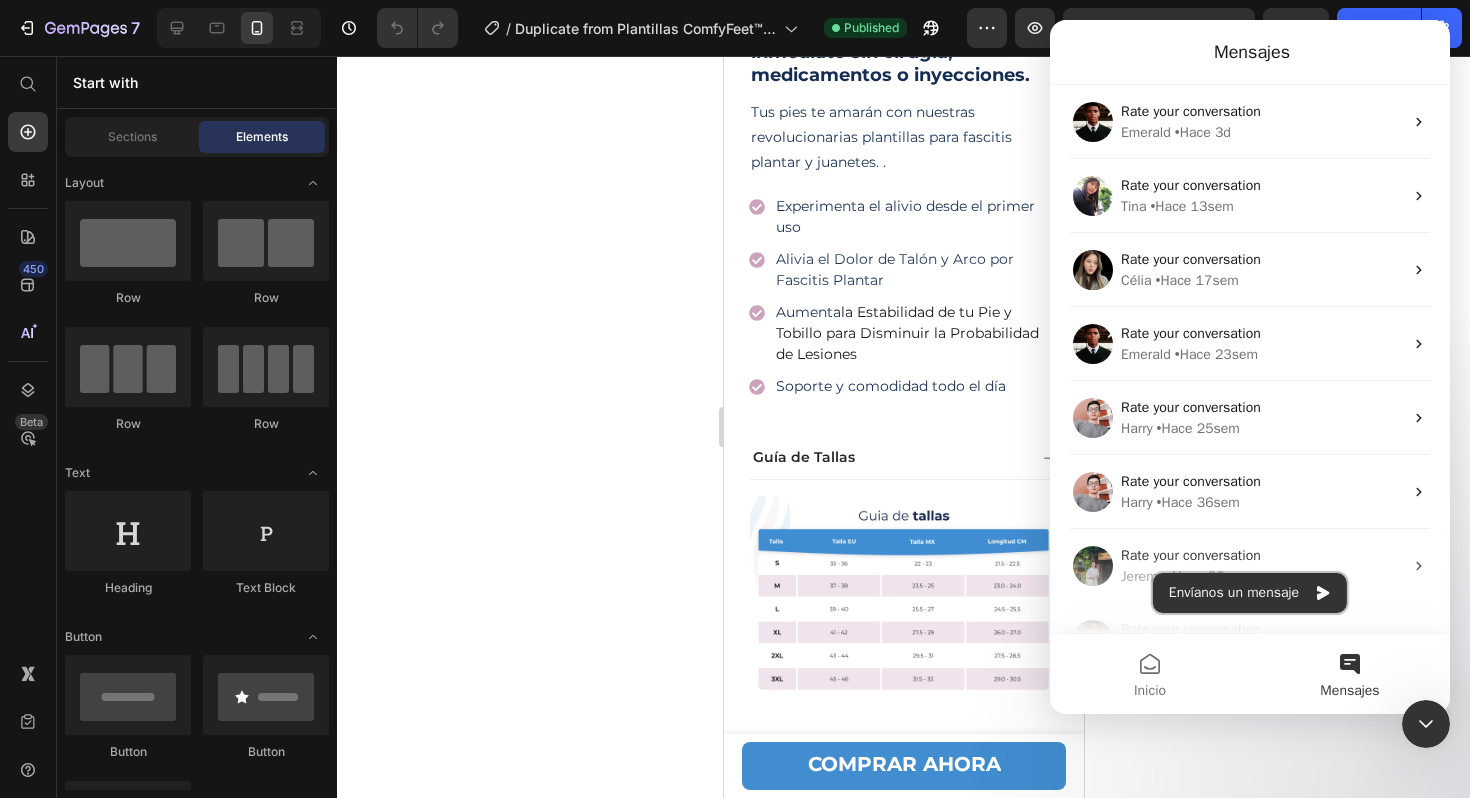 click on "Envíanos un mensaje" at bounding box center [1250, 593] 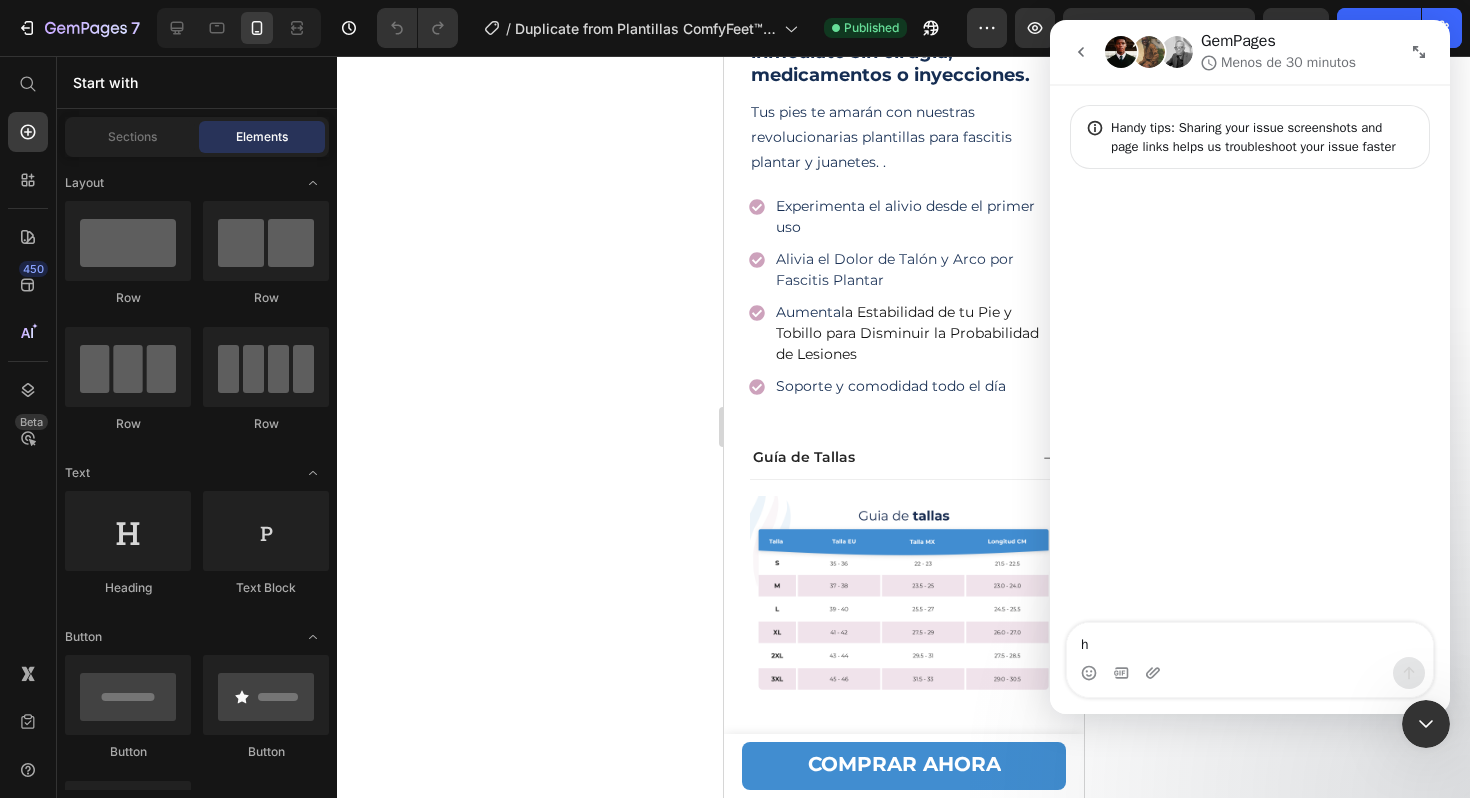 type on "hi" 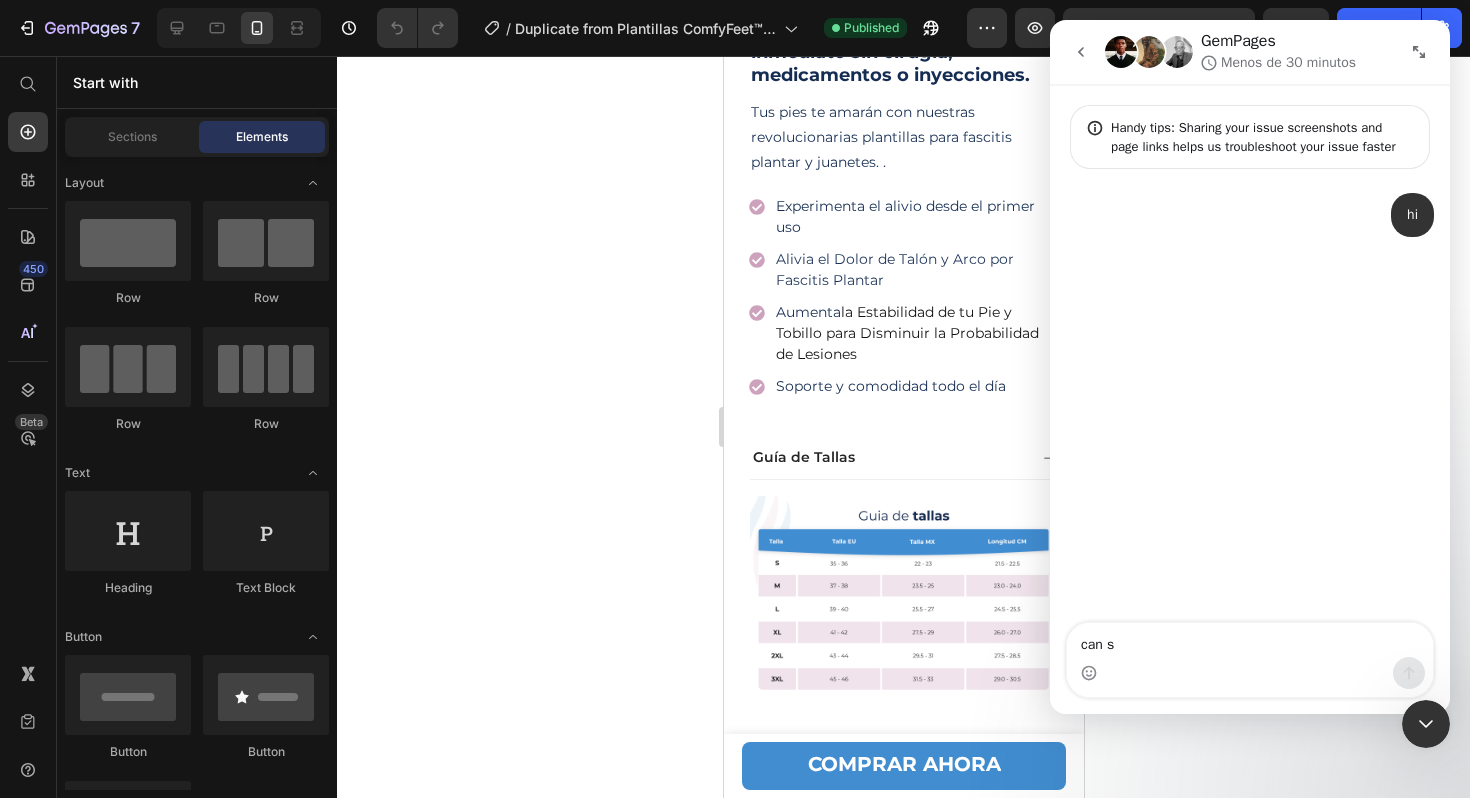 type on "can s" 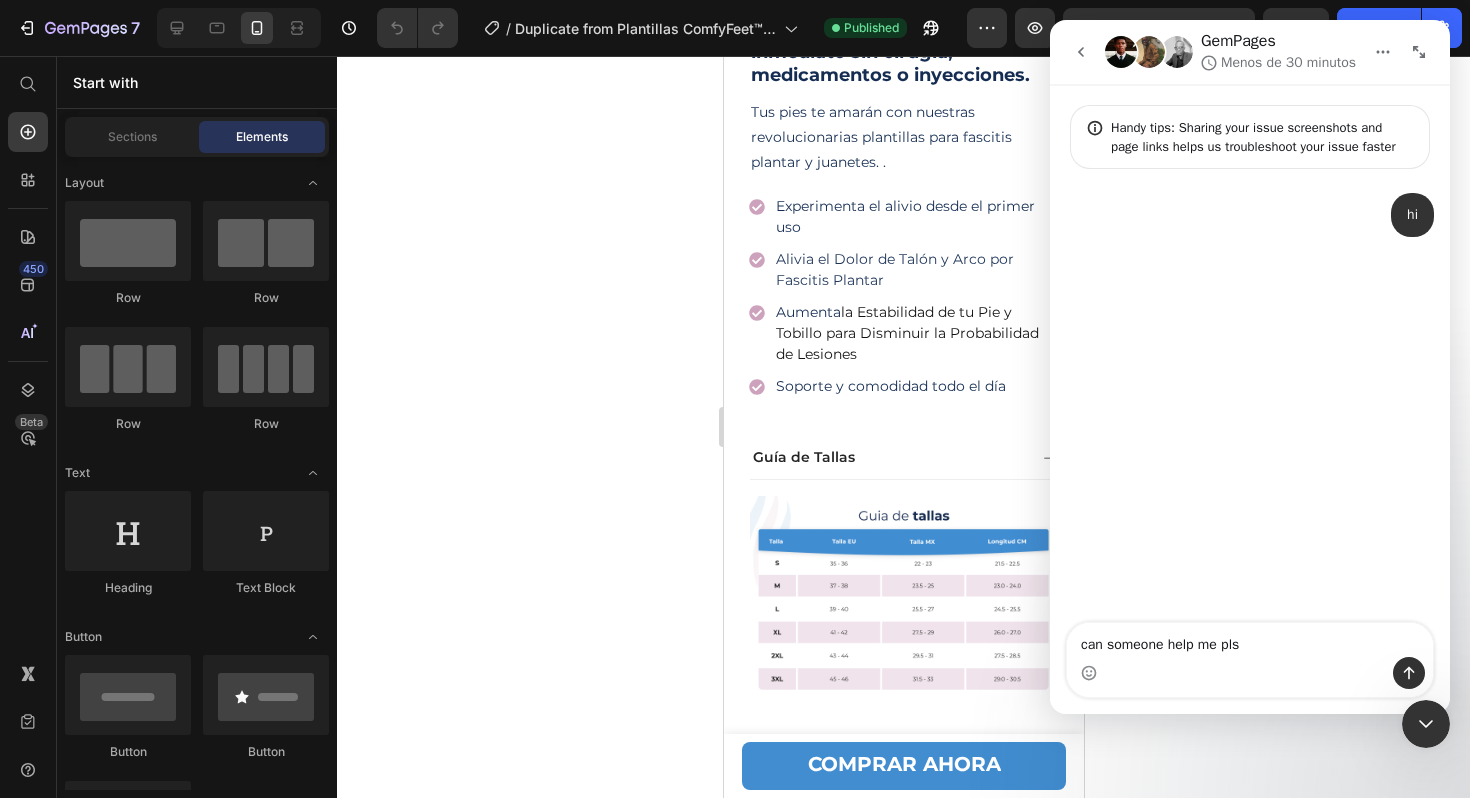 type on "can someone help me pls?" 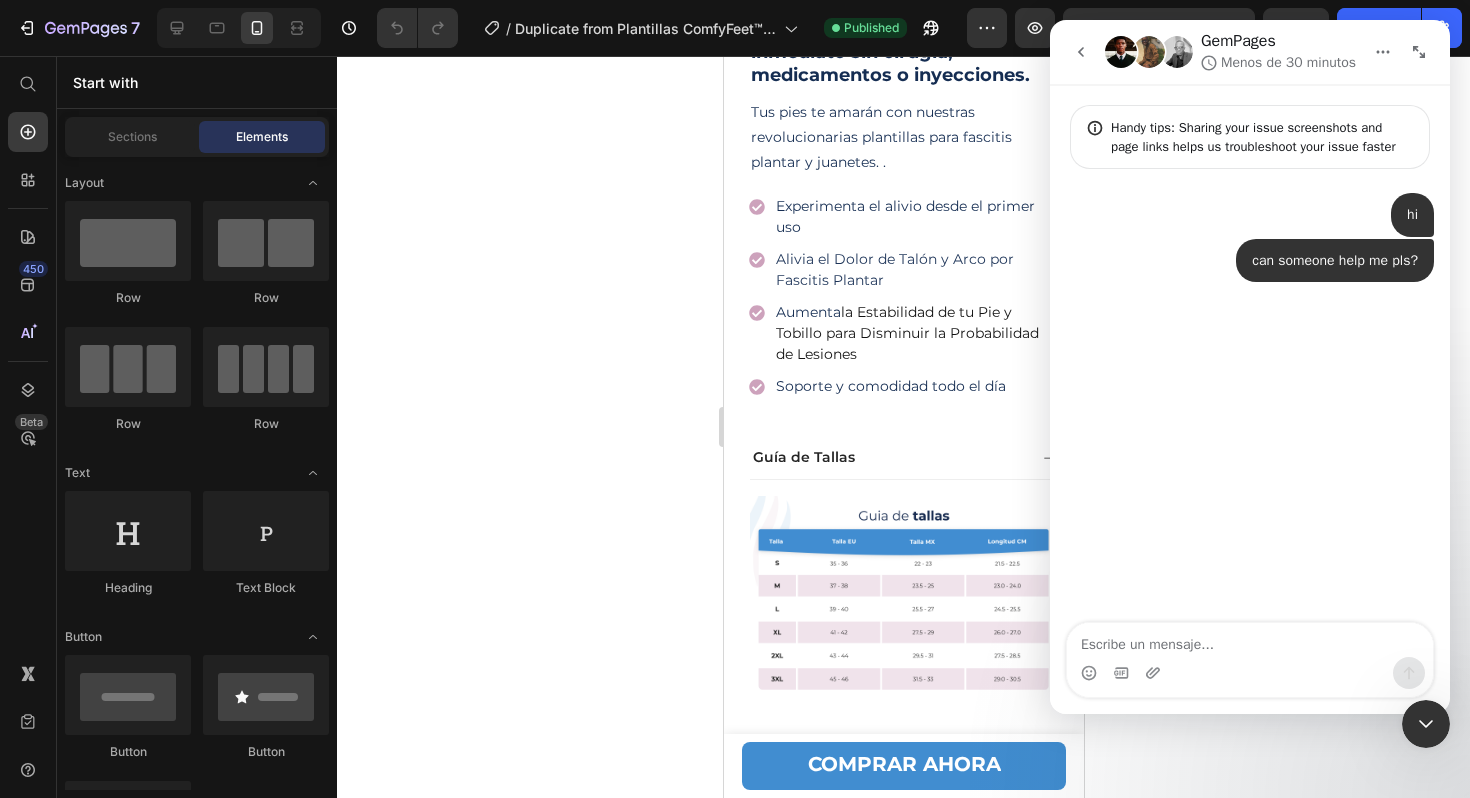 type 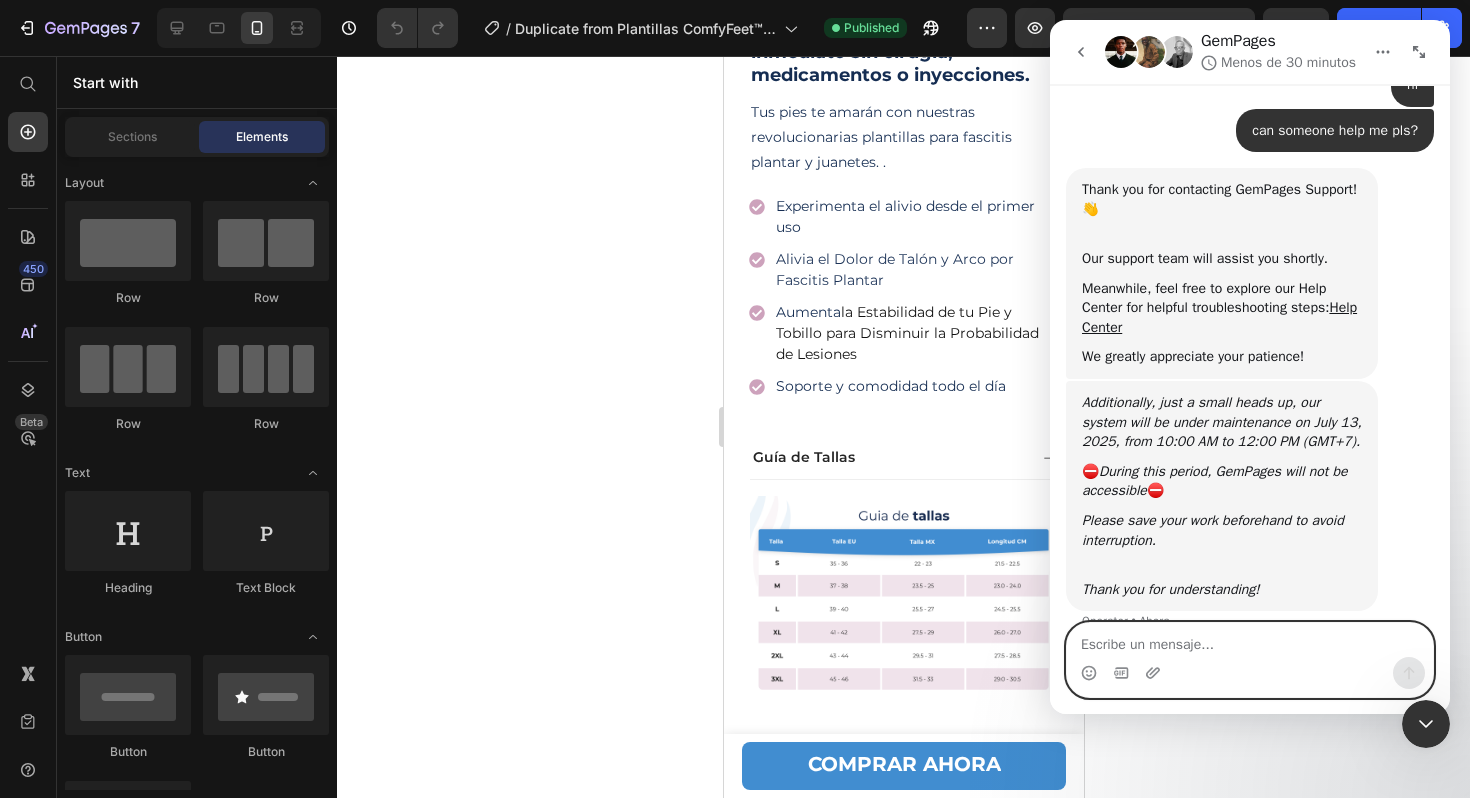 scroll, scrollTop: 184, scrollLeft: 0, axis: vertical 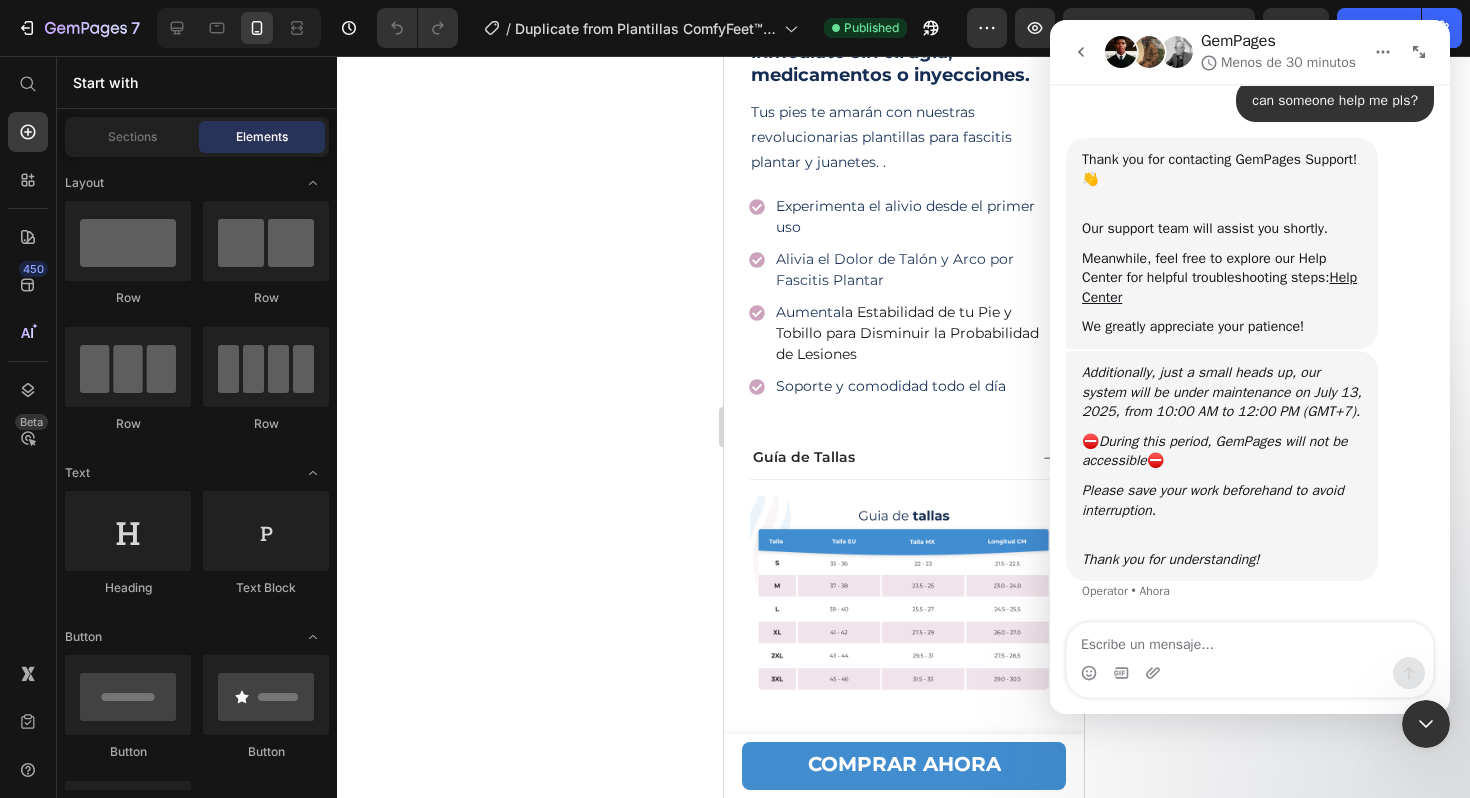 click 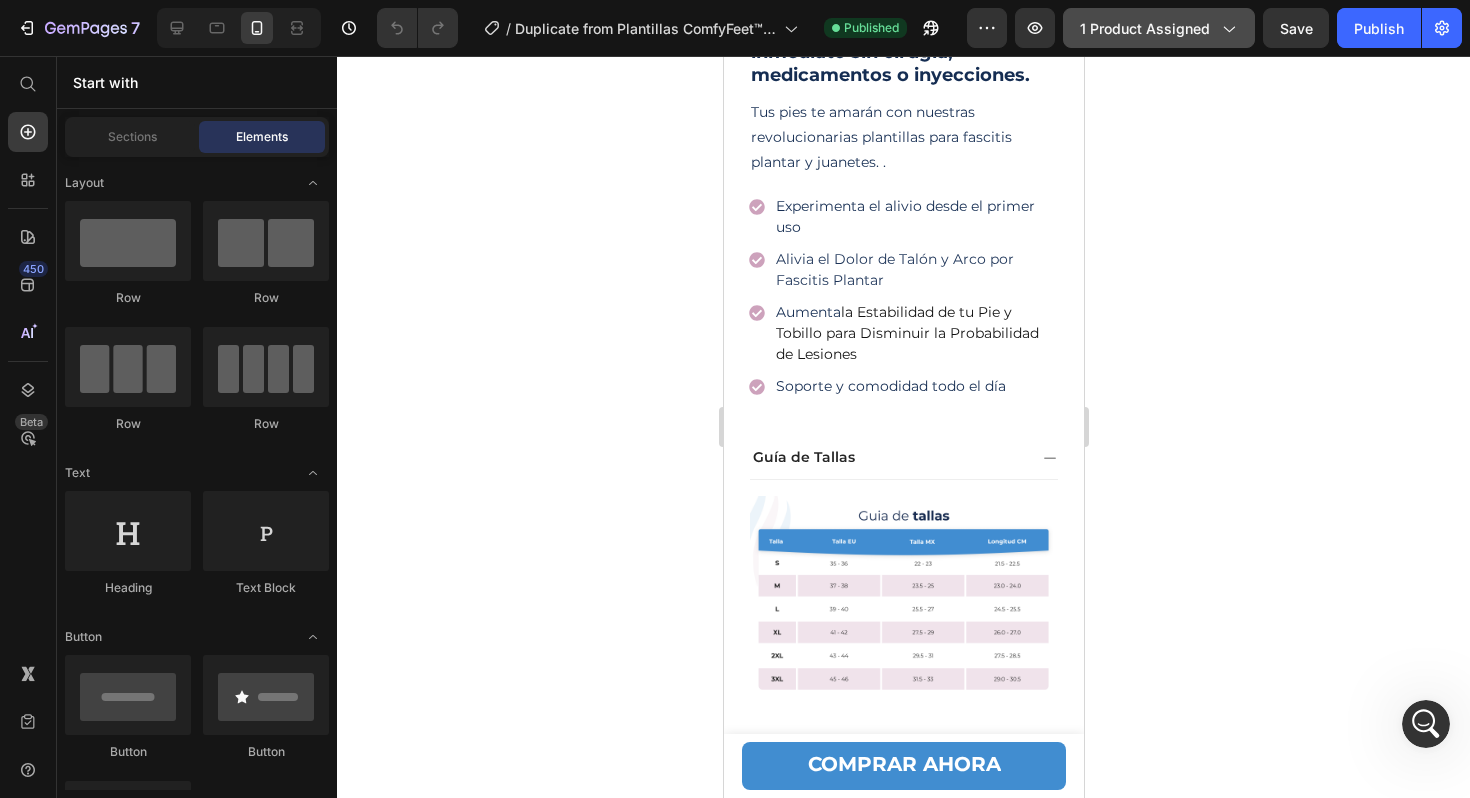 scroll, scrollTop: 0, scrollLeft: 0, axis: both 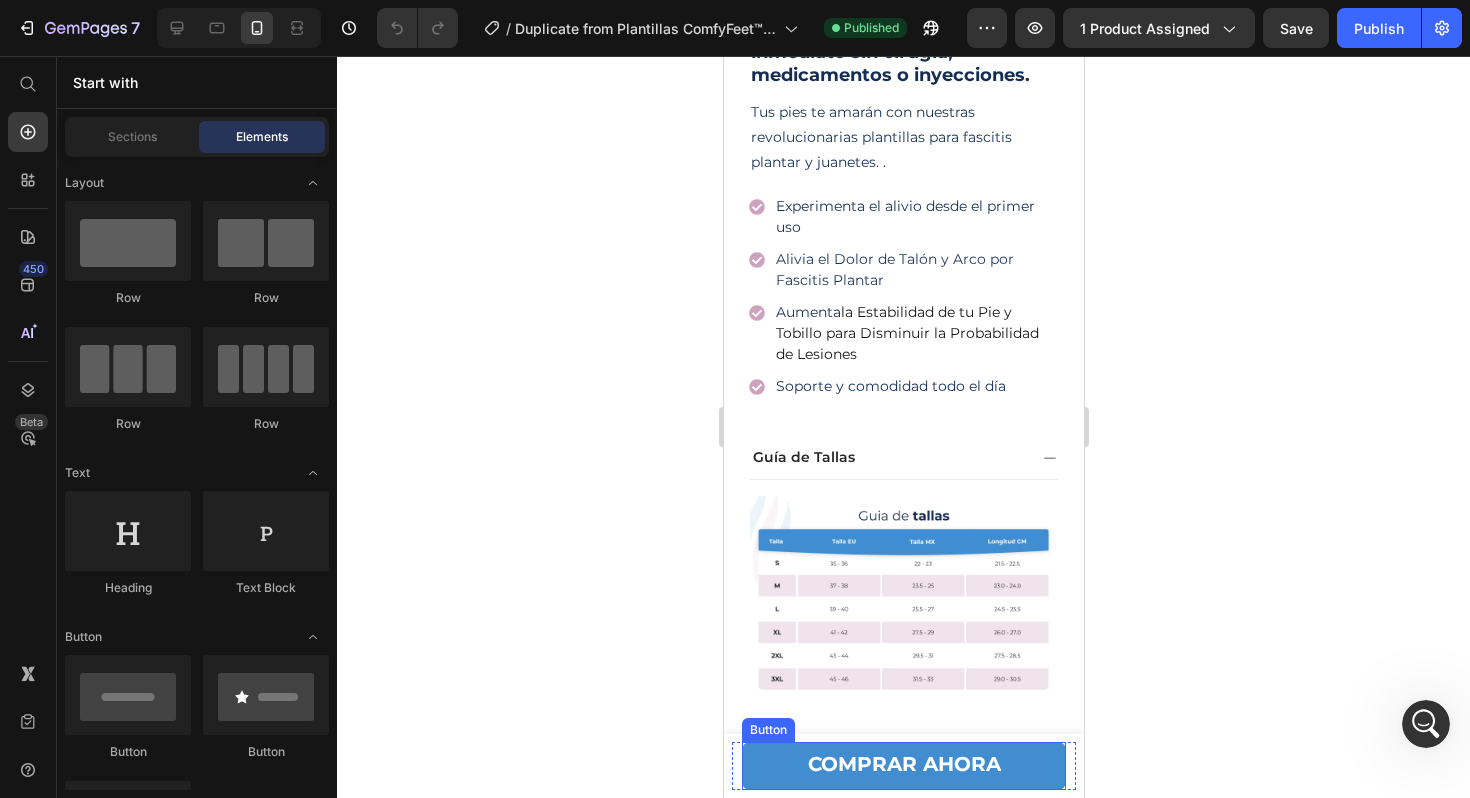 click on "COMPRAR AHORA" at bounding box center (903, 766) 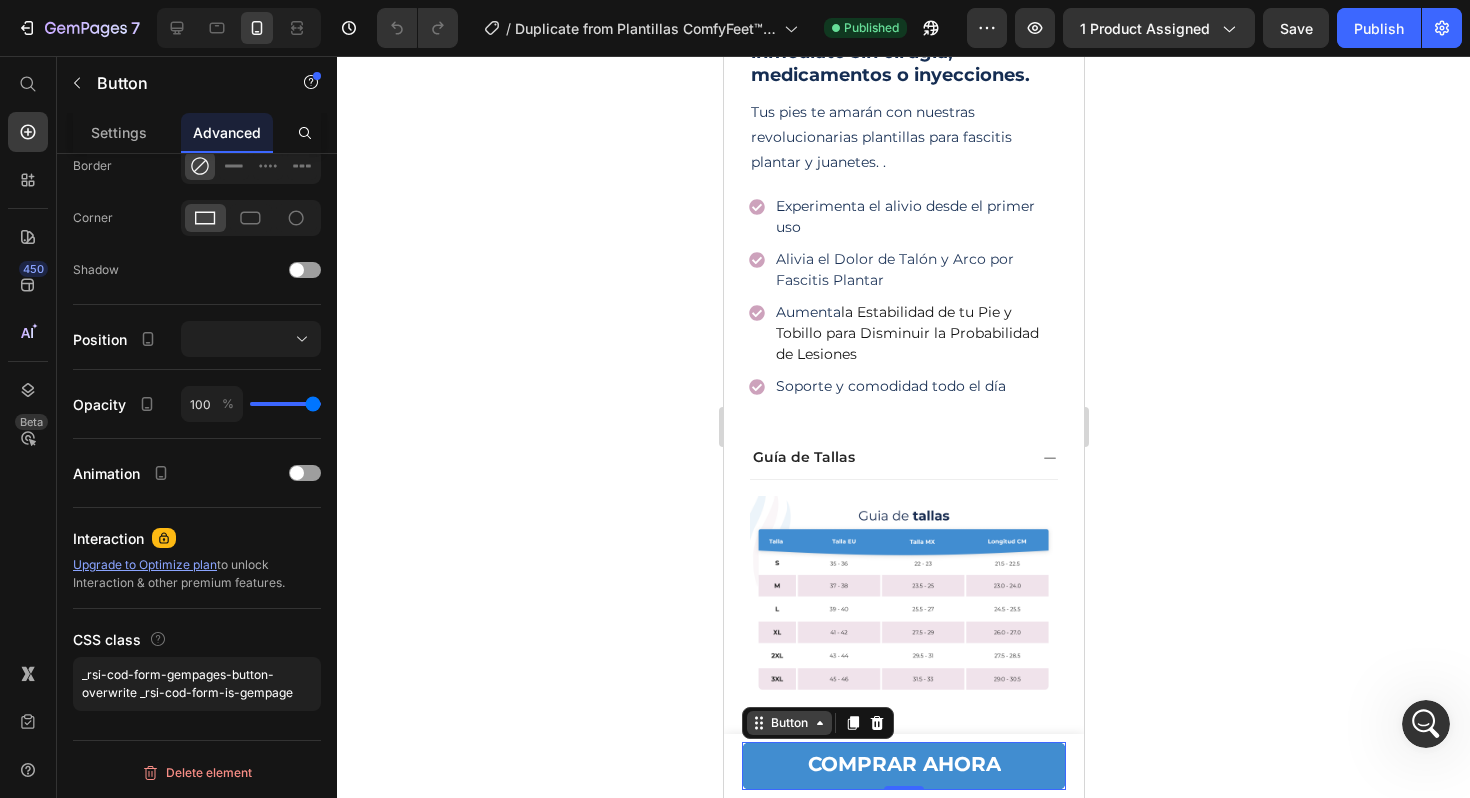 click on "Button" at bounding box center (788, 723) 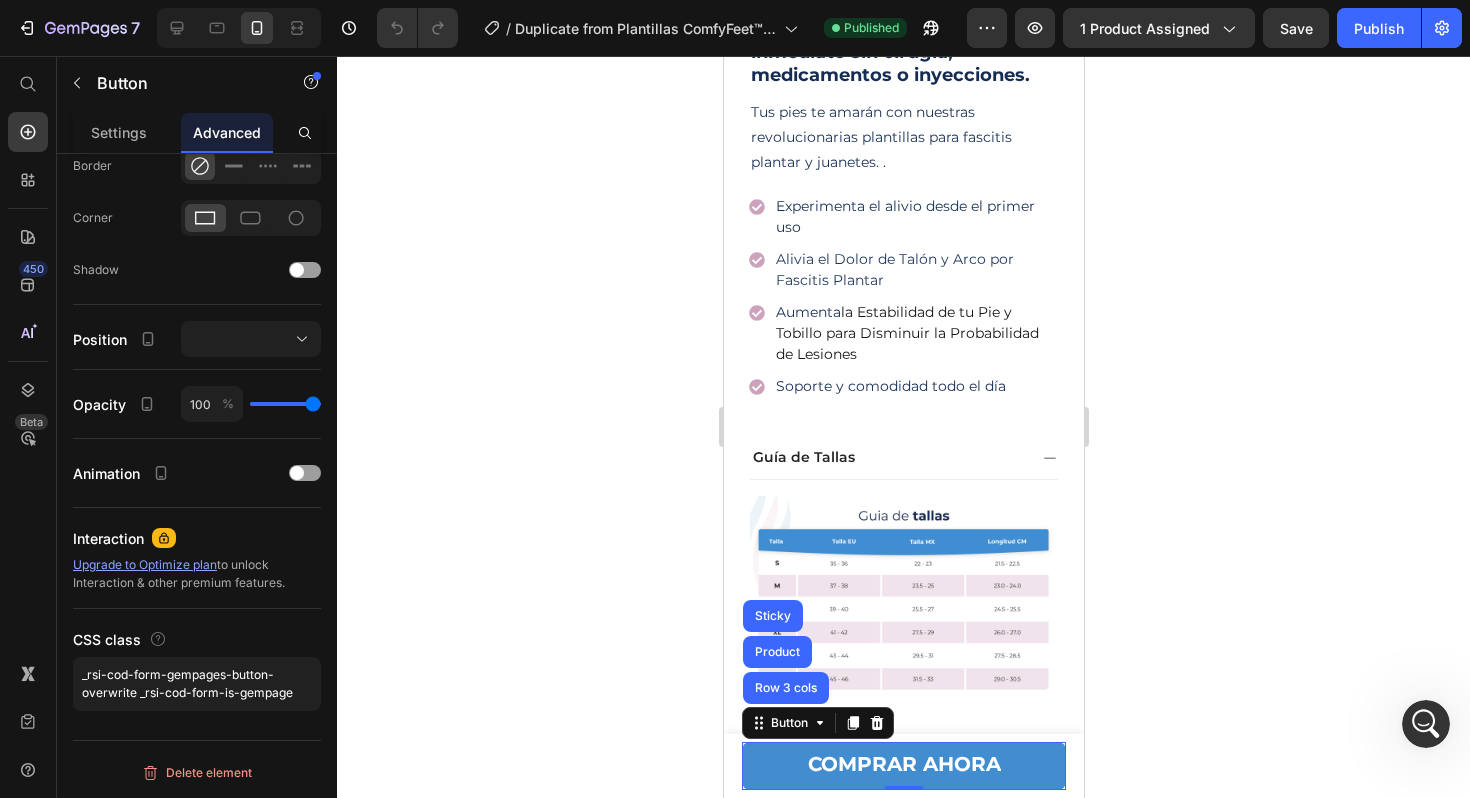 click 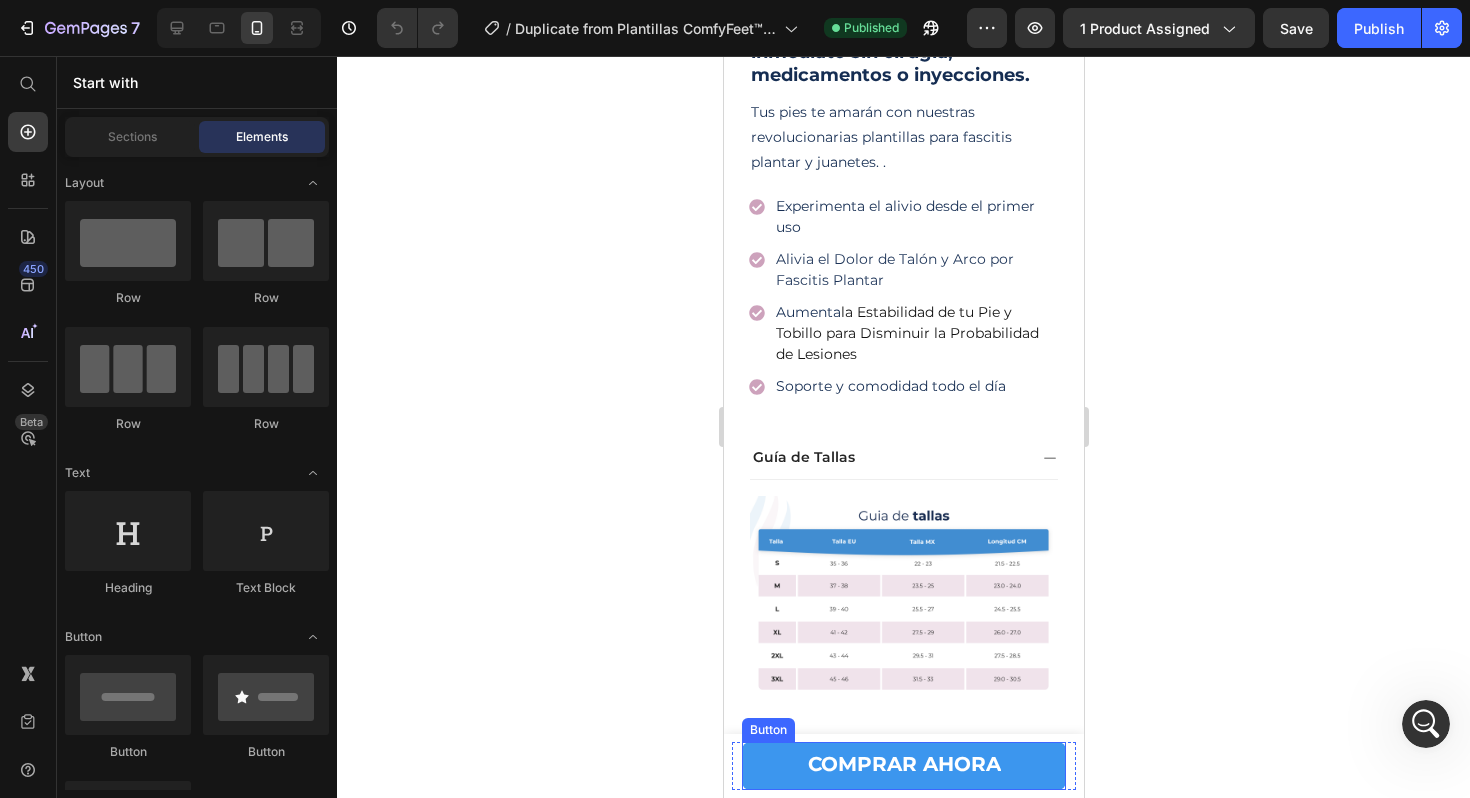 click on "COMPRAR AHORA" at bounding box center (903, 766) 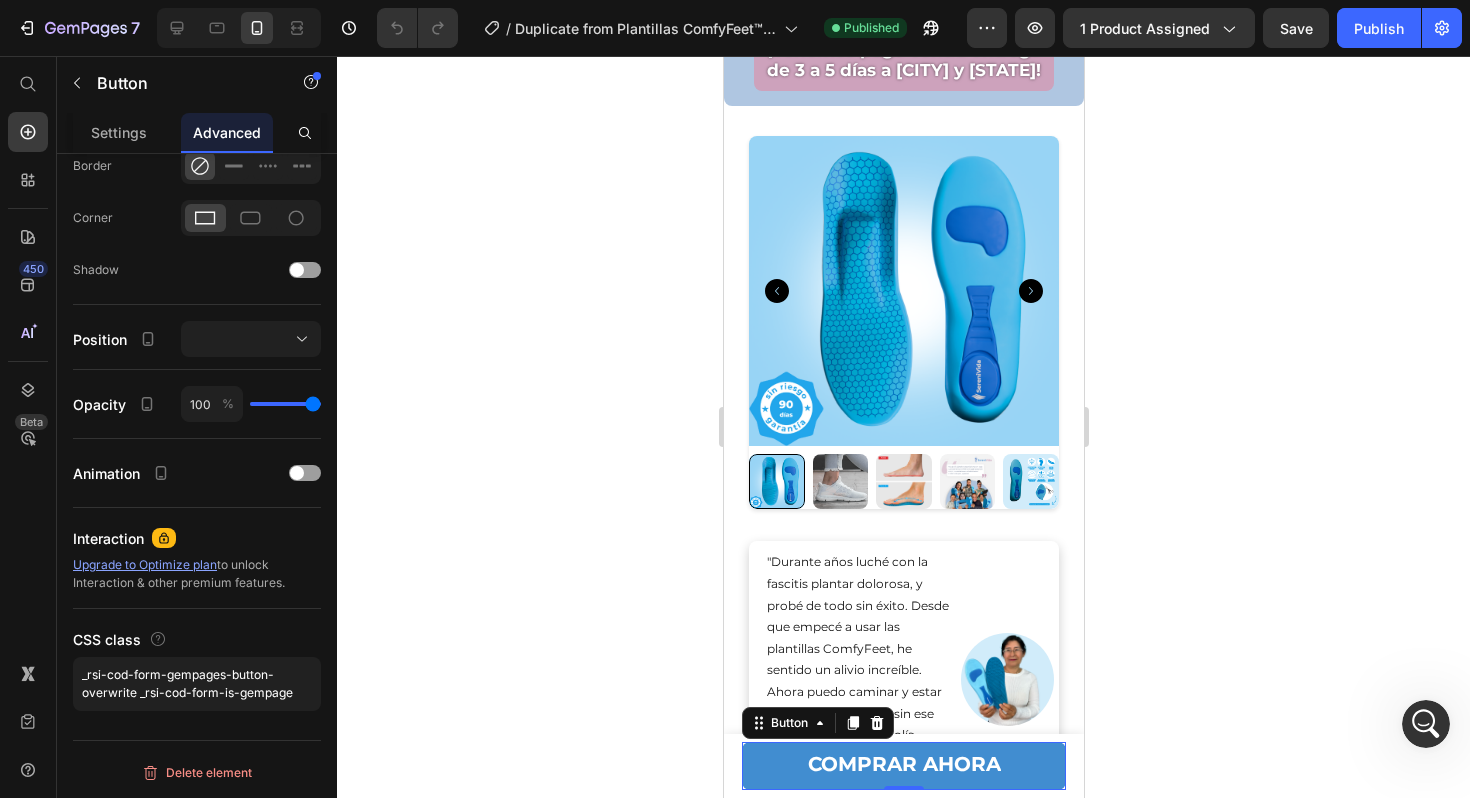 scroll, scrollTop: 0, scrollLeft: 0, axis: both 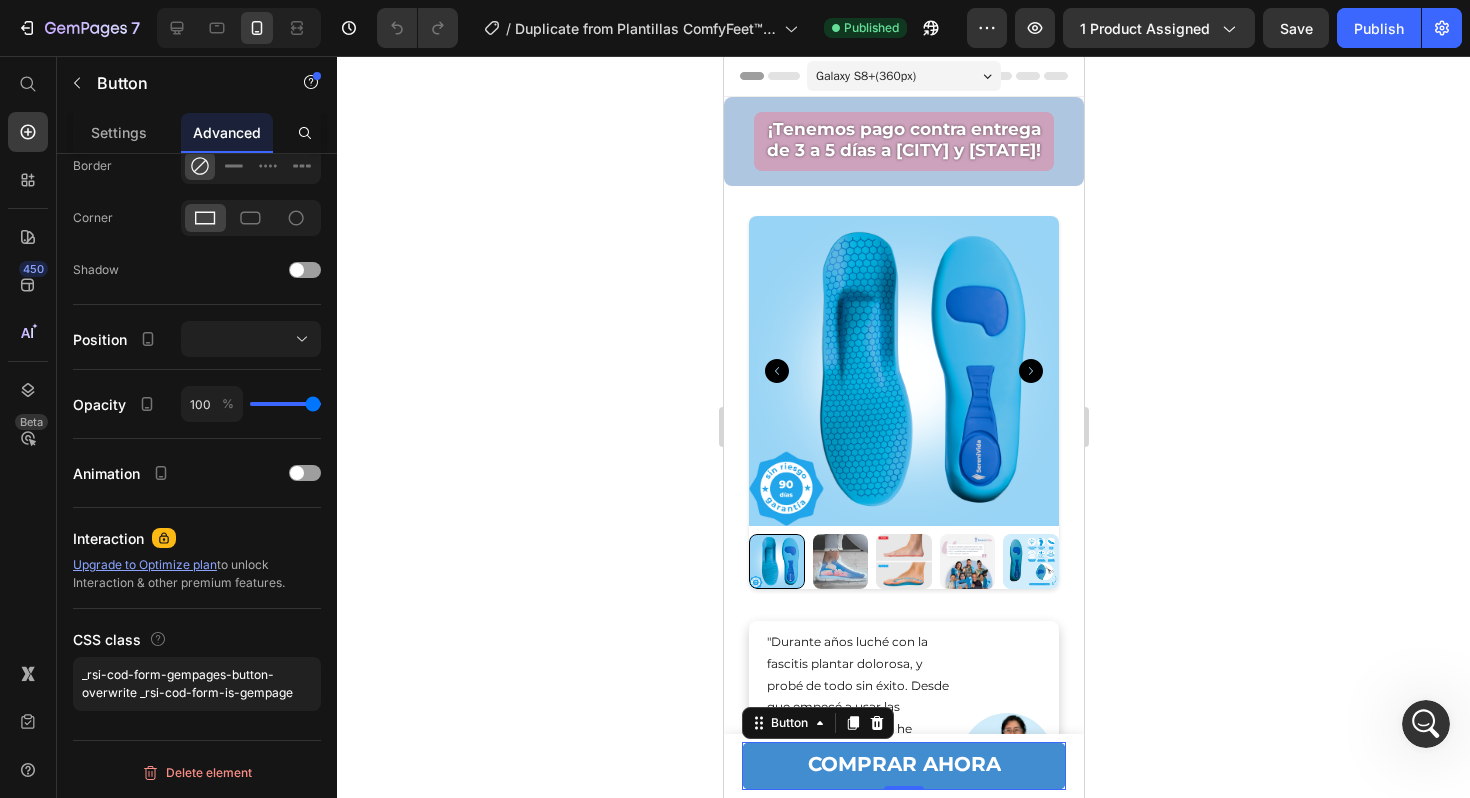 click 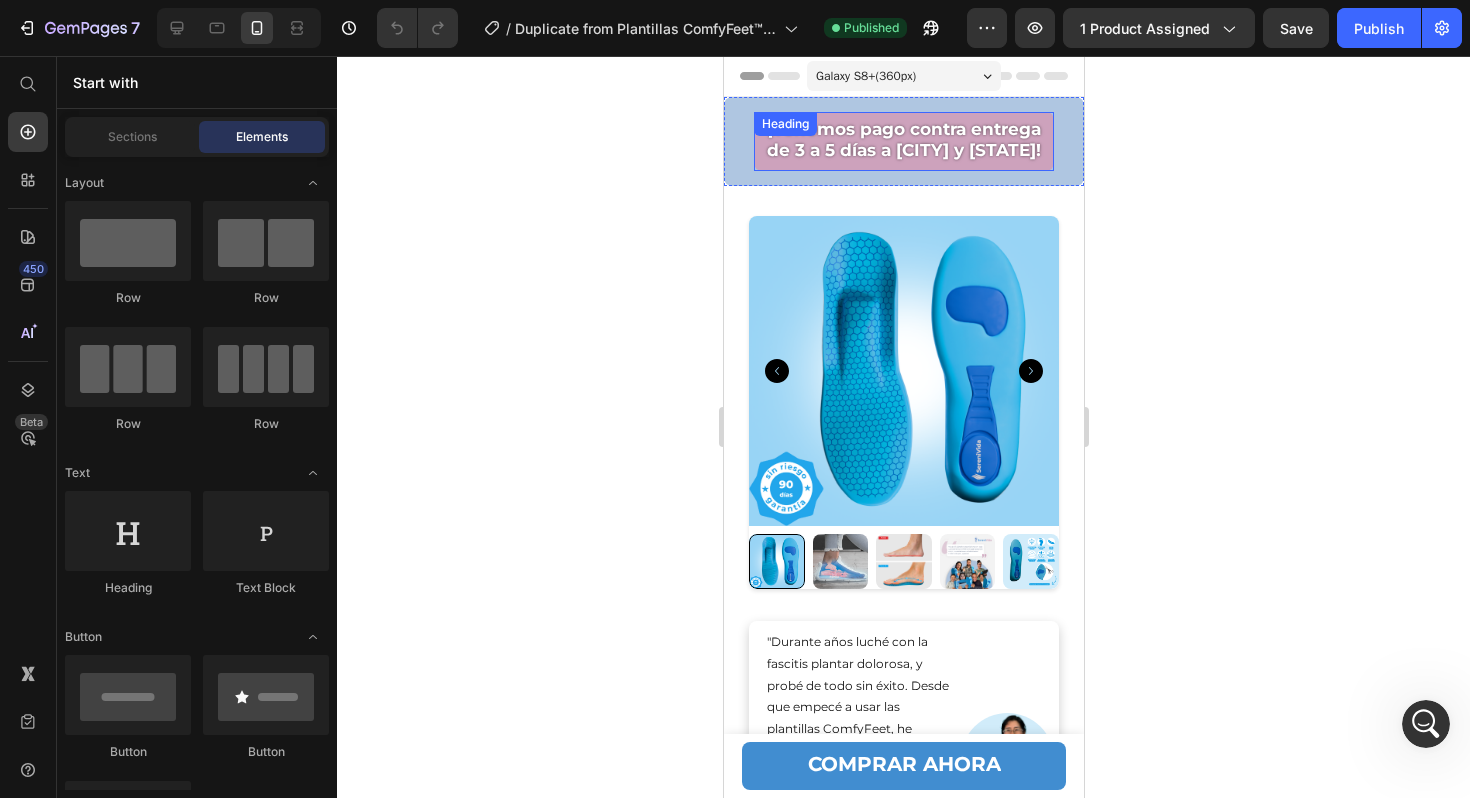click on "¡Tenemos pago contra entrega de 3 a 5 días a [CITY] y [STATE]!" at bounding box center (903, 141) 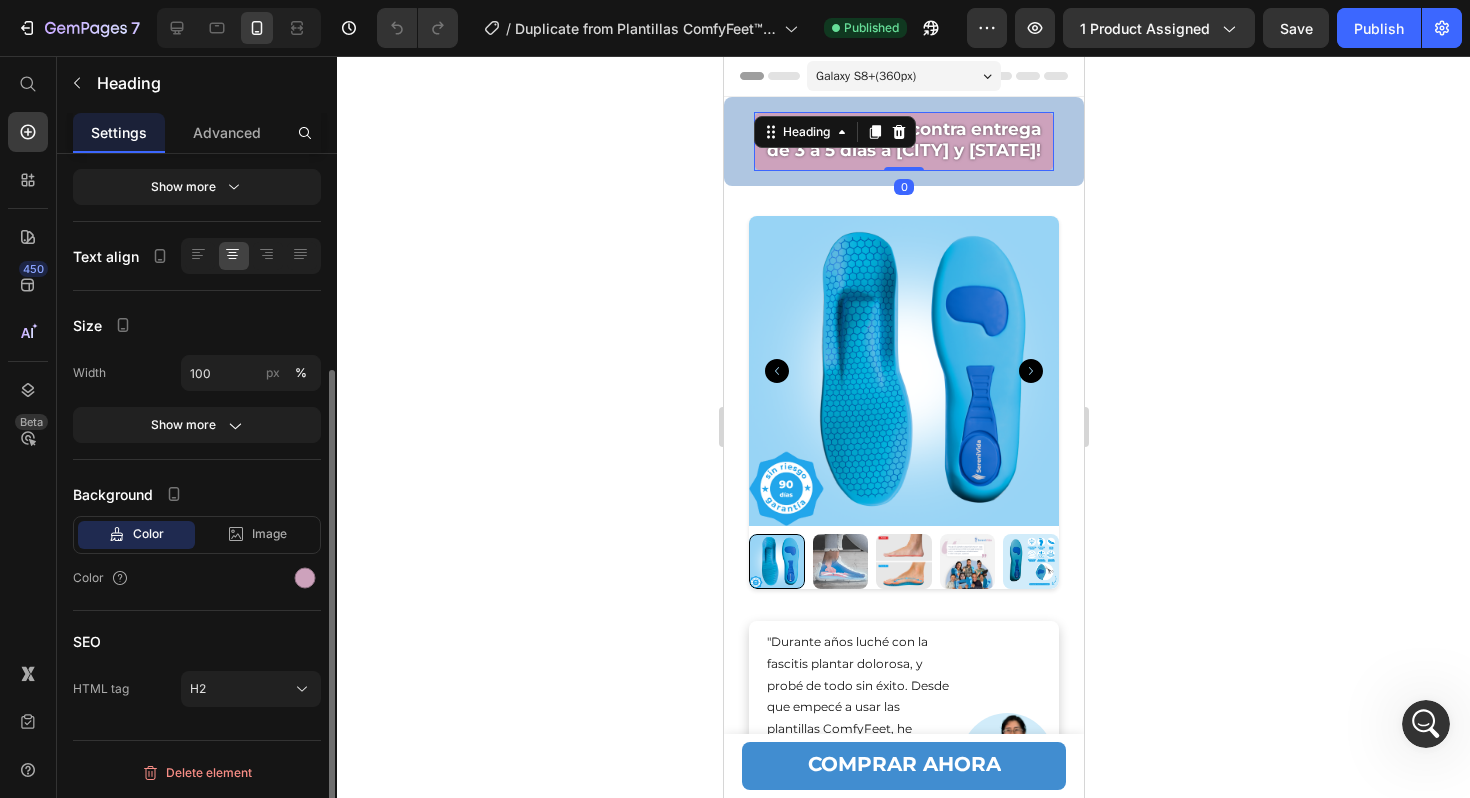 scroll, scrollTop: 0, scrollLeft: 0, axis: both 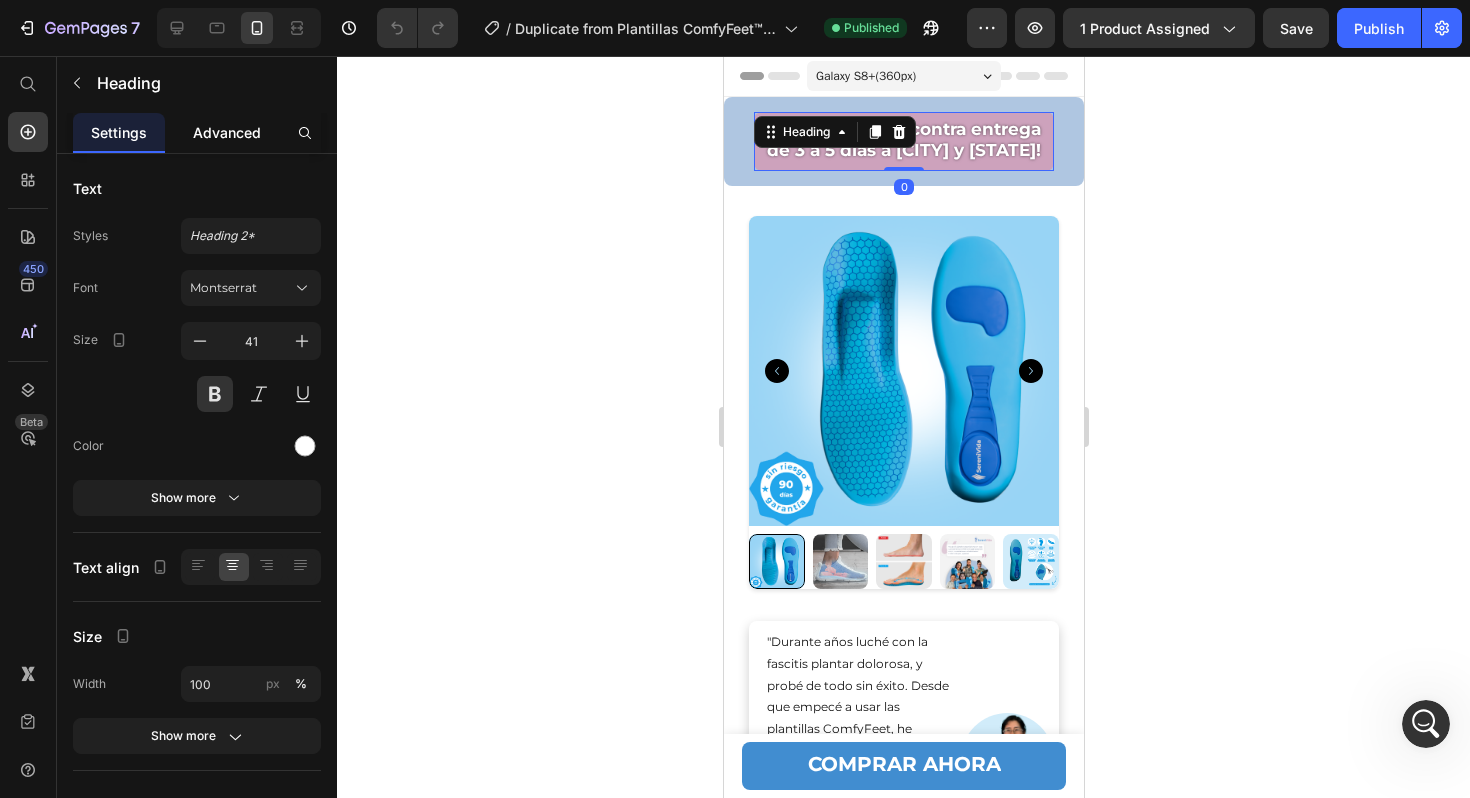 click on "Advanced" at bounding box center (227, 132) 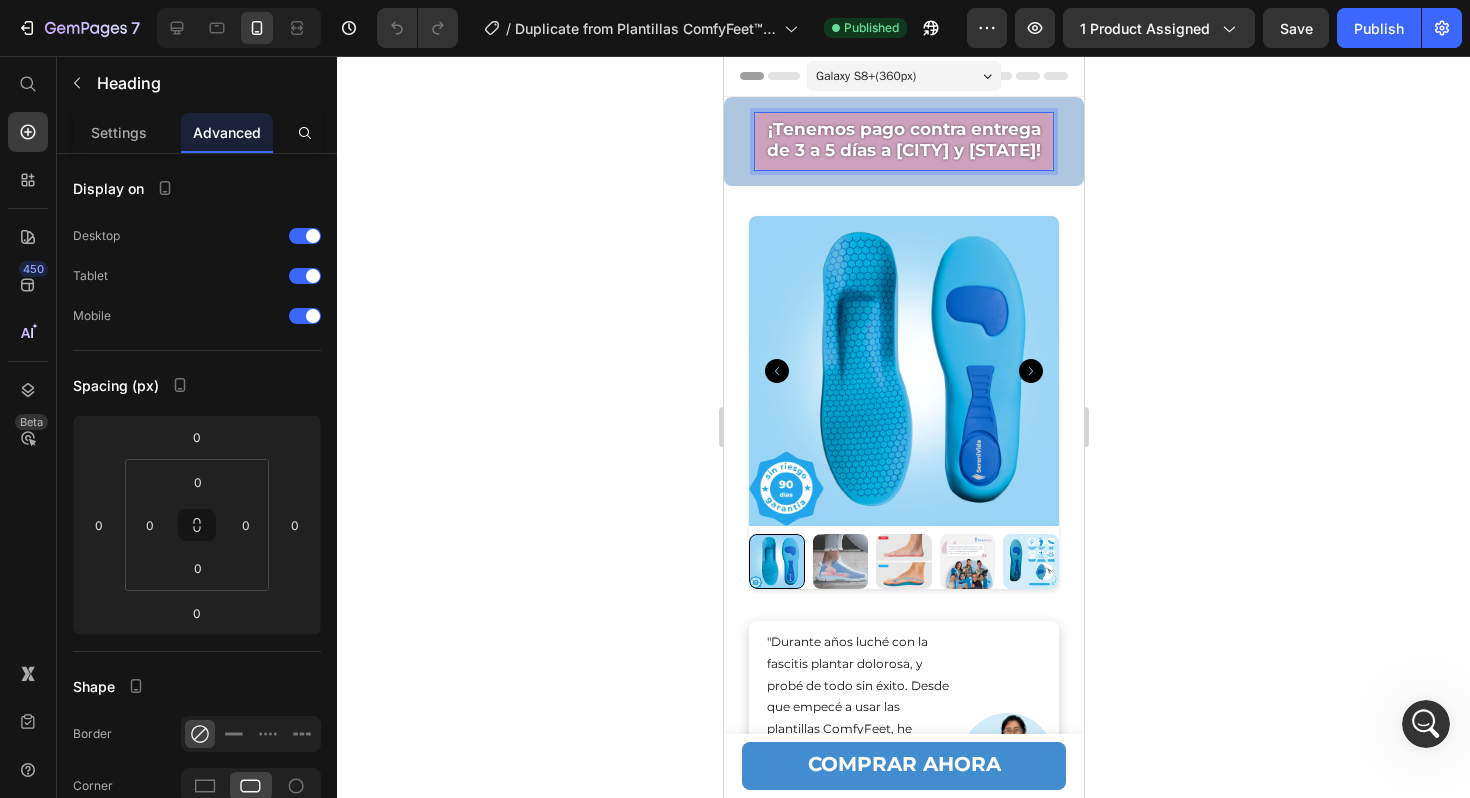 click 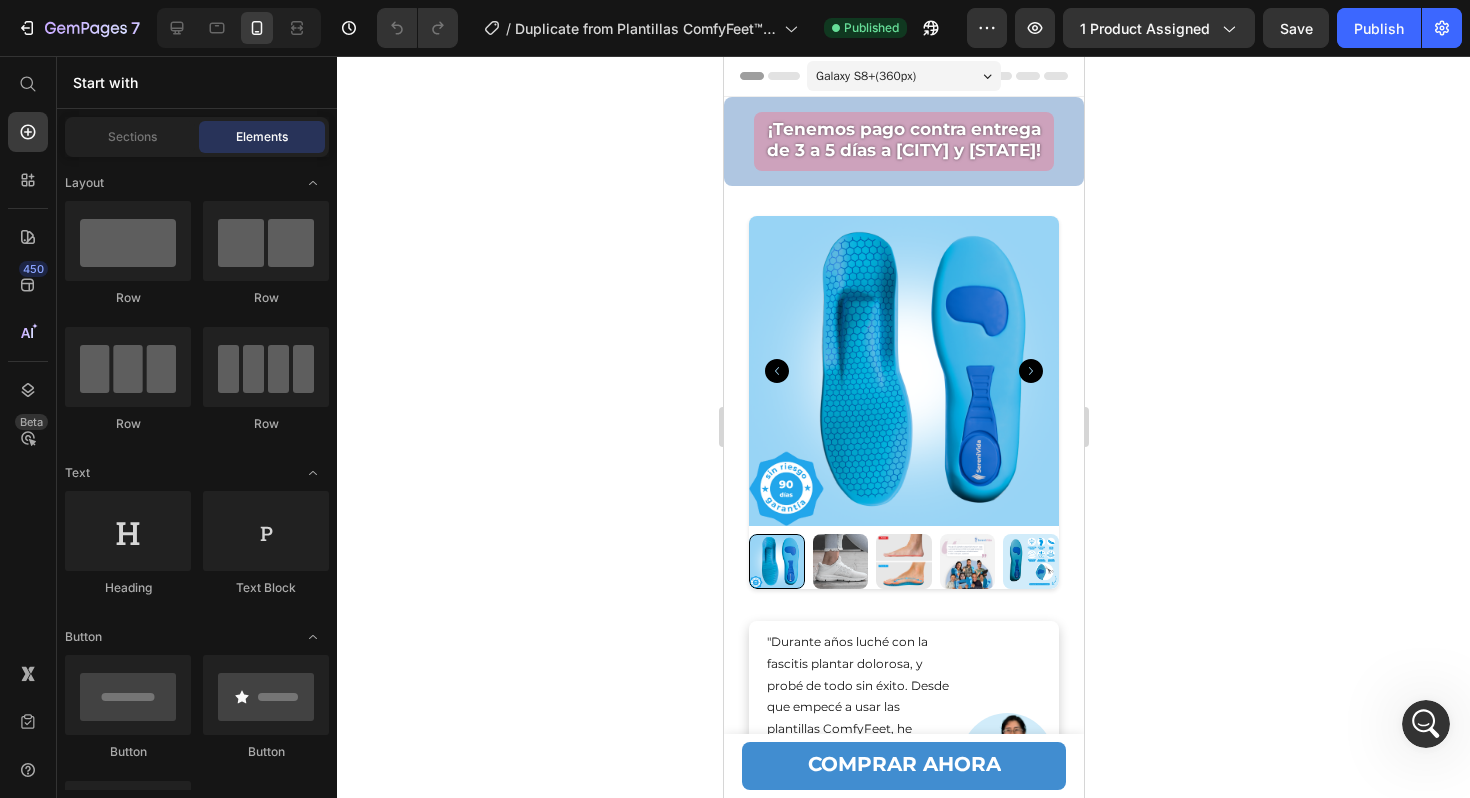 click 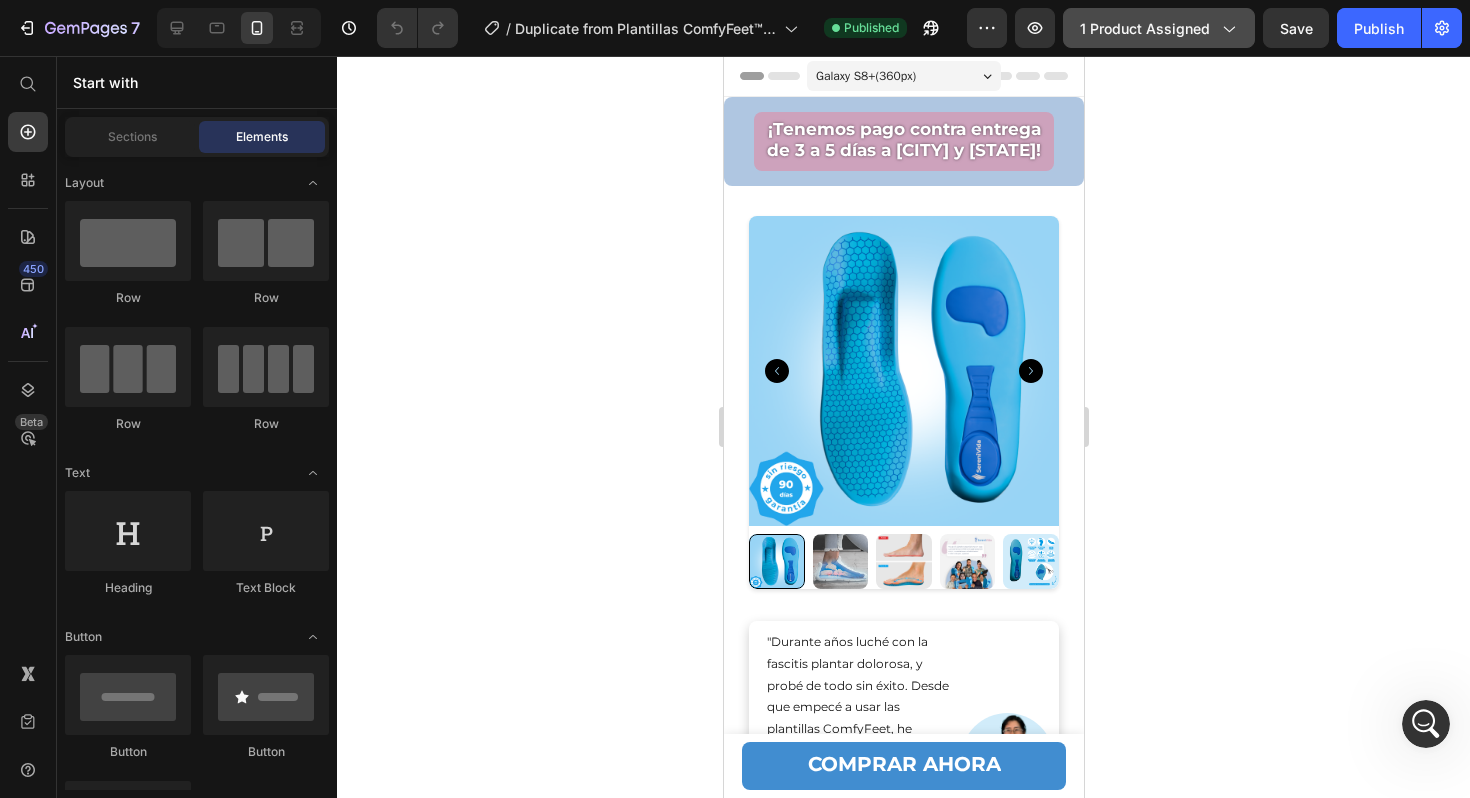 click on "1 product assigned" at bounding box center [1159, 28] 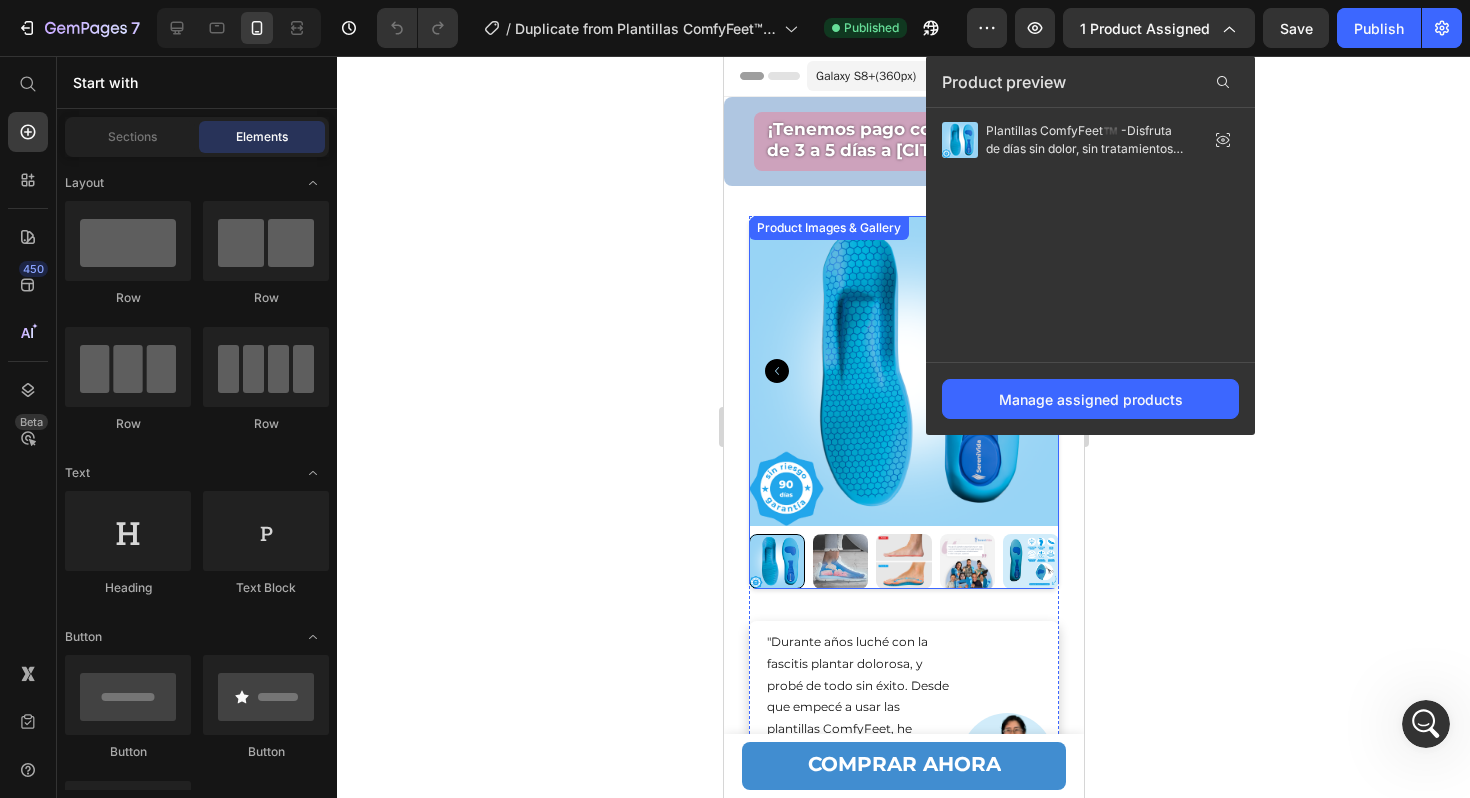 click at bounding box center (903, 371) 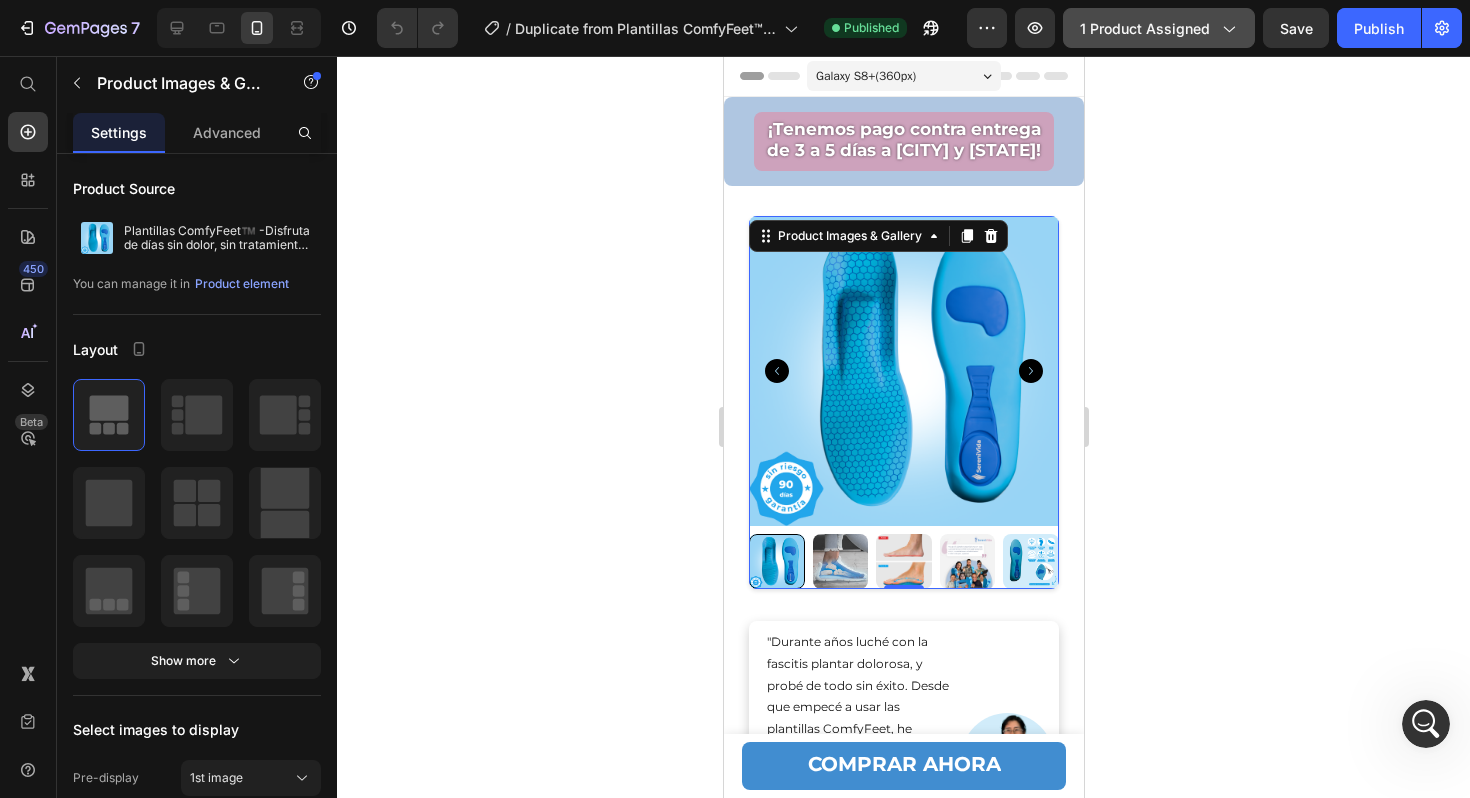 click on "1 product assigned" 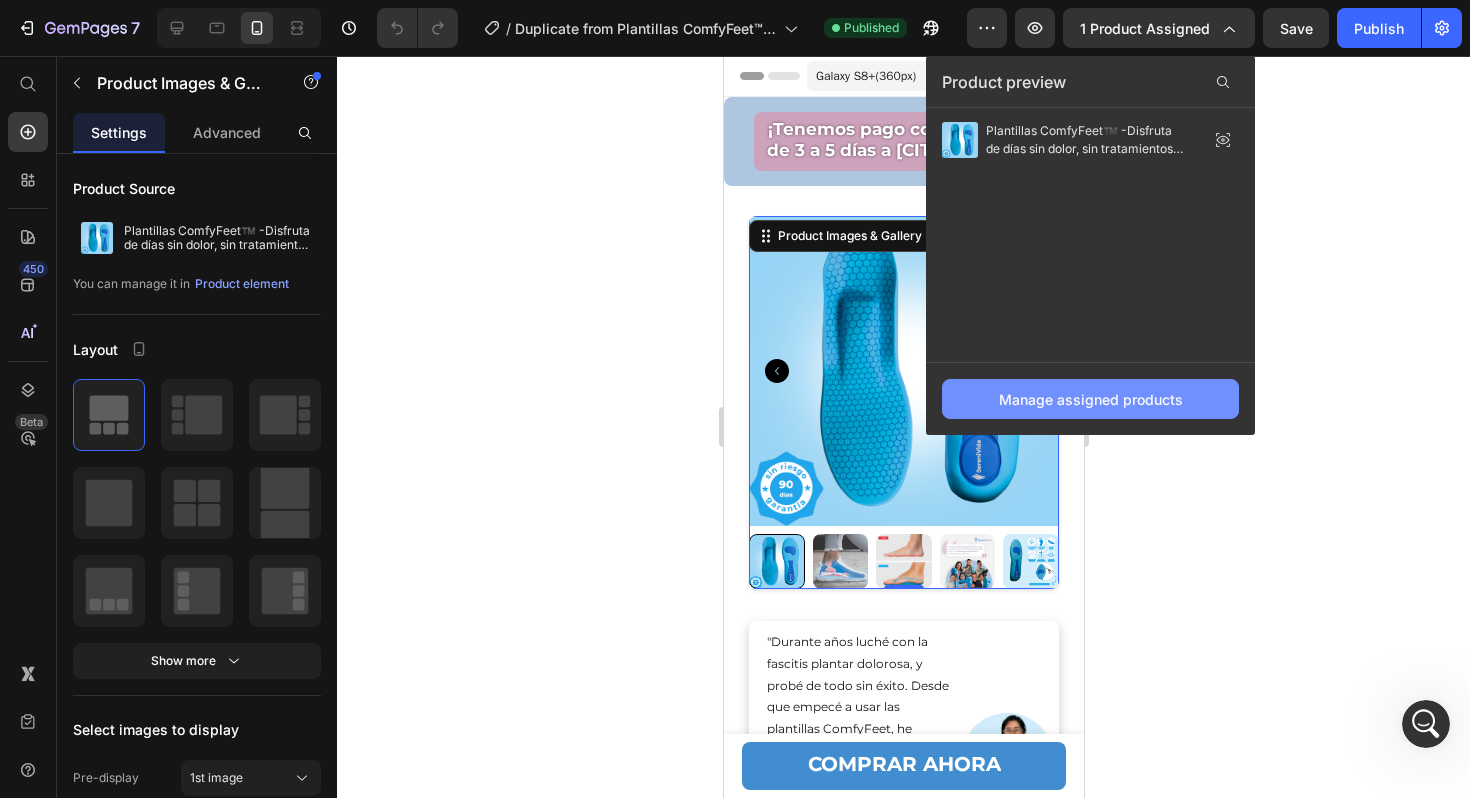 click on "Manage assigned products" at bounding box center [1091, 399] 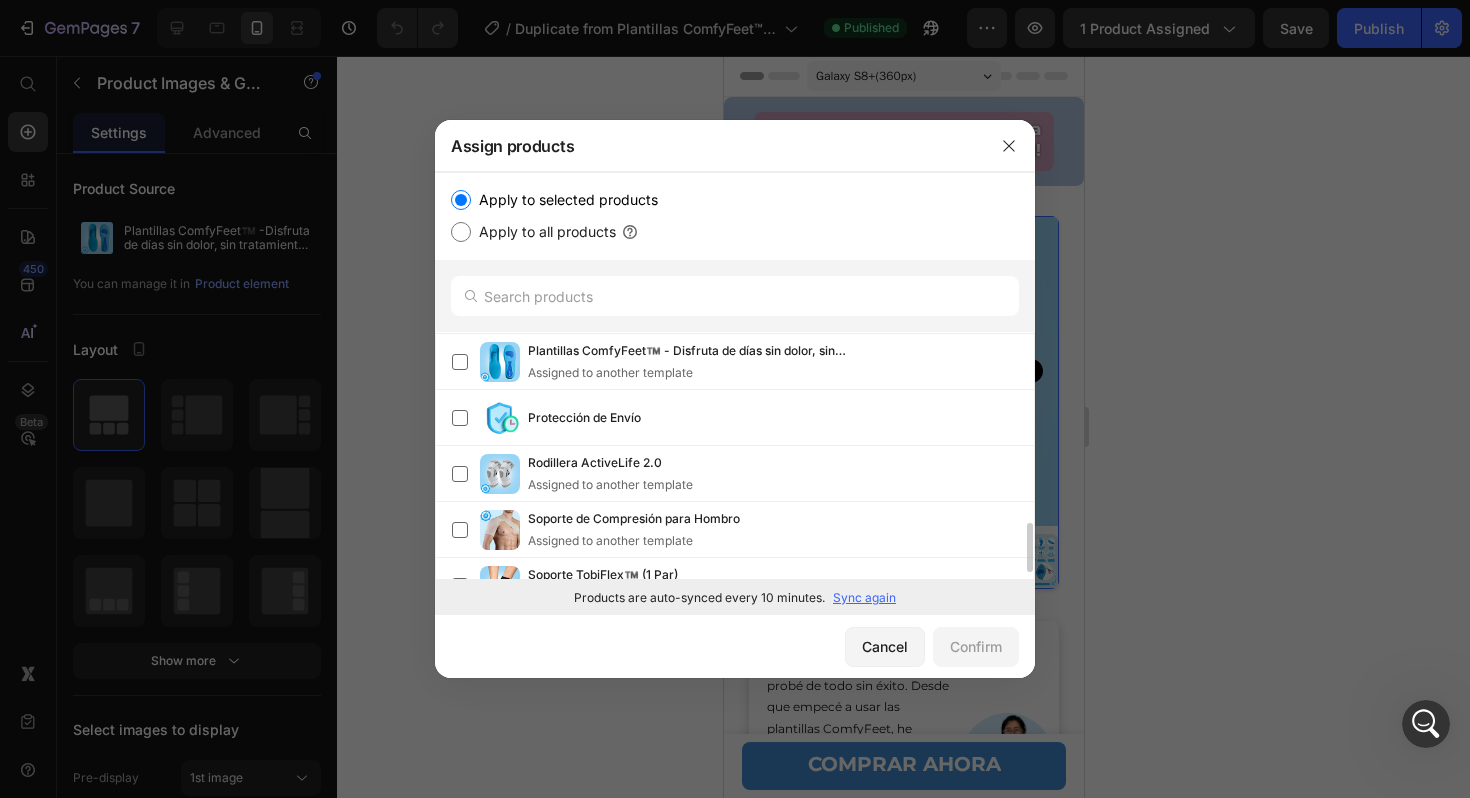 scroll, scrollTop: 0, scrollLeft: 0, axis: both 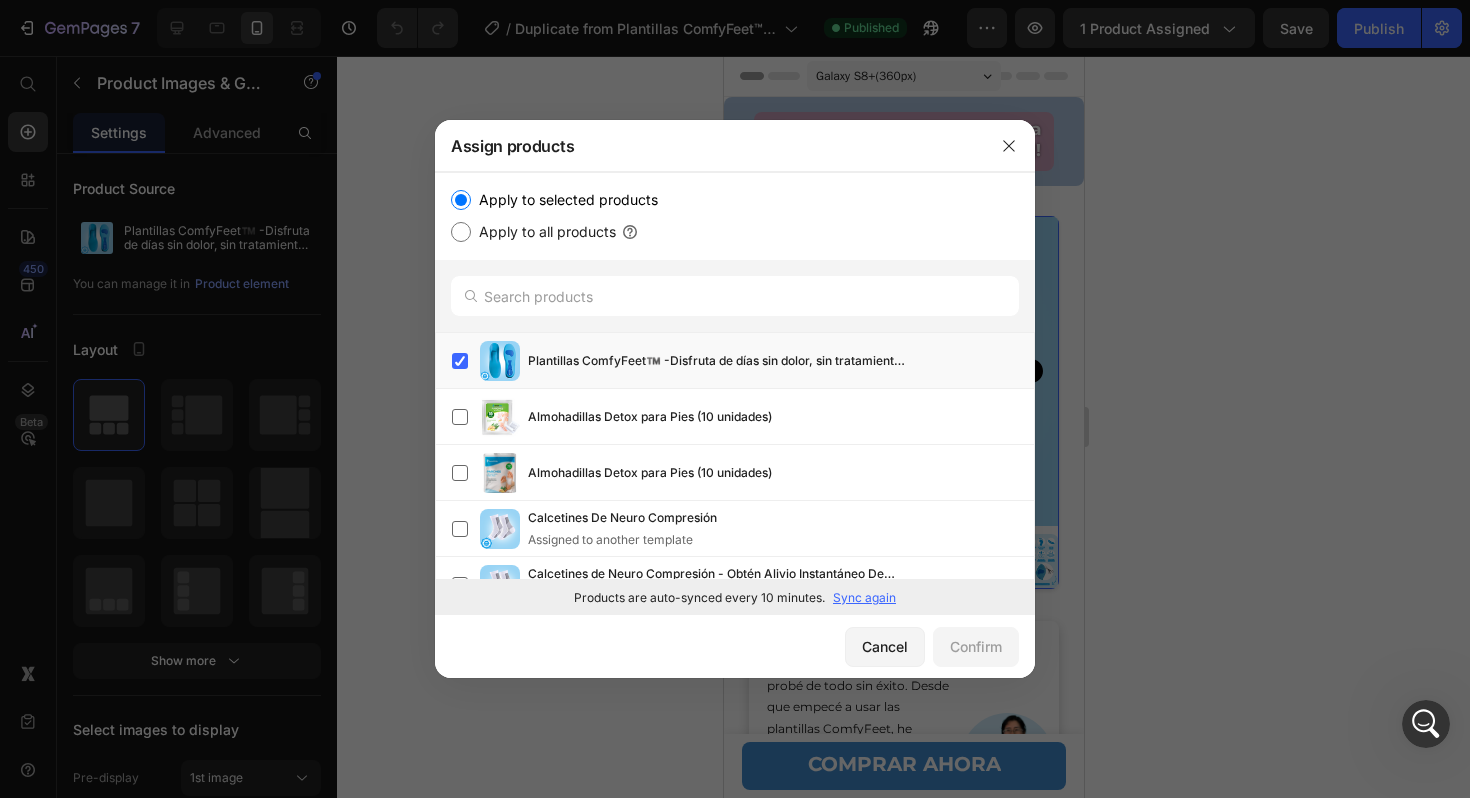 click at bounding box center (735, 399) 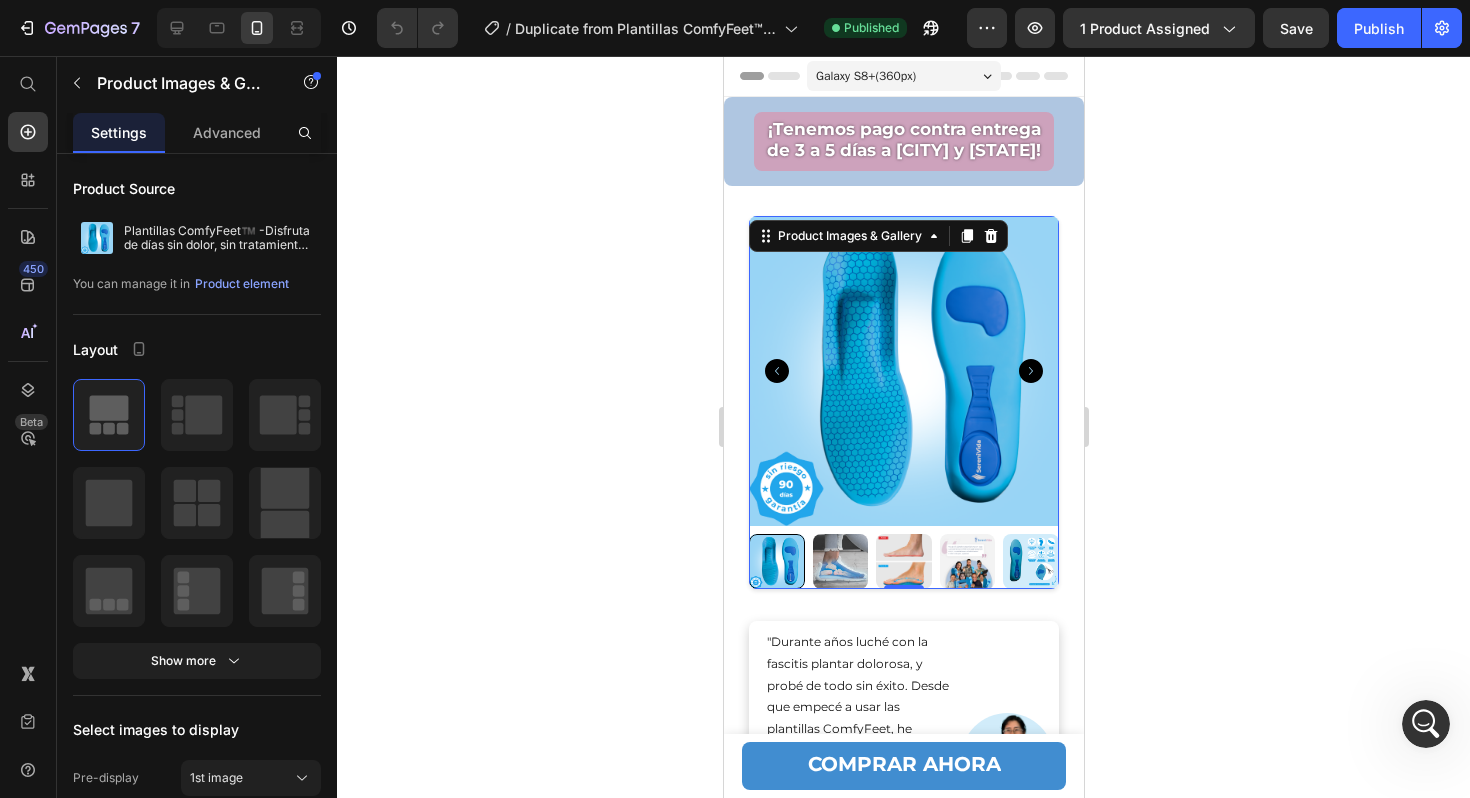 scroll, scrollTop: 259, scrollLeft: 0, axis: vertical 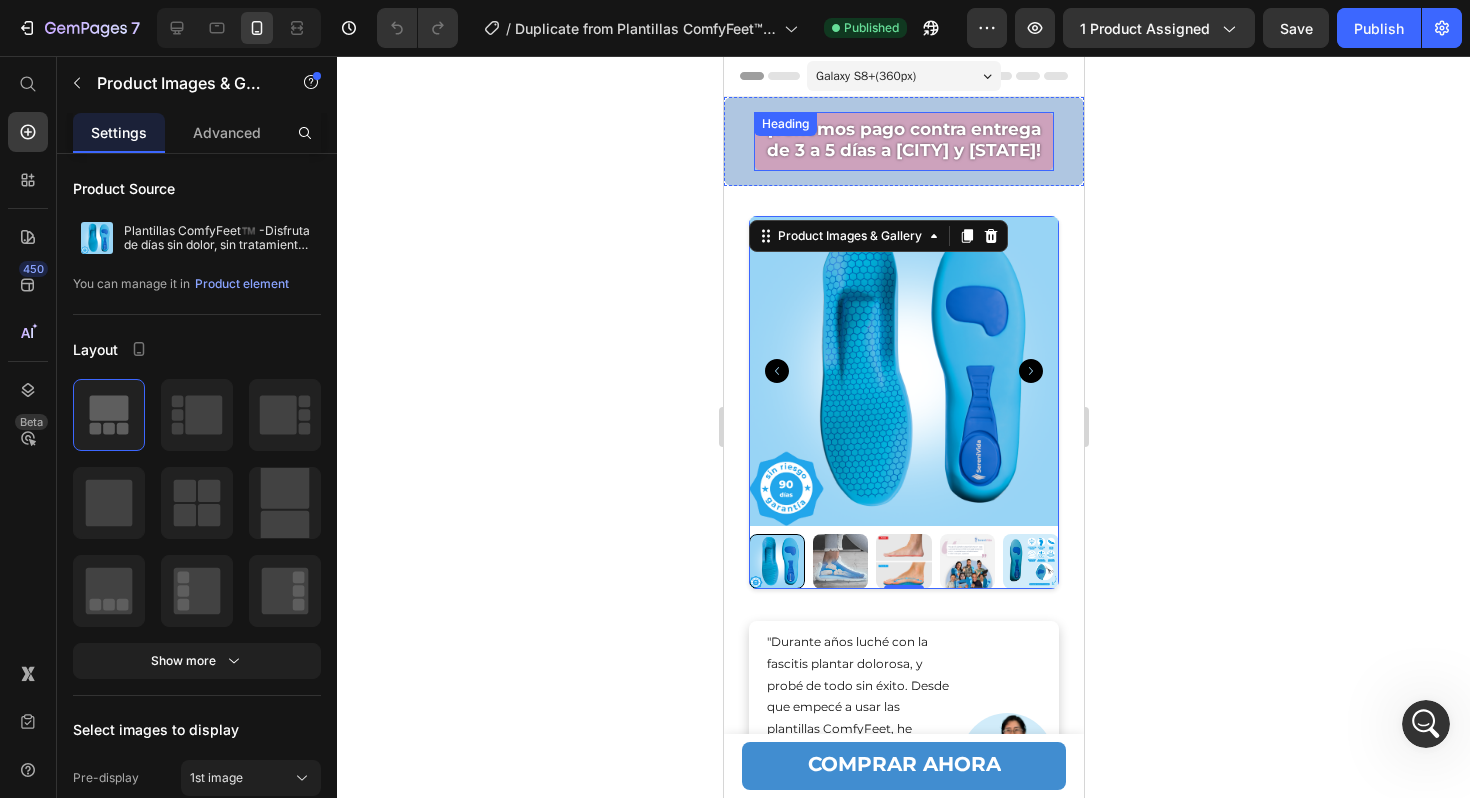 click on "¡Tenemos pago contra entrega de 3 a 5 días a [CITY] y [STATE]!" at bounding box center (903, 139) 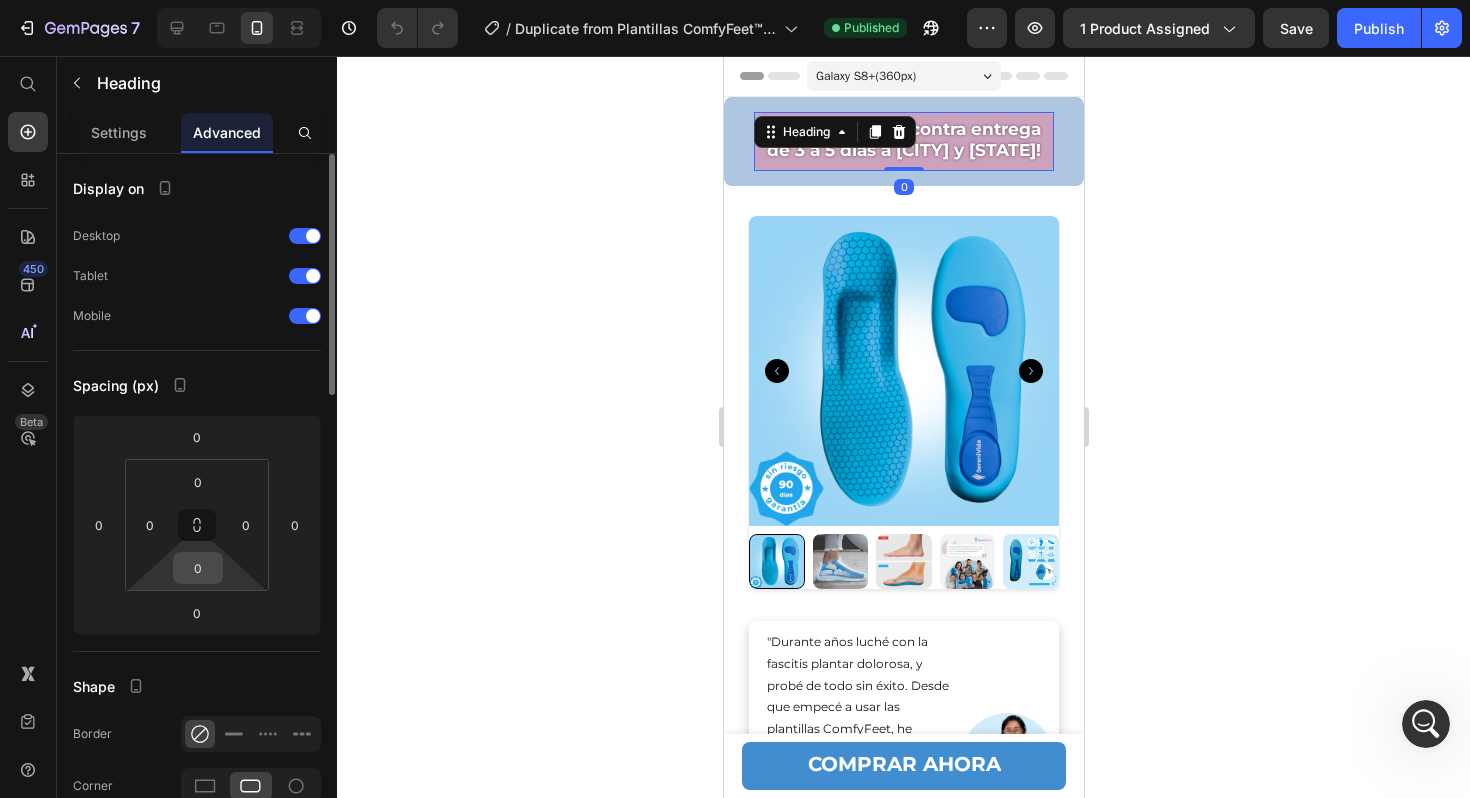 click on "0" at bounding box center (198, 568) 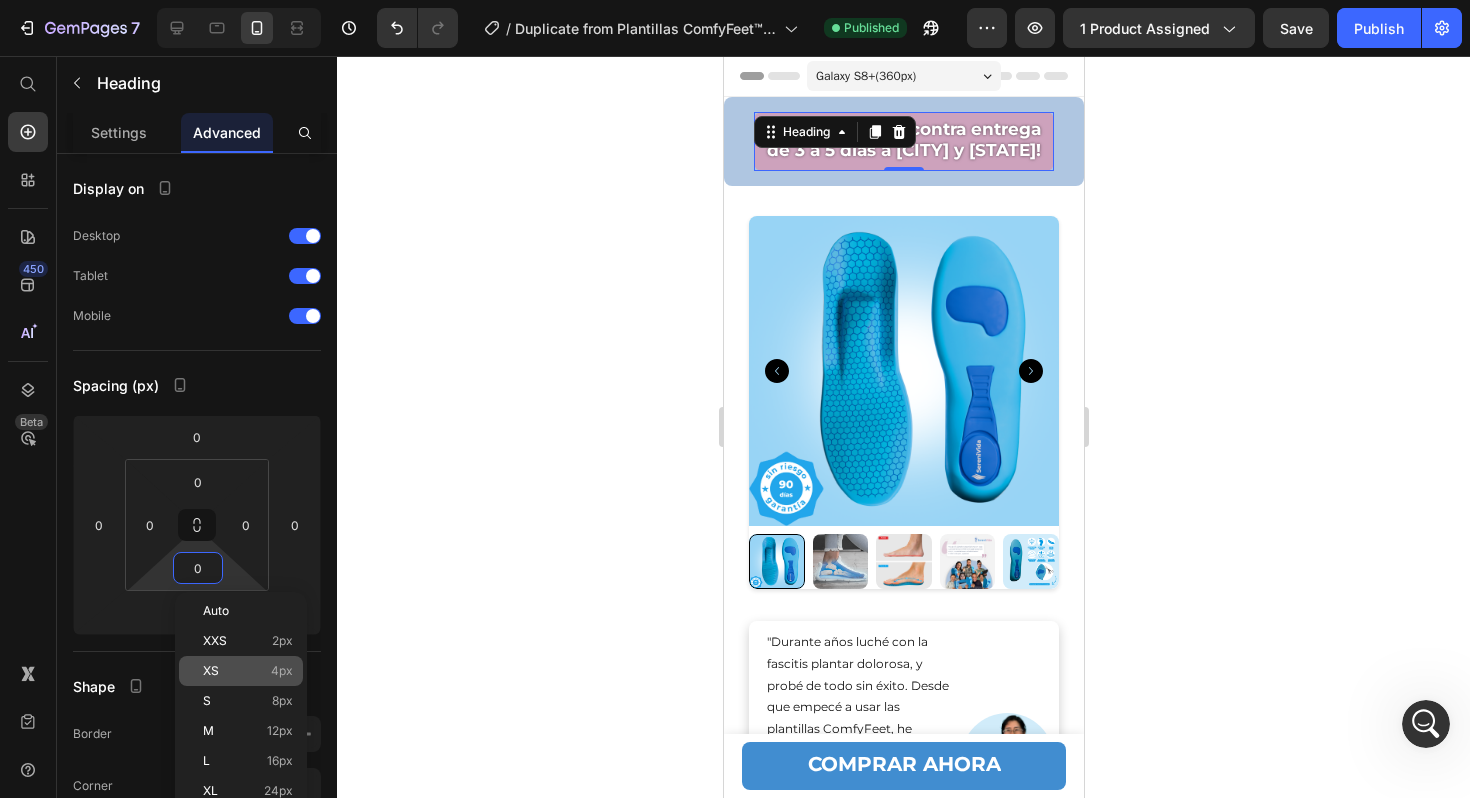 click on "XS 4px" at bounding box center [248, 671] 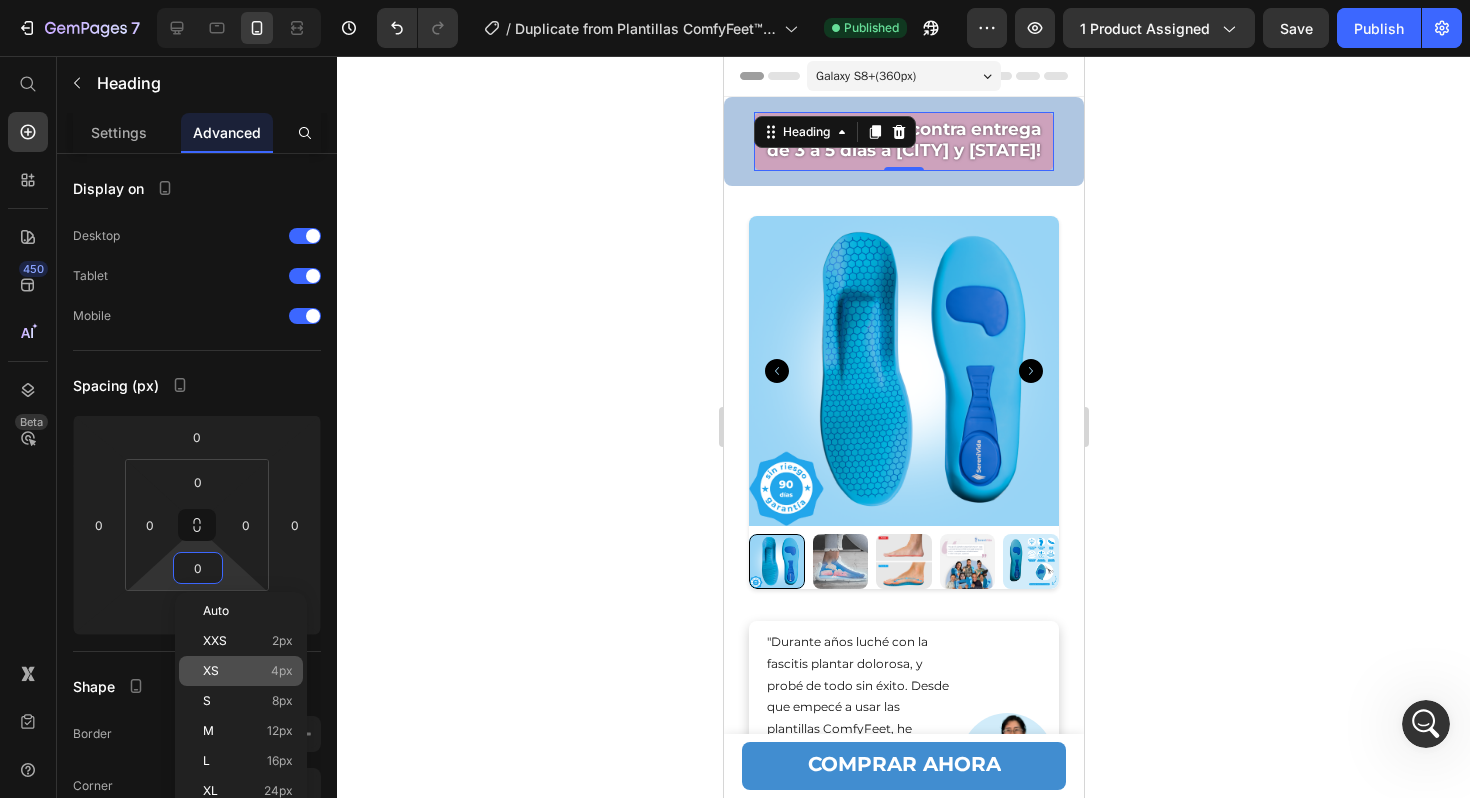 type on "4" 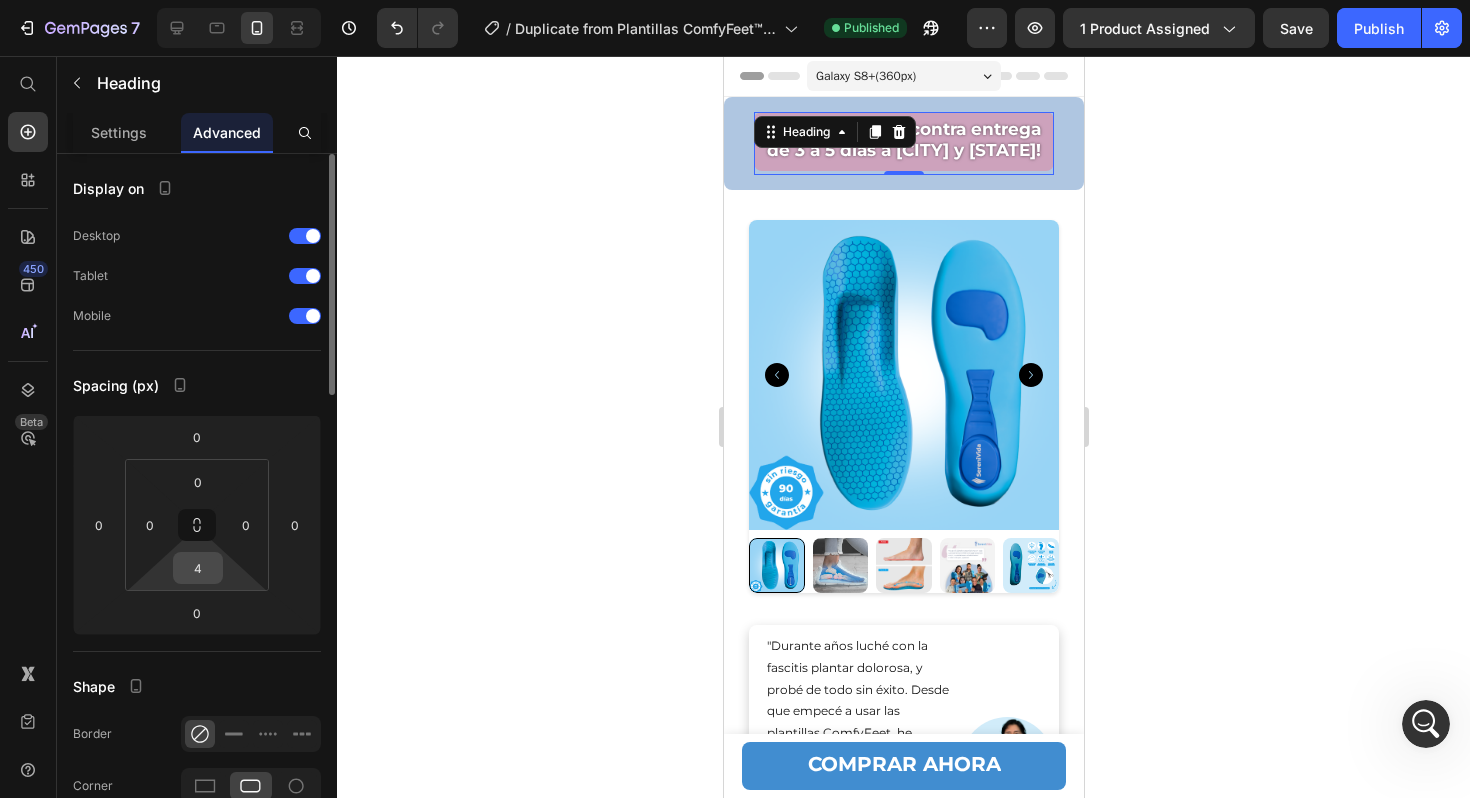 click on "4" at bounding box center (198, 568) 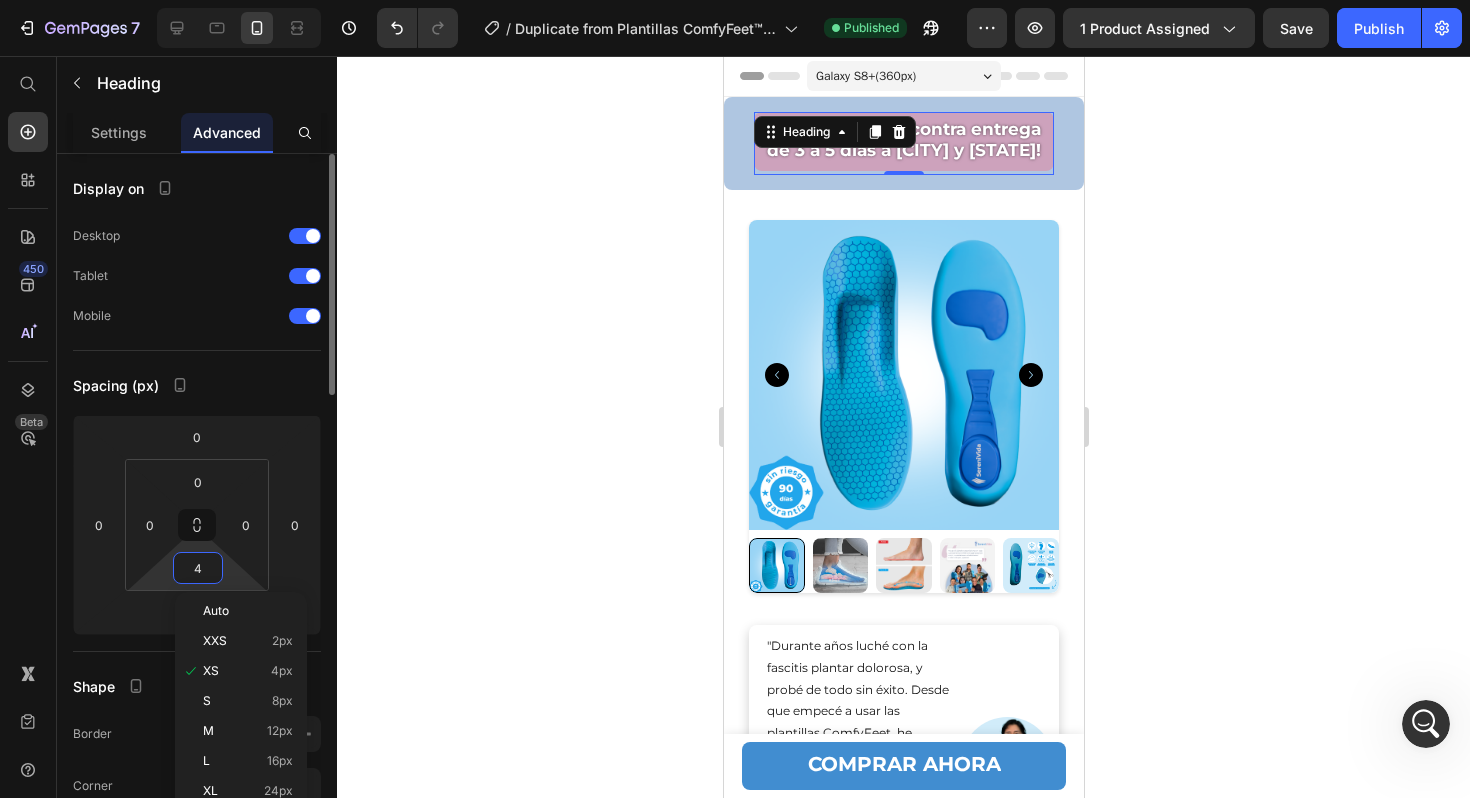 type 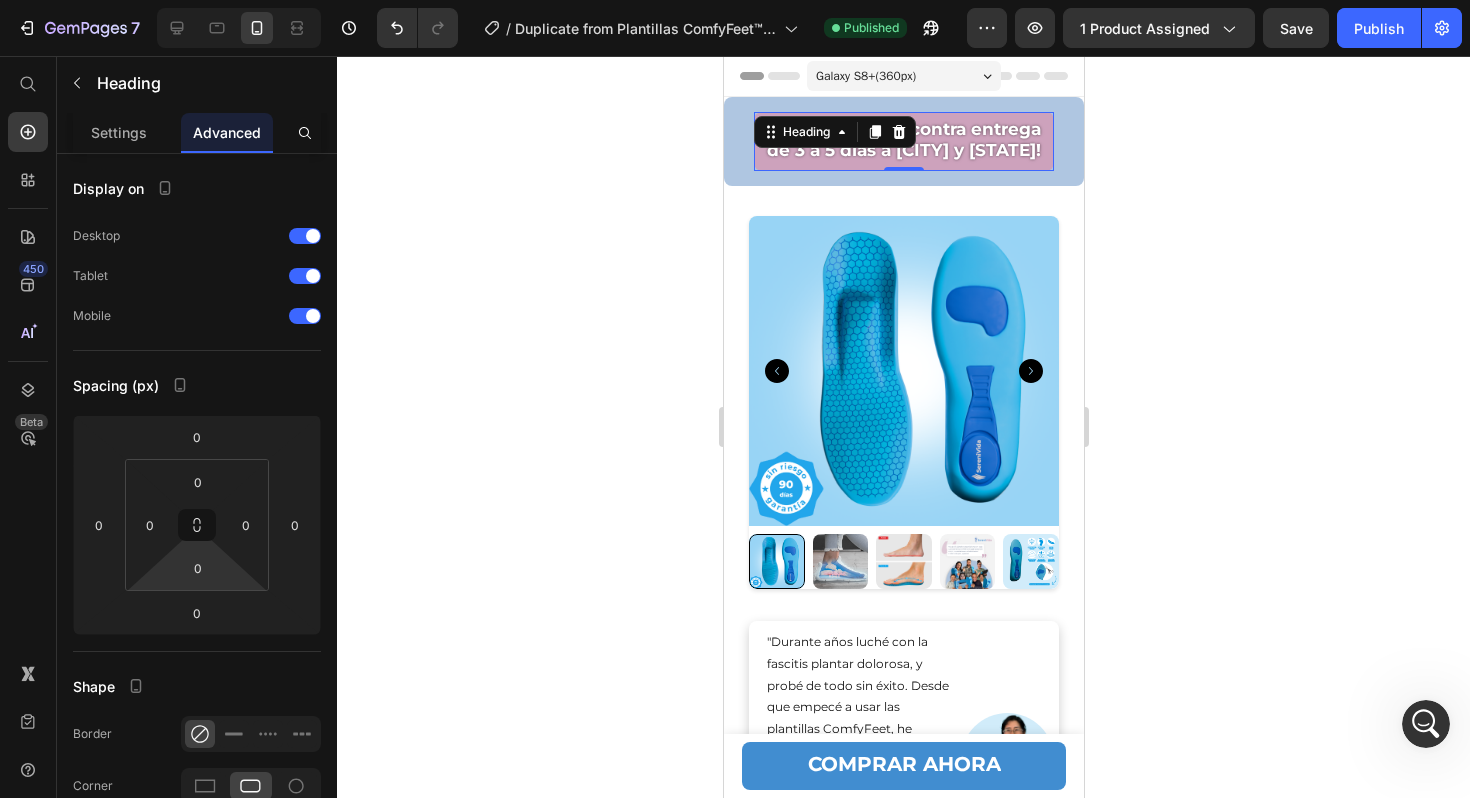 click 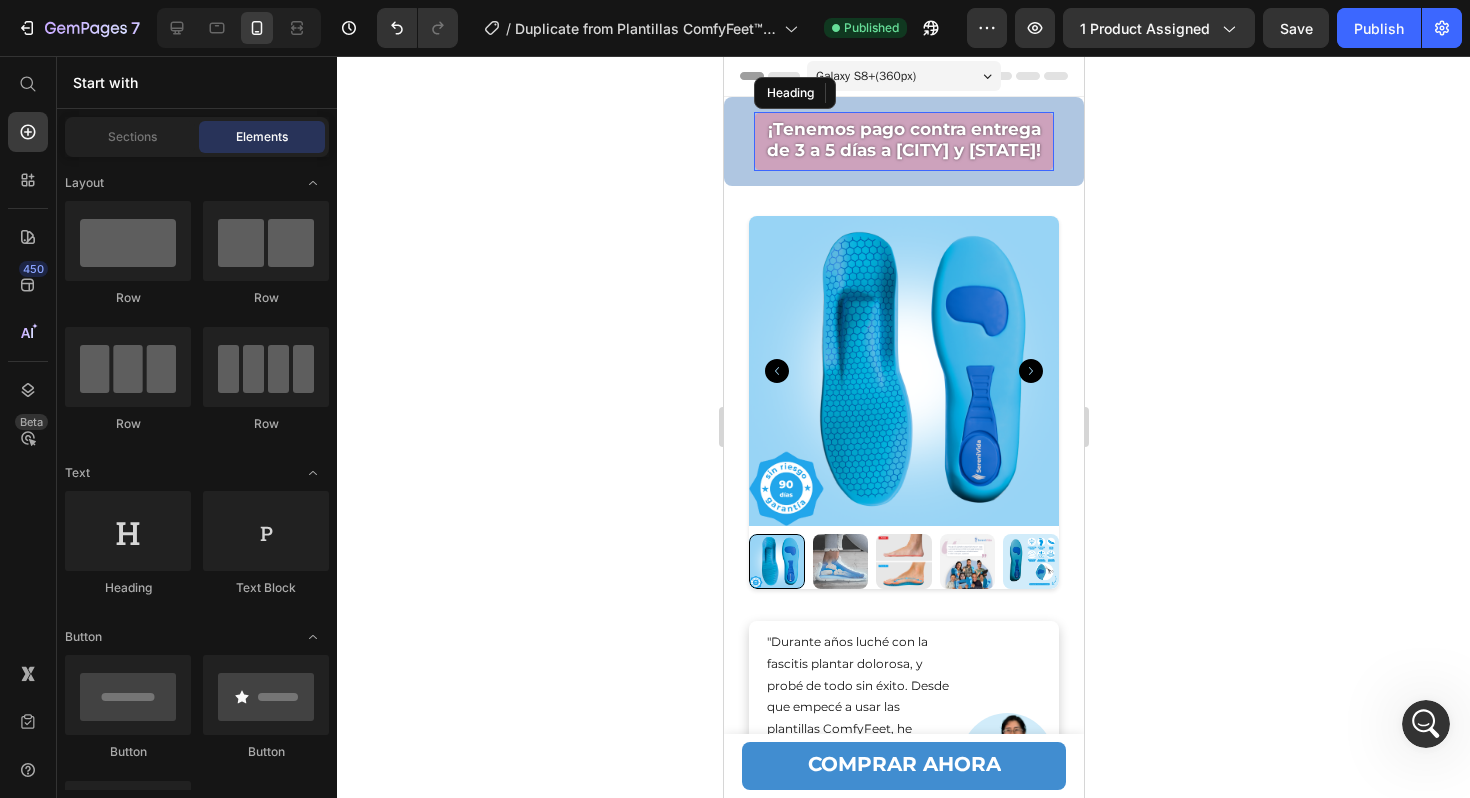 click 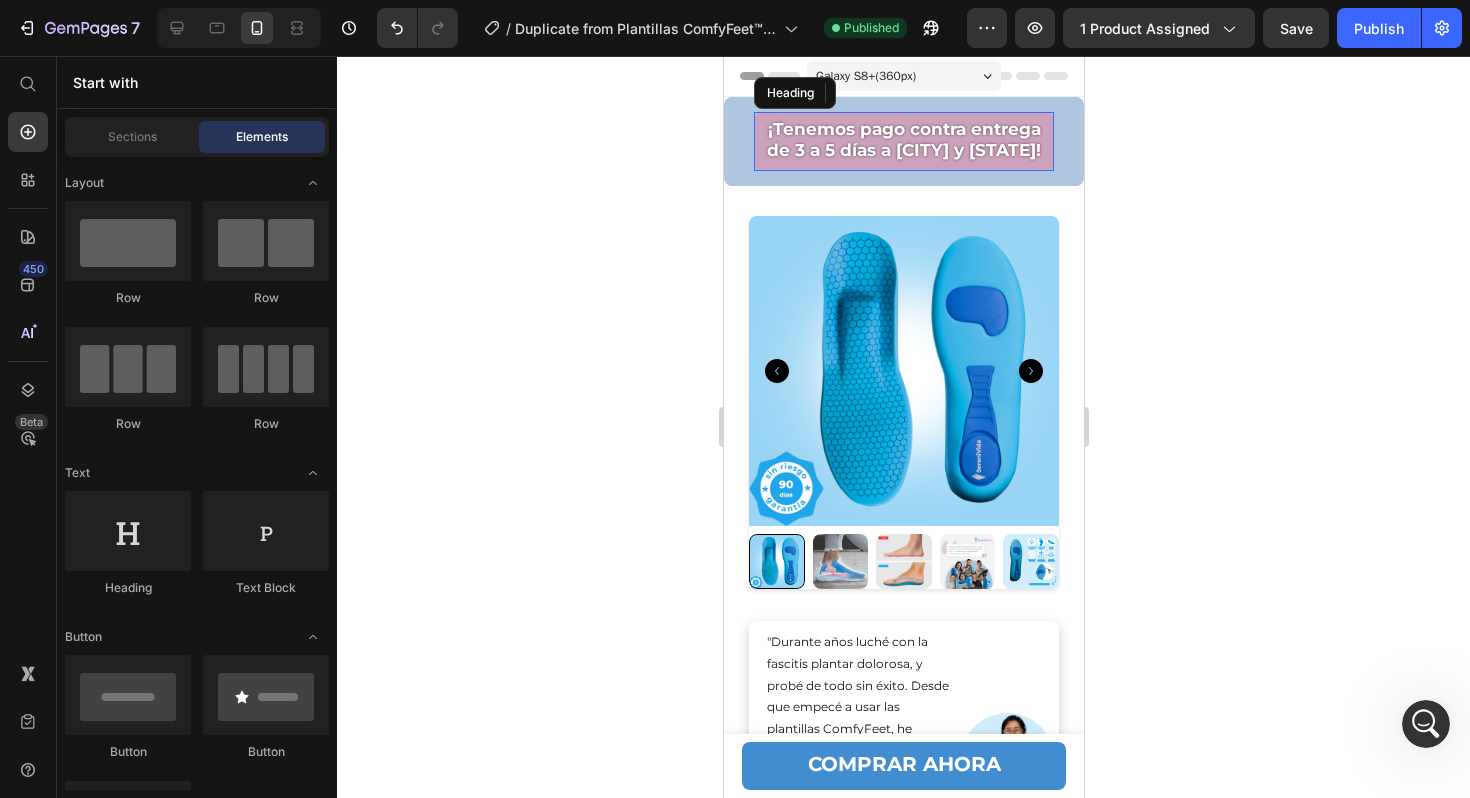 click 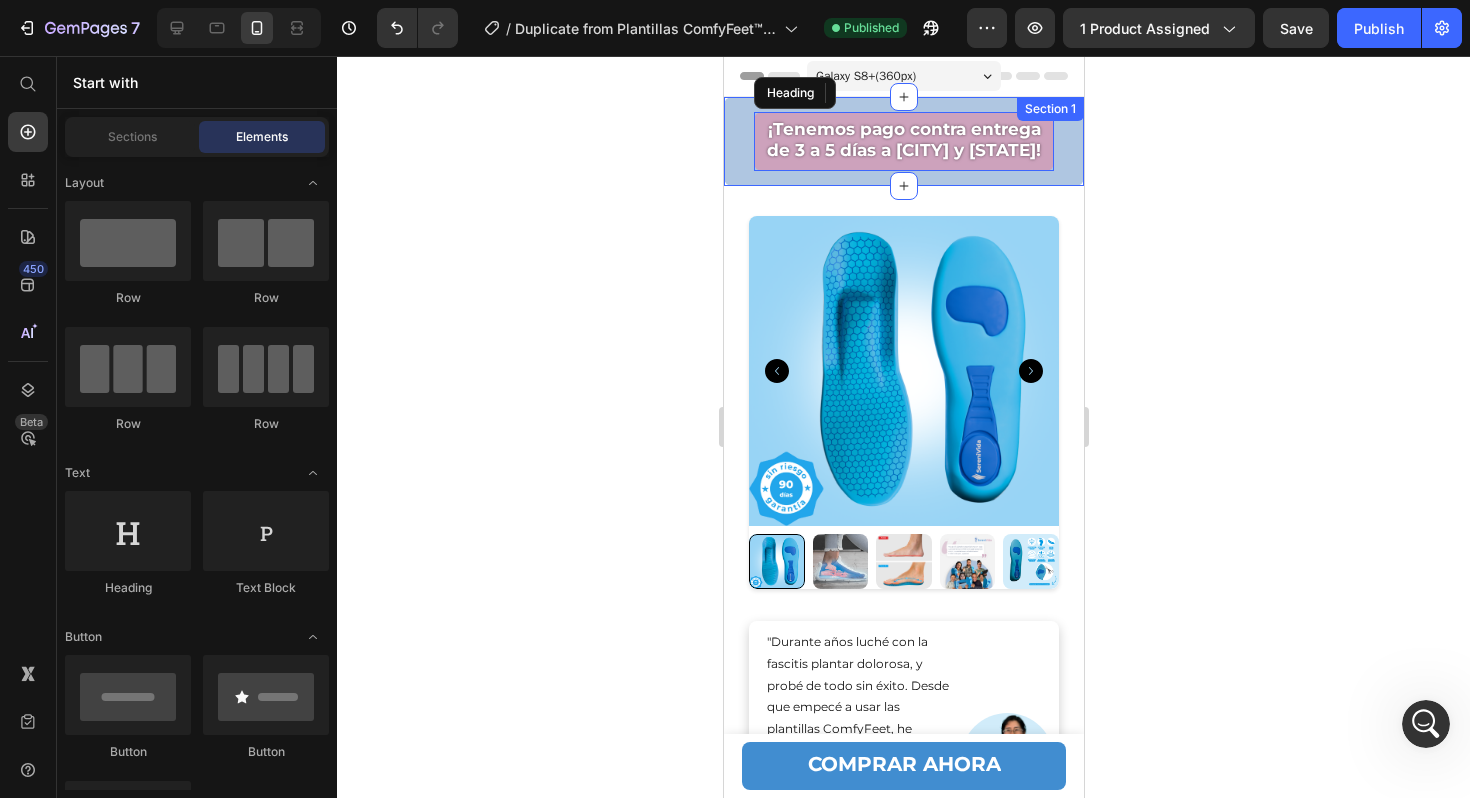 click on "⁠⁠⁠⁠⁠⁠⁠ ¡Tenemos pago contra entrega de 3 a 5 días a [CITY] y [STATE]!      Heading Section 1" at bounding box center (903, 141) 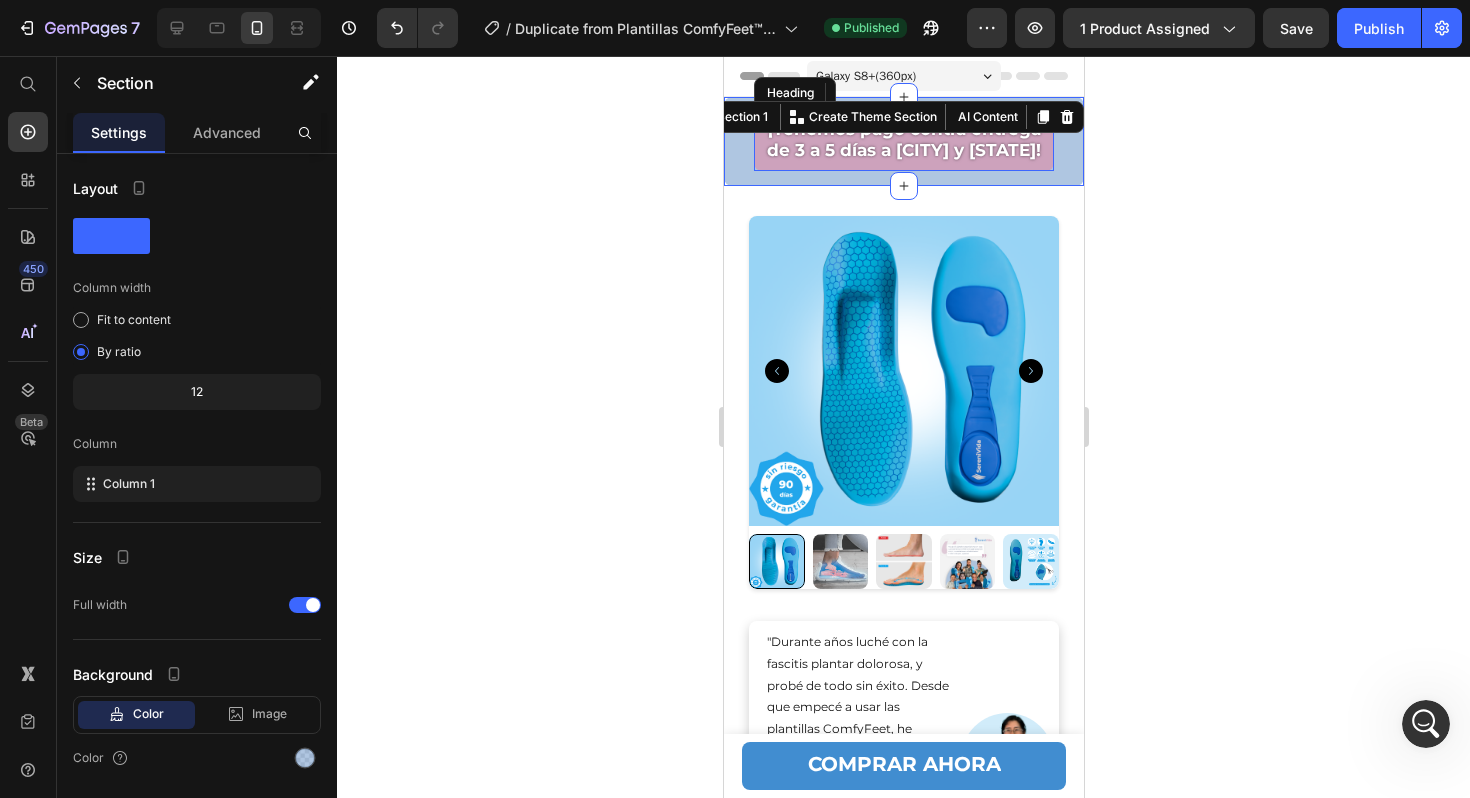 click 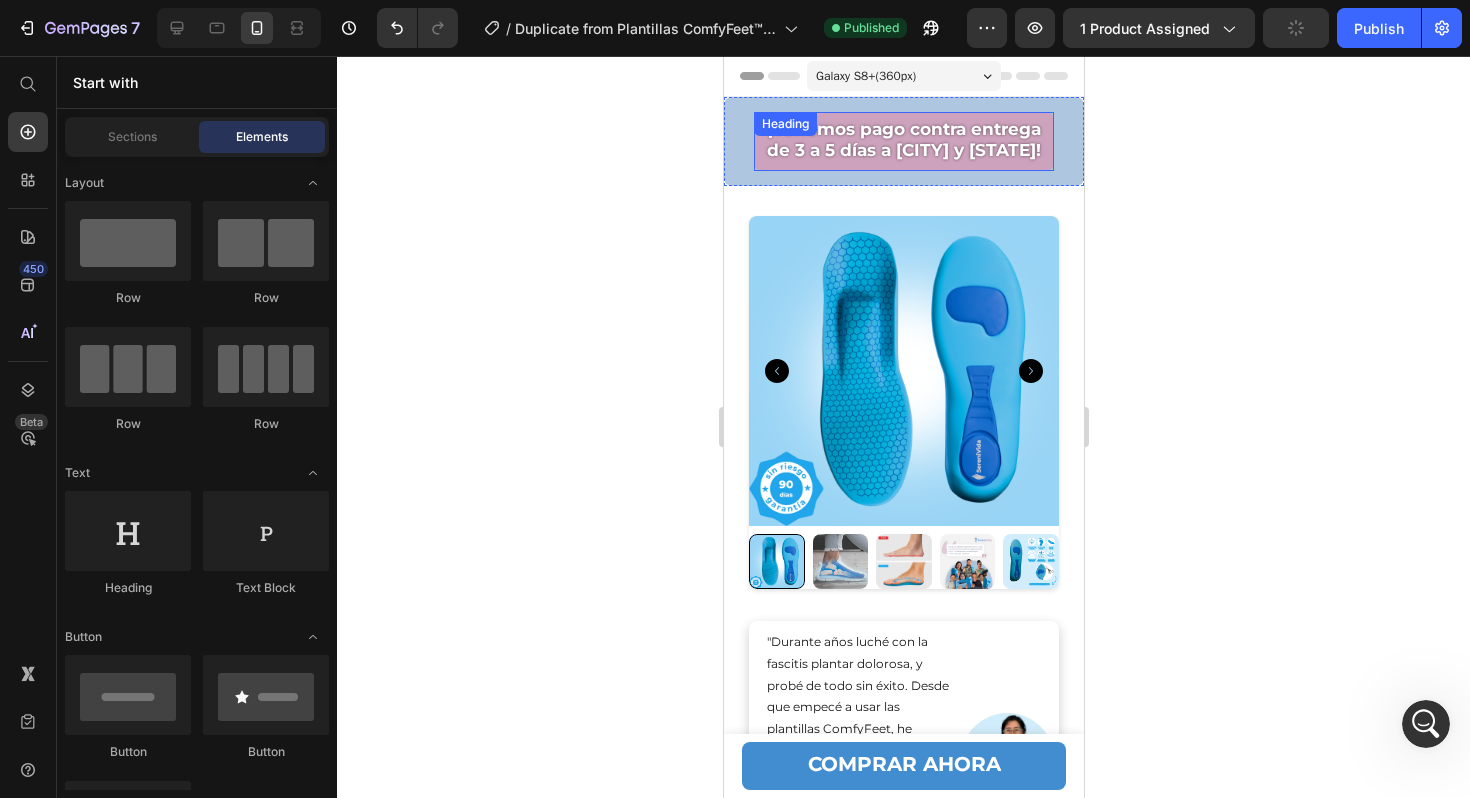 click on "¡Tenemos pago contra entrega de 3 a 5 días a [CITY] y [STATE]!" at bounding box center [903, 139] 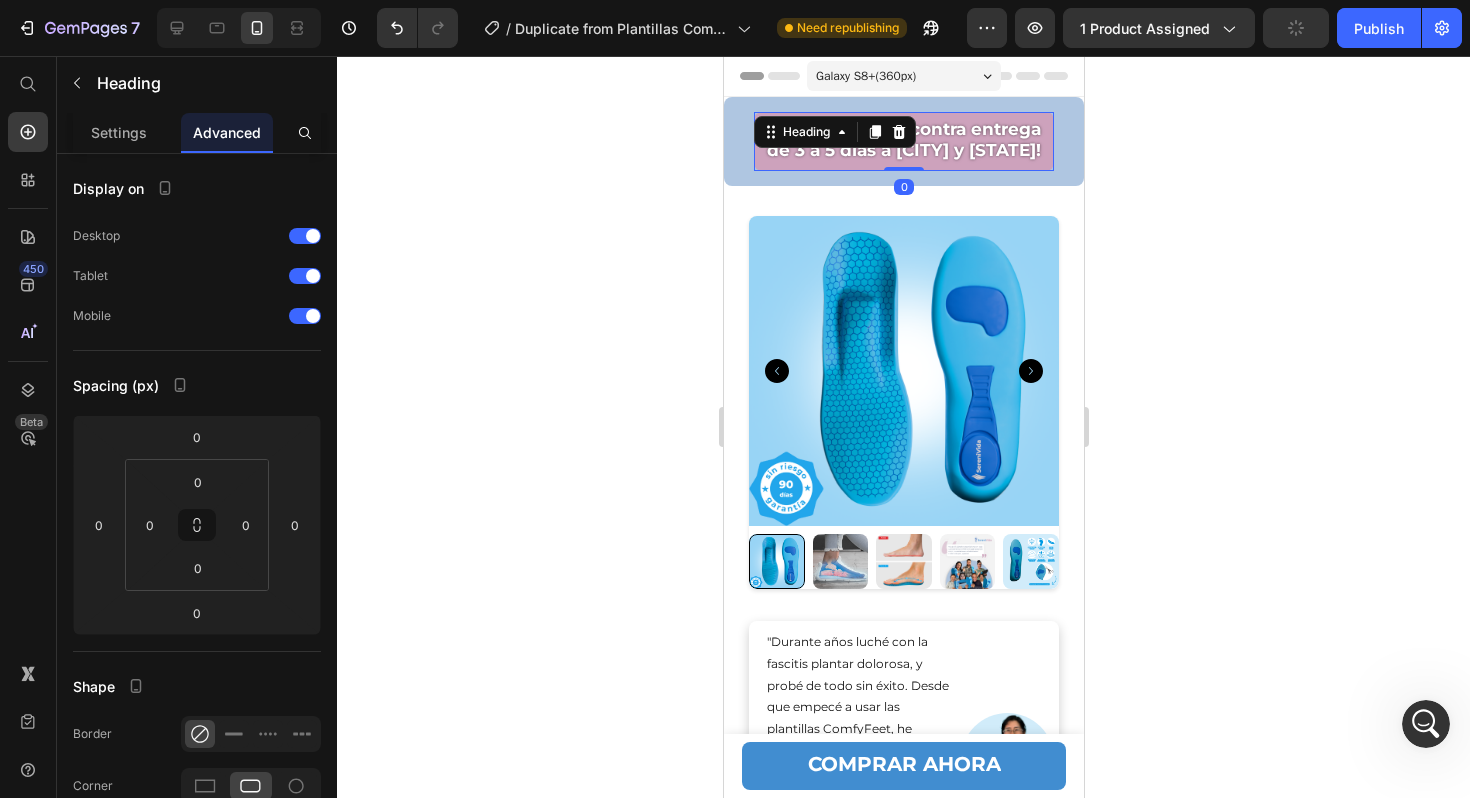 click on "¡Tenemos pago contra entrega de 3 a 5 días a [CITY] y [STATE]!" at bounding box center [903, 139] 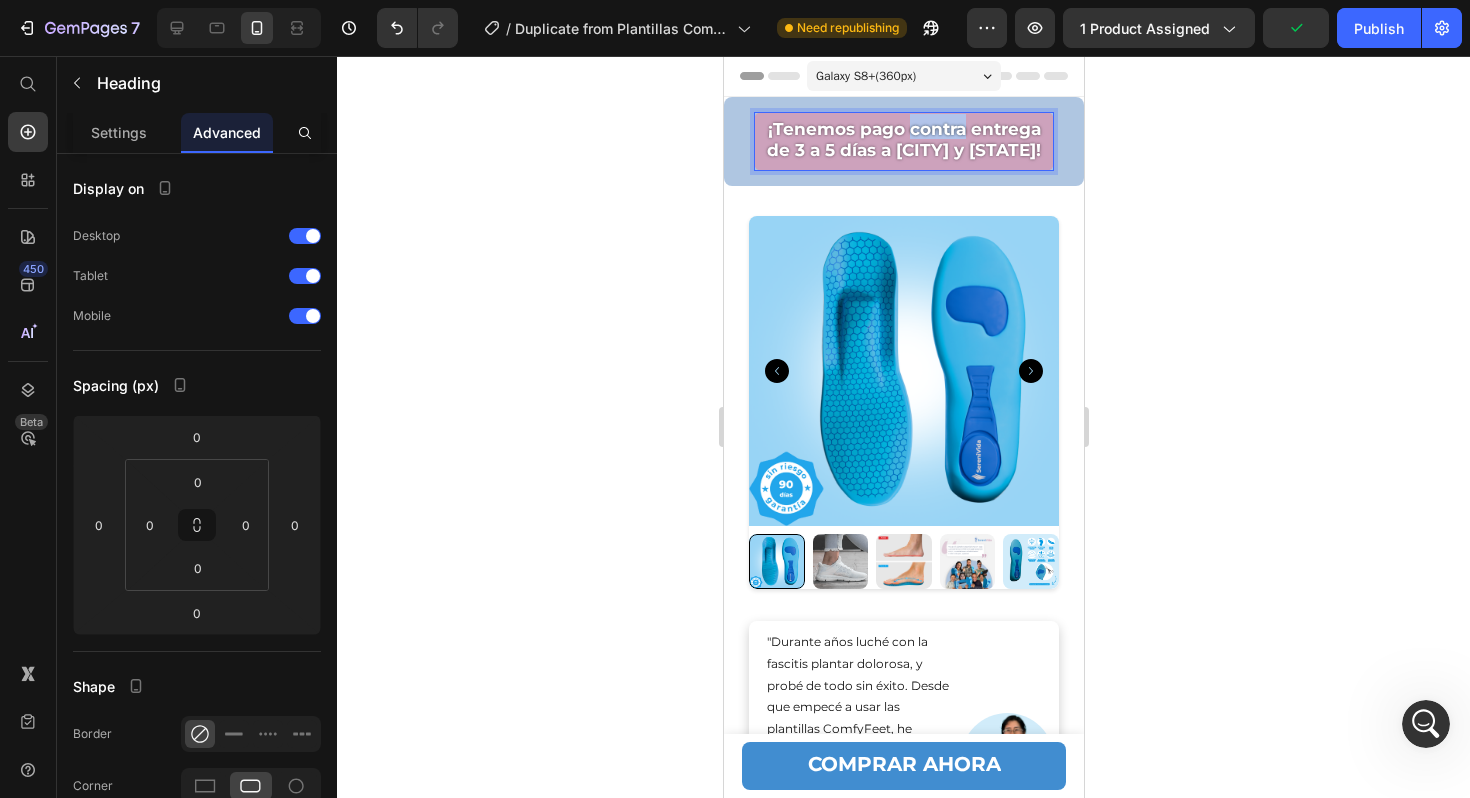 click on "¡Tenemos pago contra entrega de 3 a 5 días a [CITY] y [STATE]!" at bounding box center (903, 139) 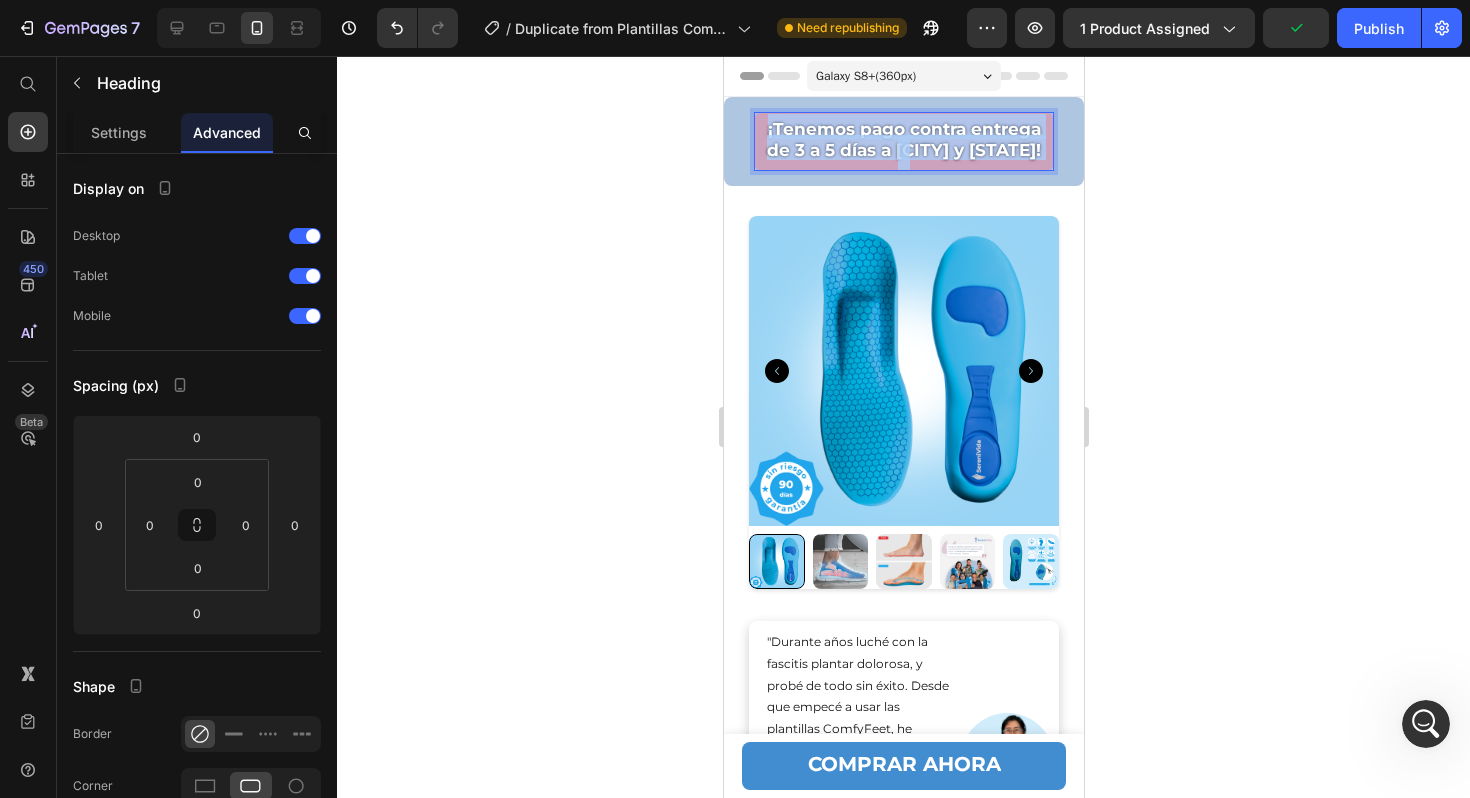 click on "¡Tenemos pago contra entrega de 3 a 5 días a [CITY] y [STATE]!" at bounding box center (903, 139) 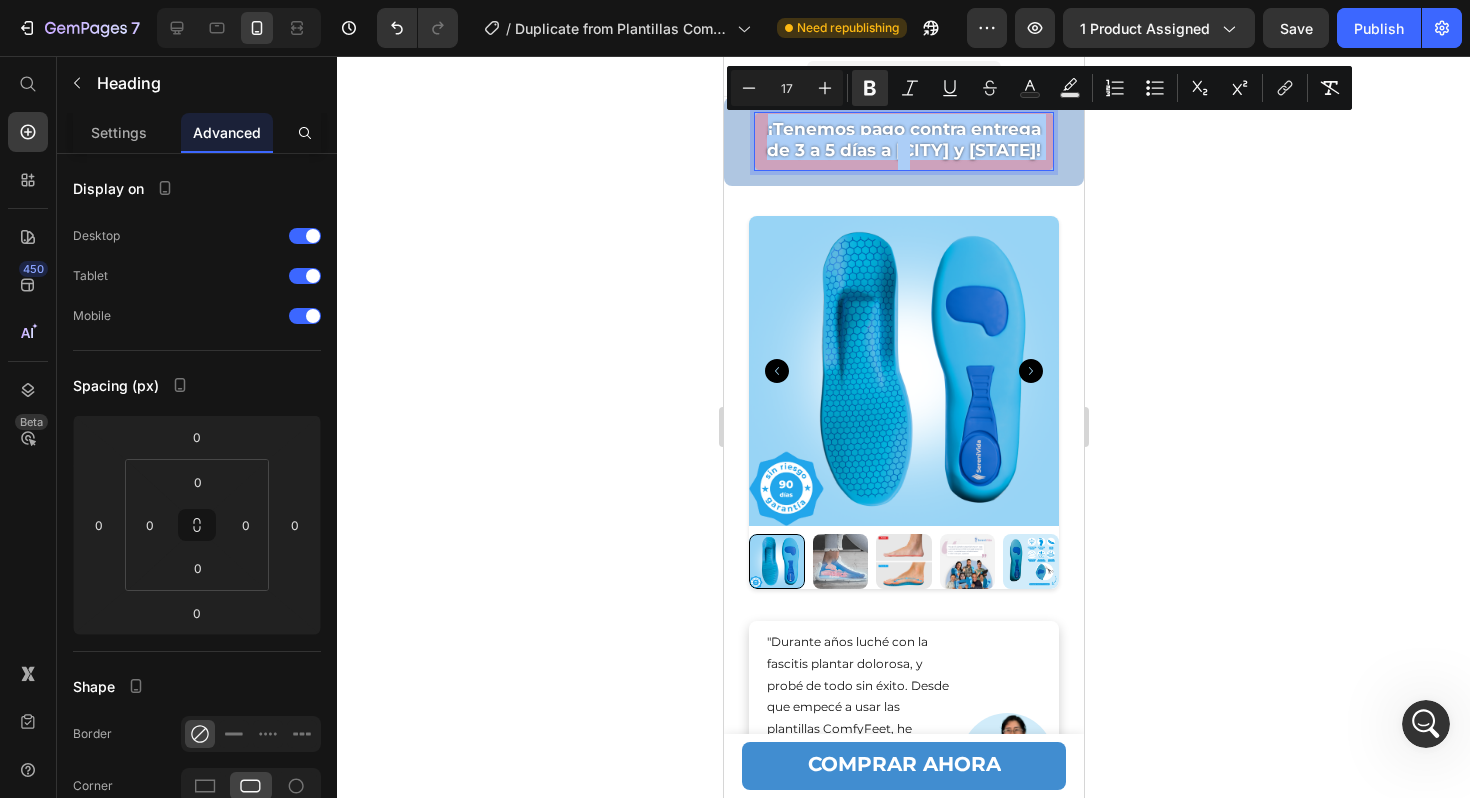 click 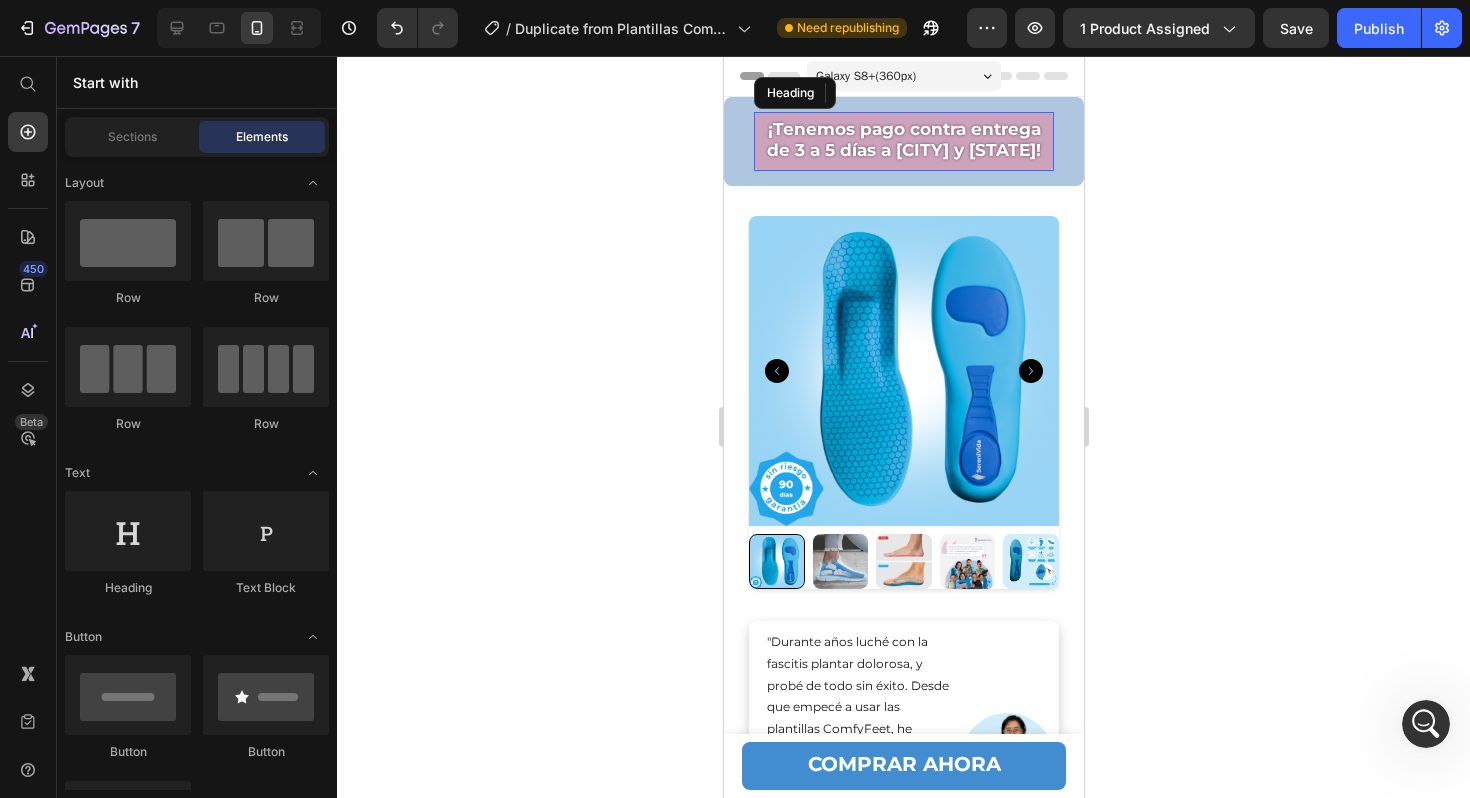 click 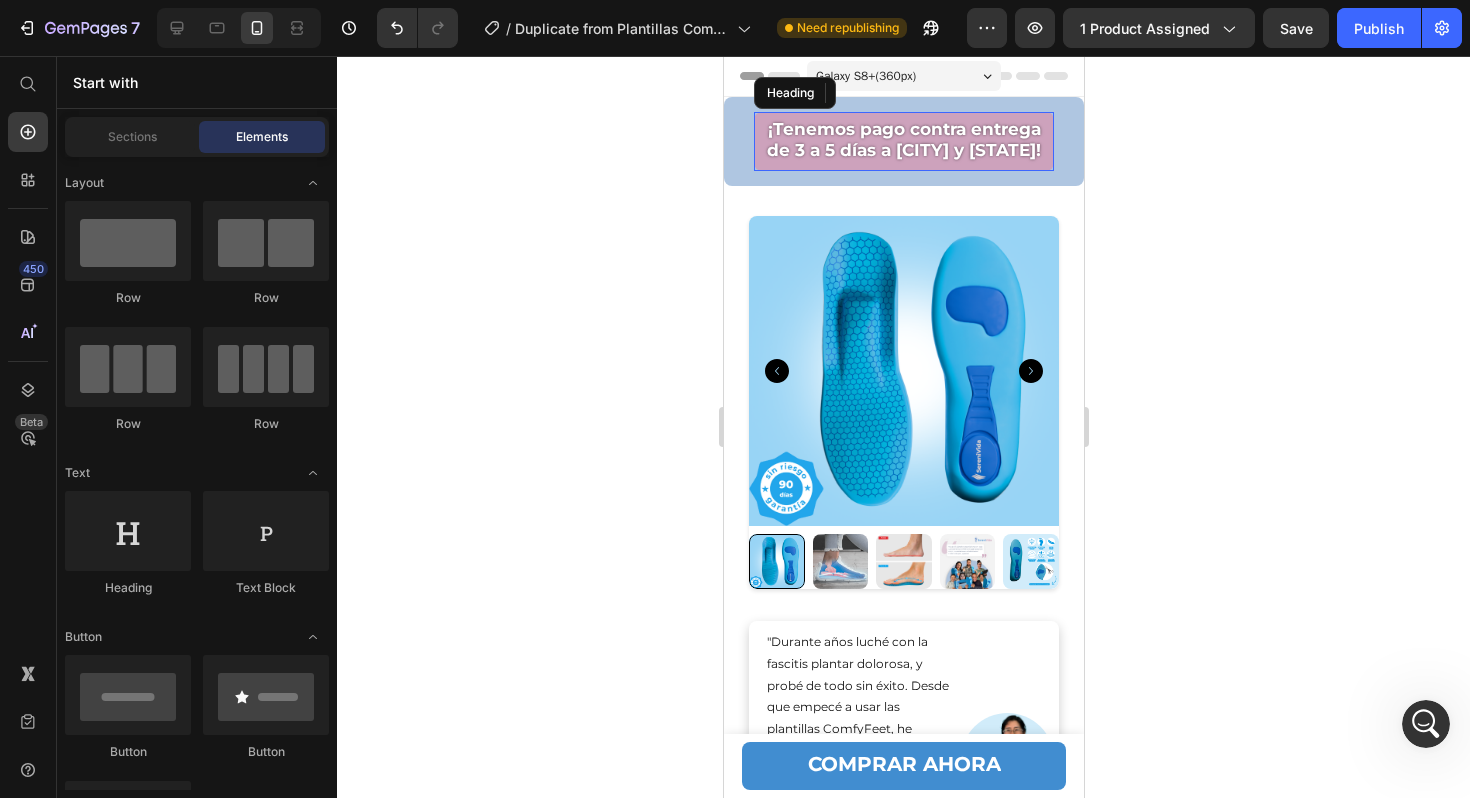 click 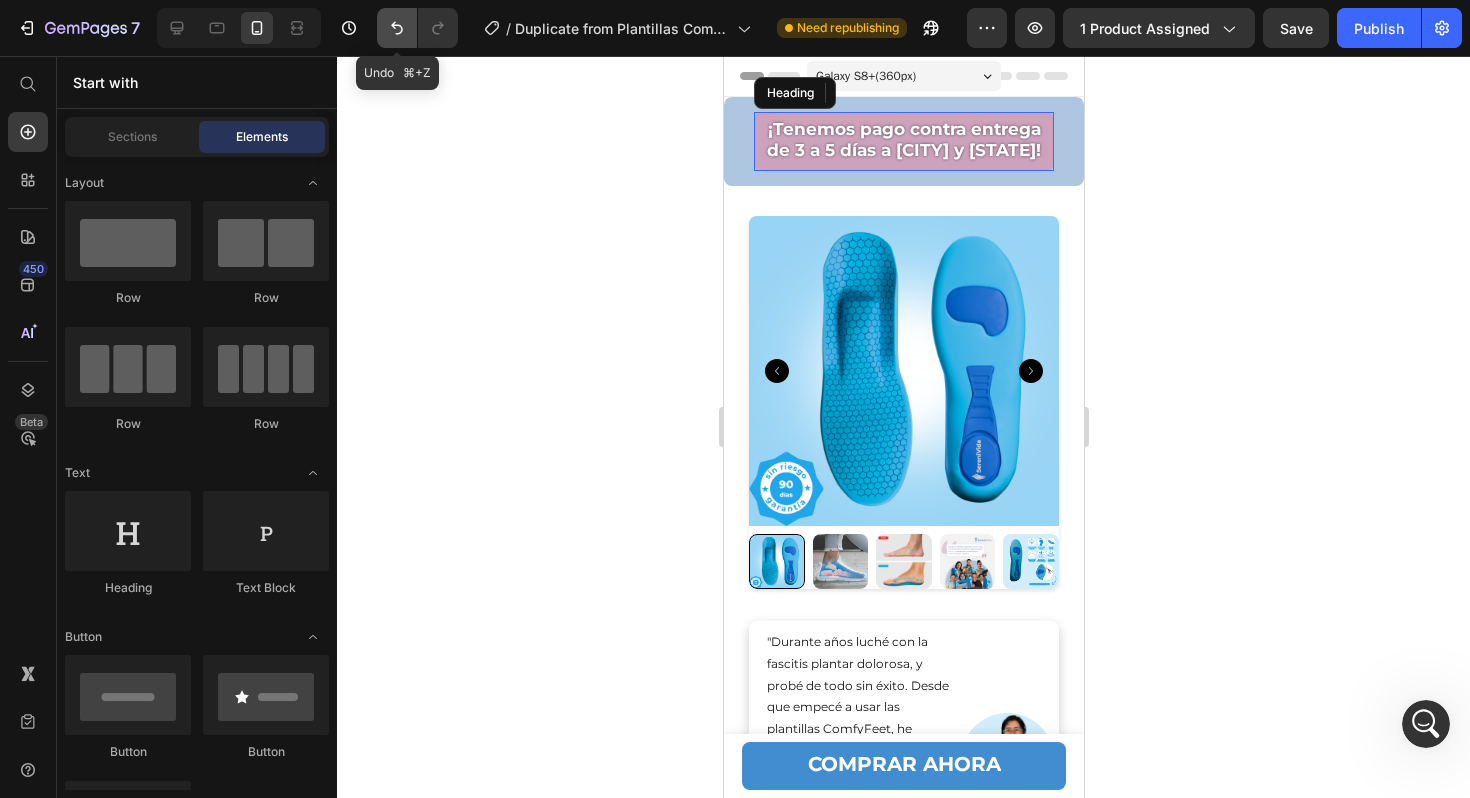 click 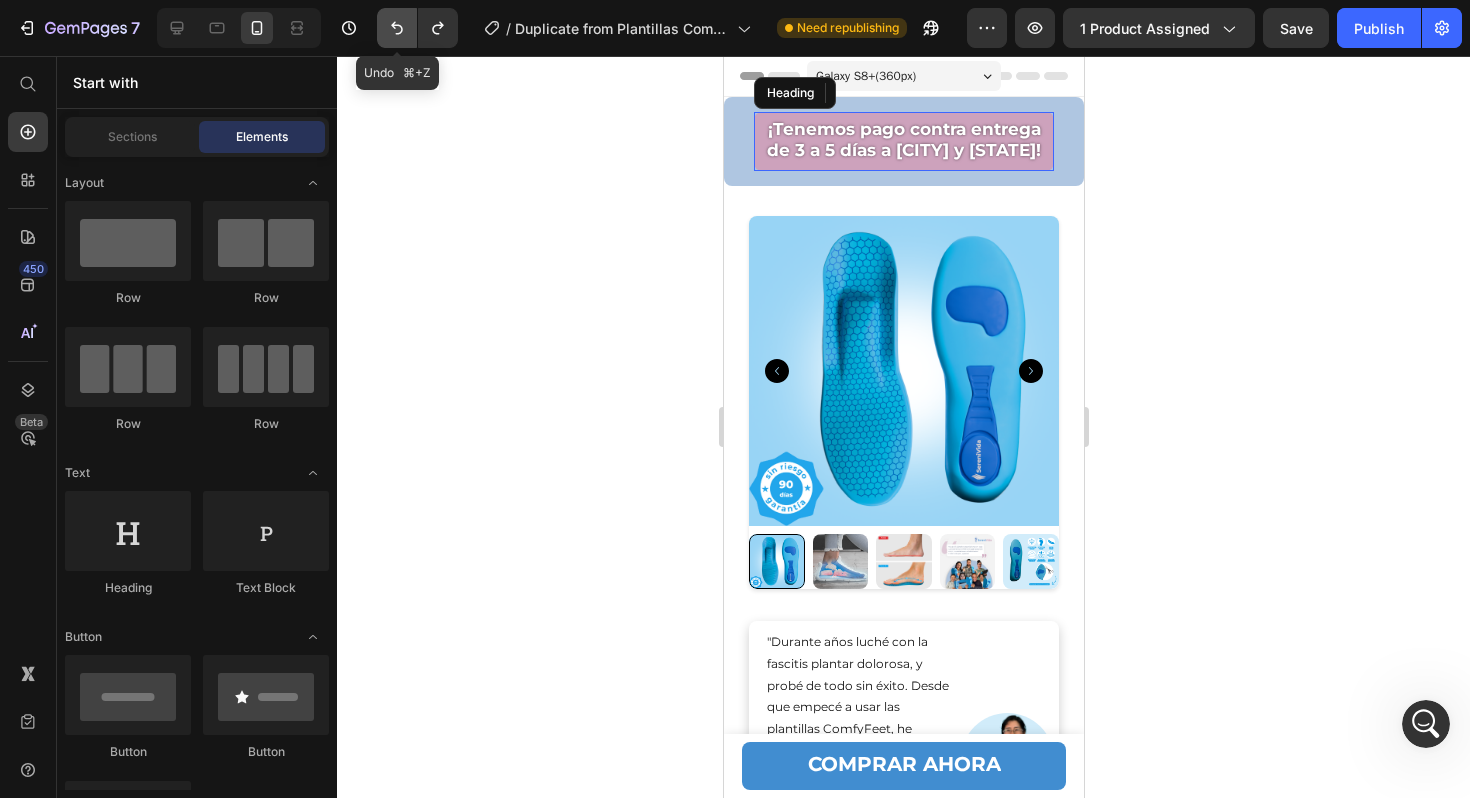 click 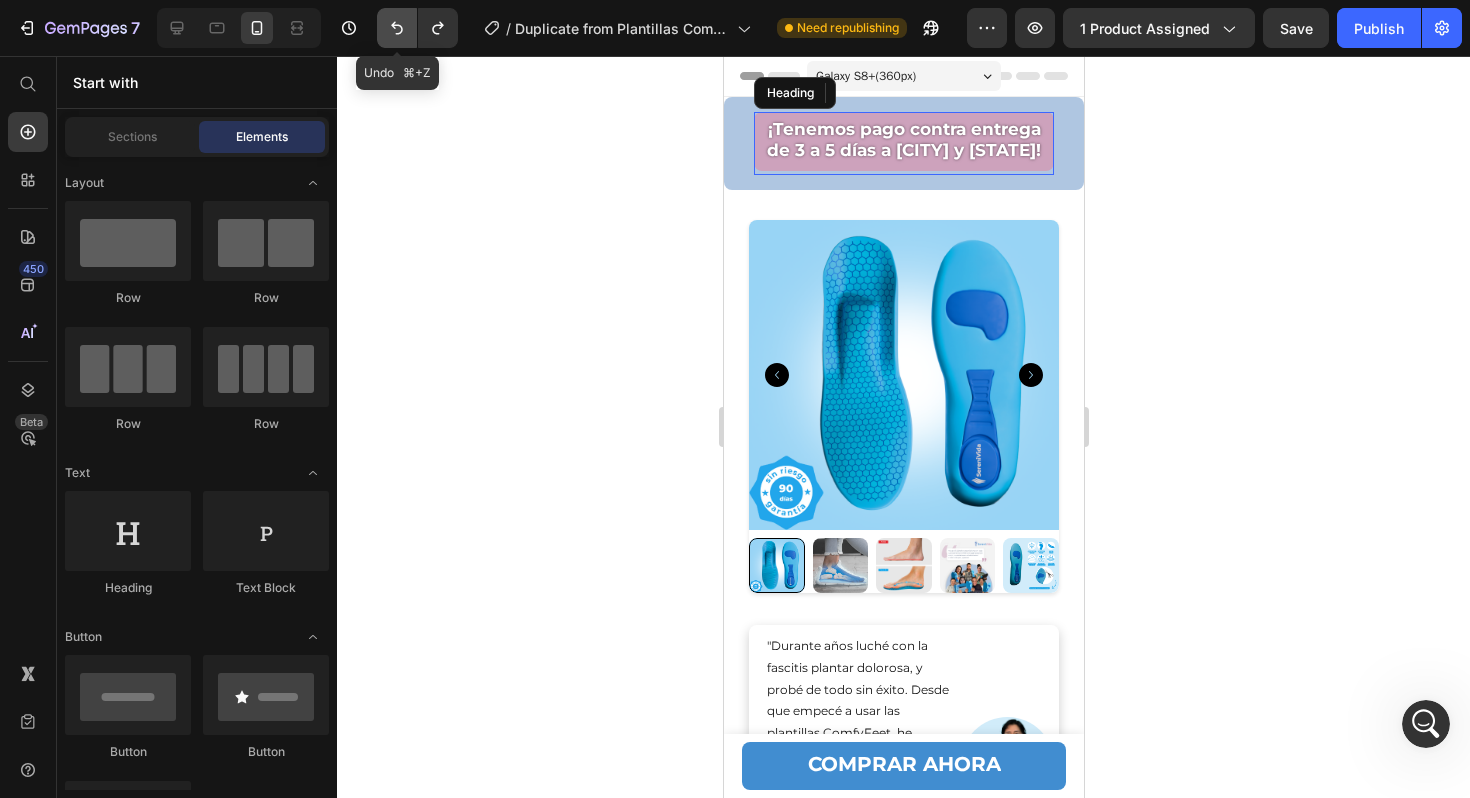 click 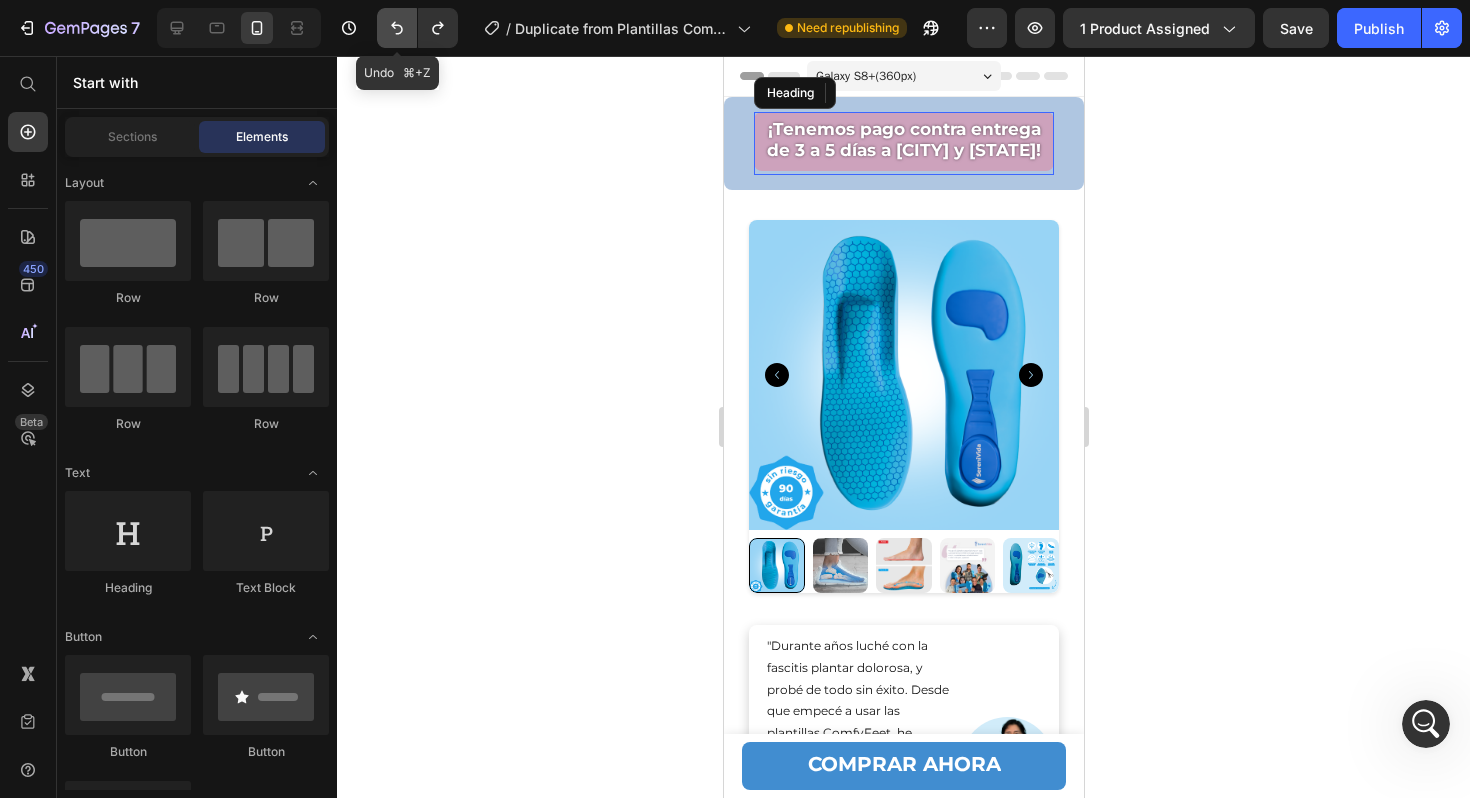 click 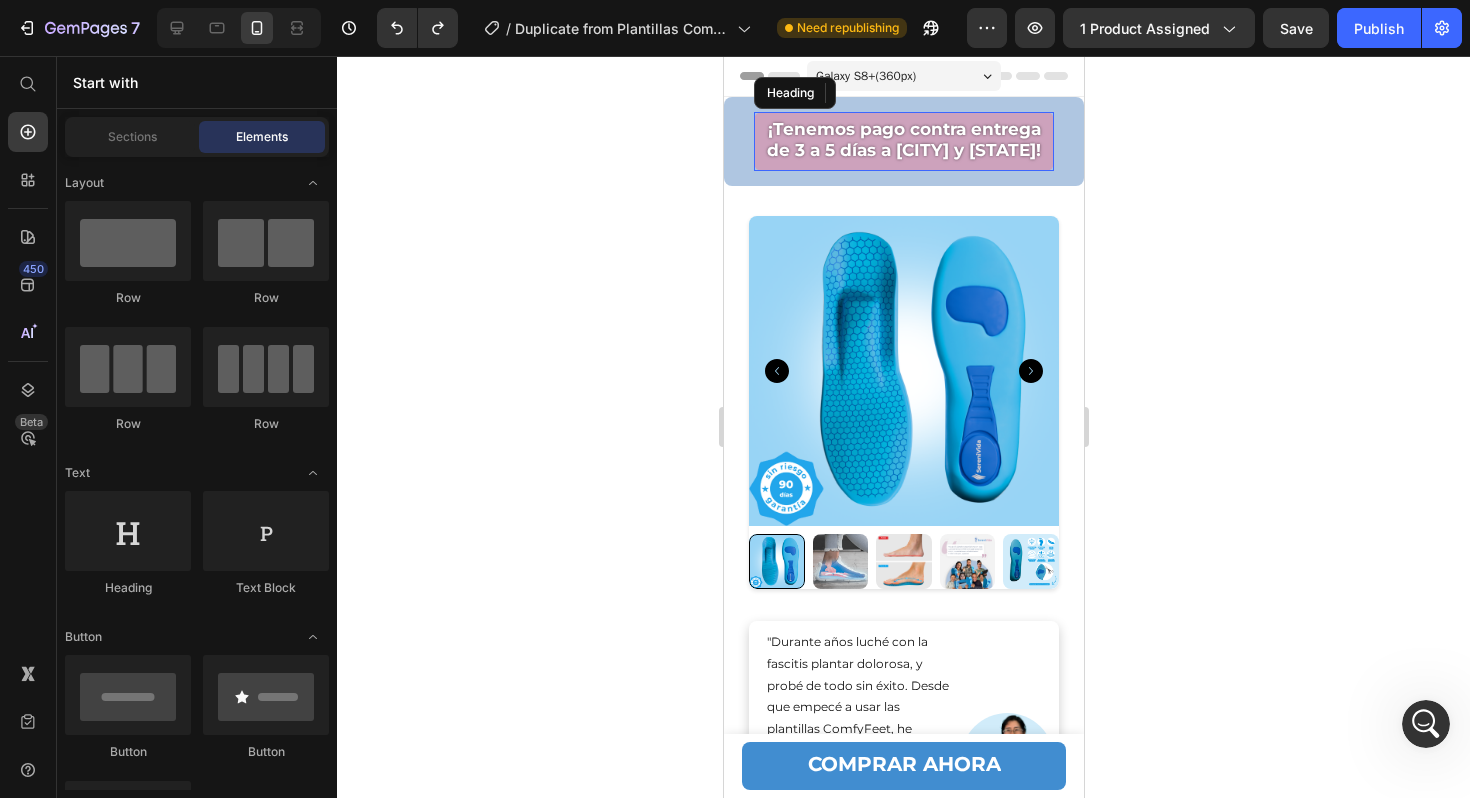 click 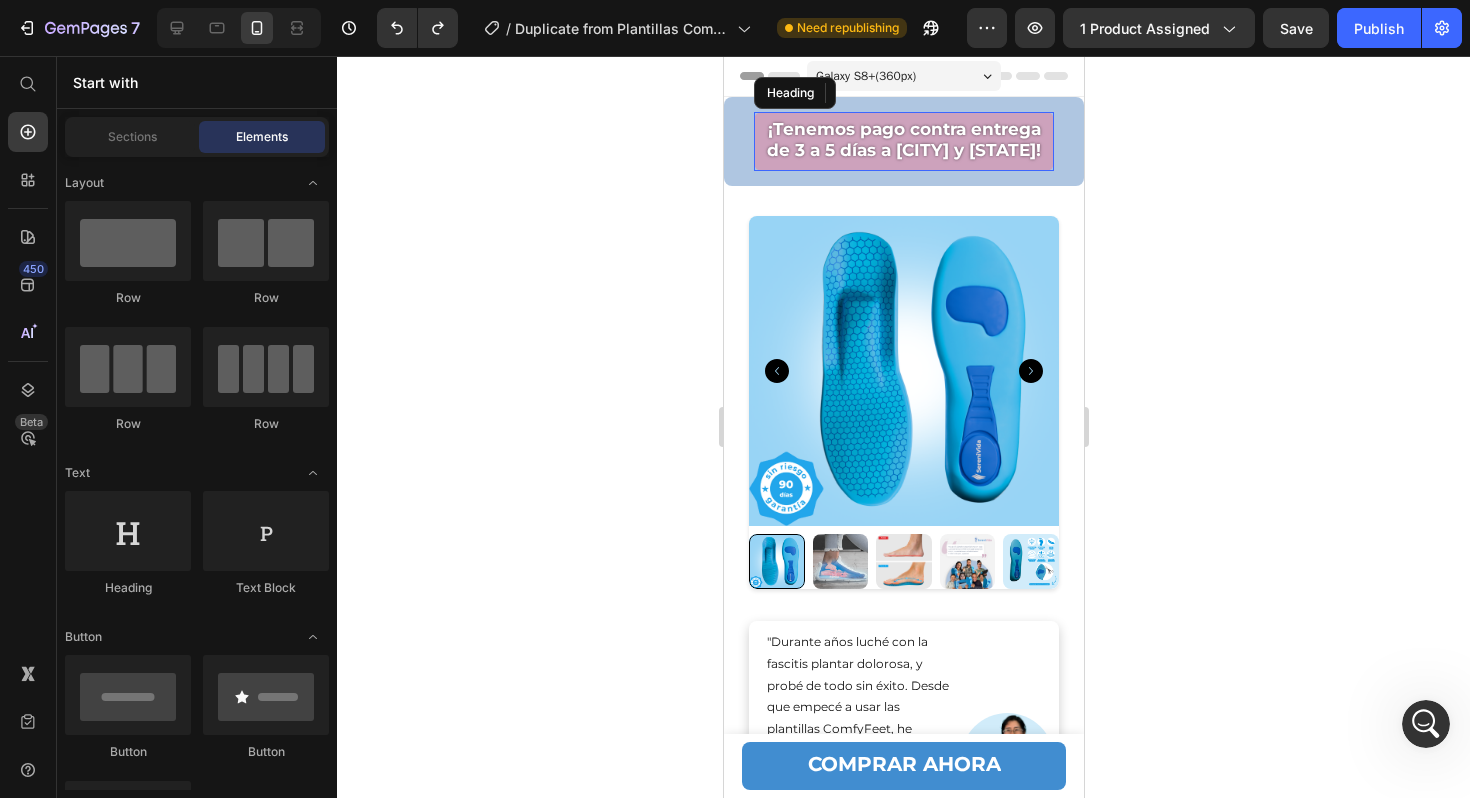 click 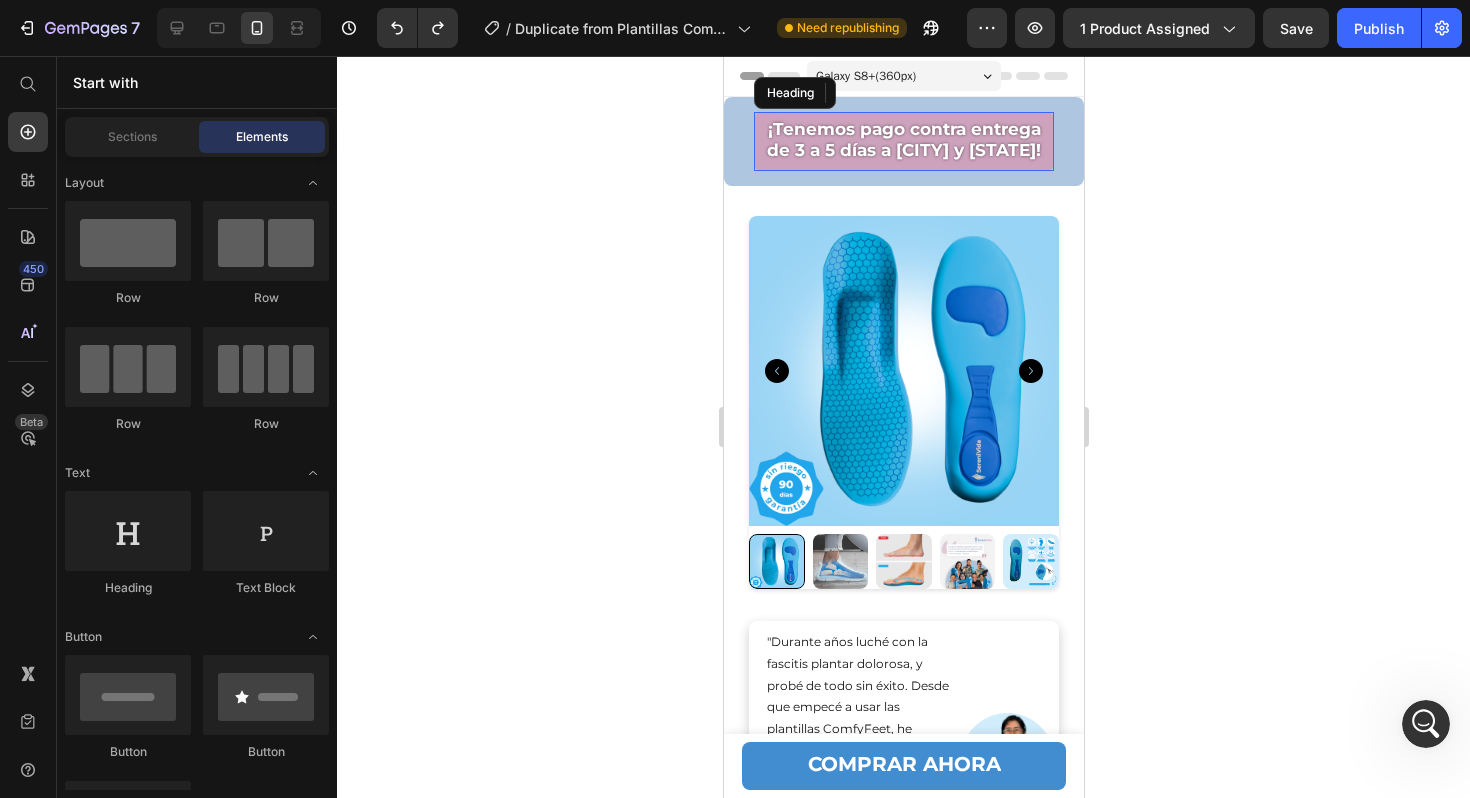 click 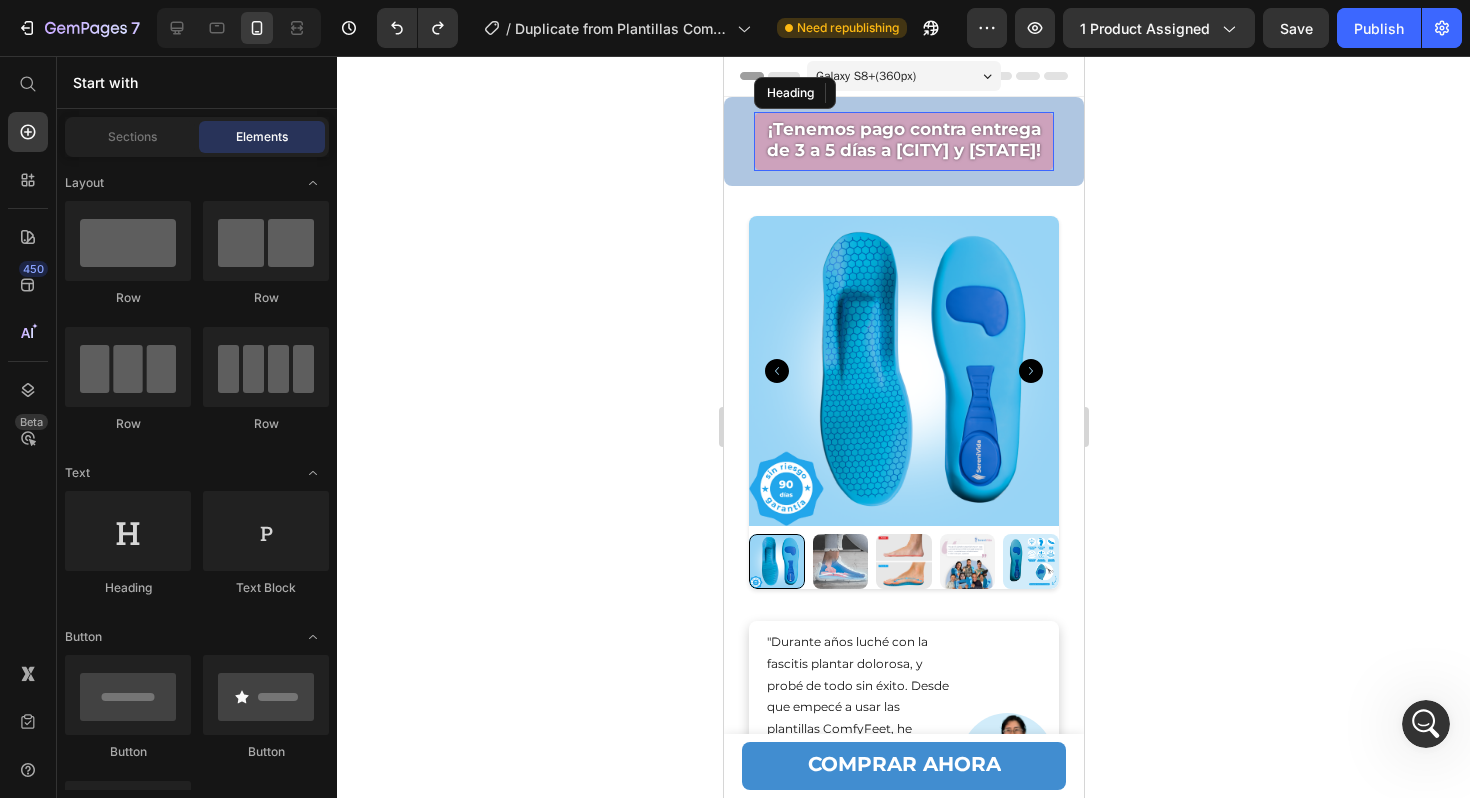 click 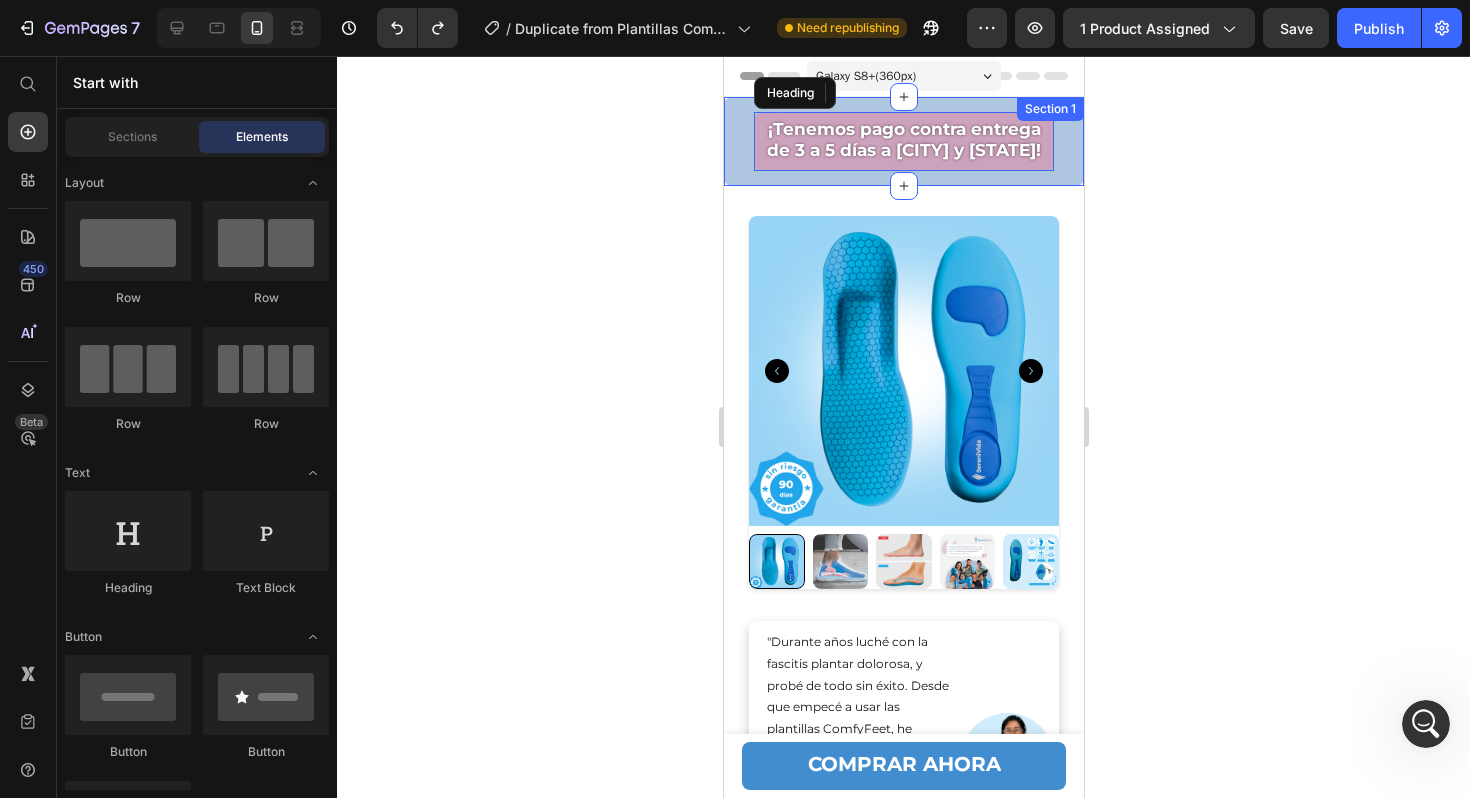 click on "⁠⁠⁠⁠⁠⁠⁠ ¡Tenemos pago contra entrega de 3 a 5 días a [CITY] y [STATE]!      Heading Section 1" at bounding box center [903, 141] 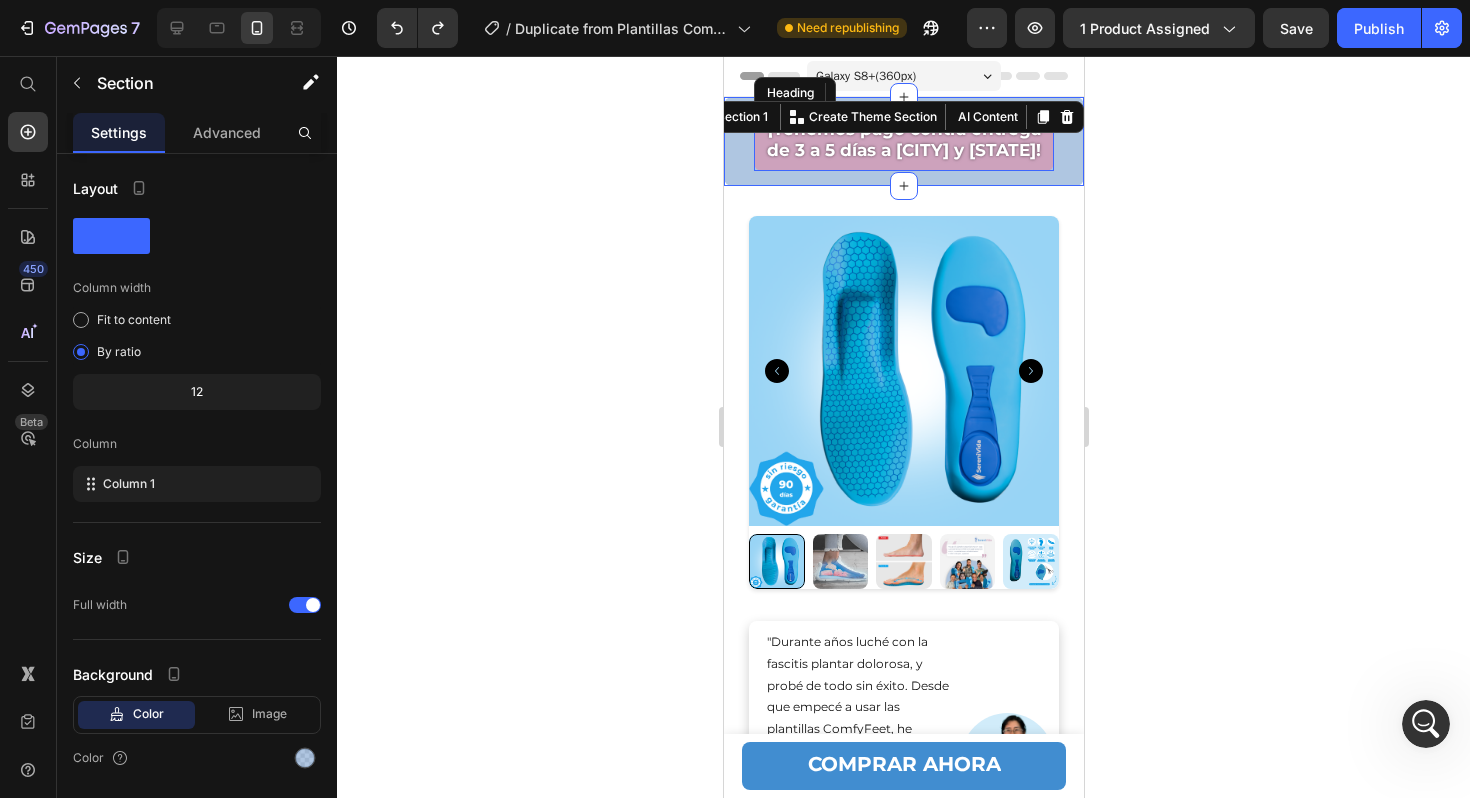 click 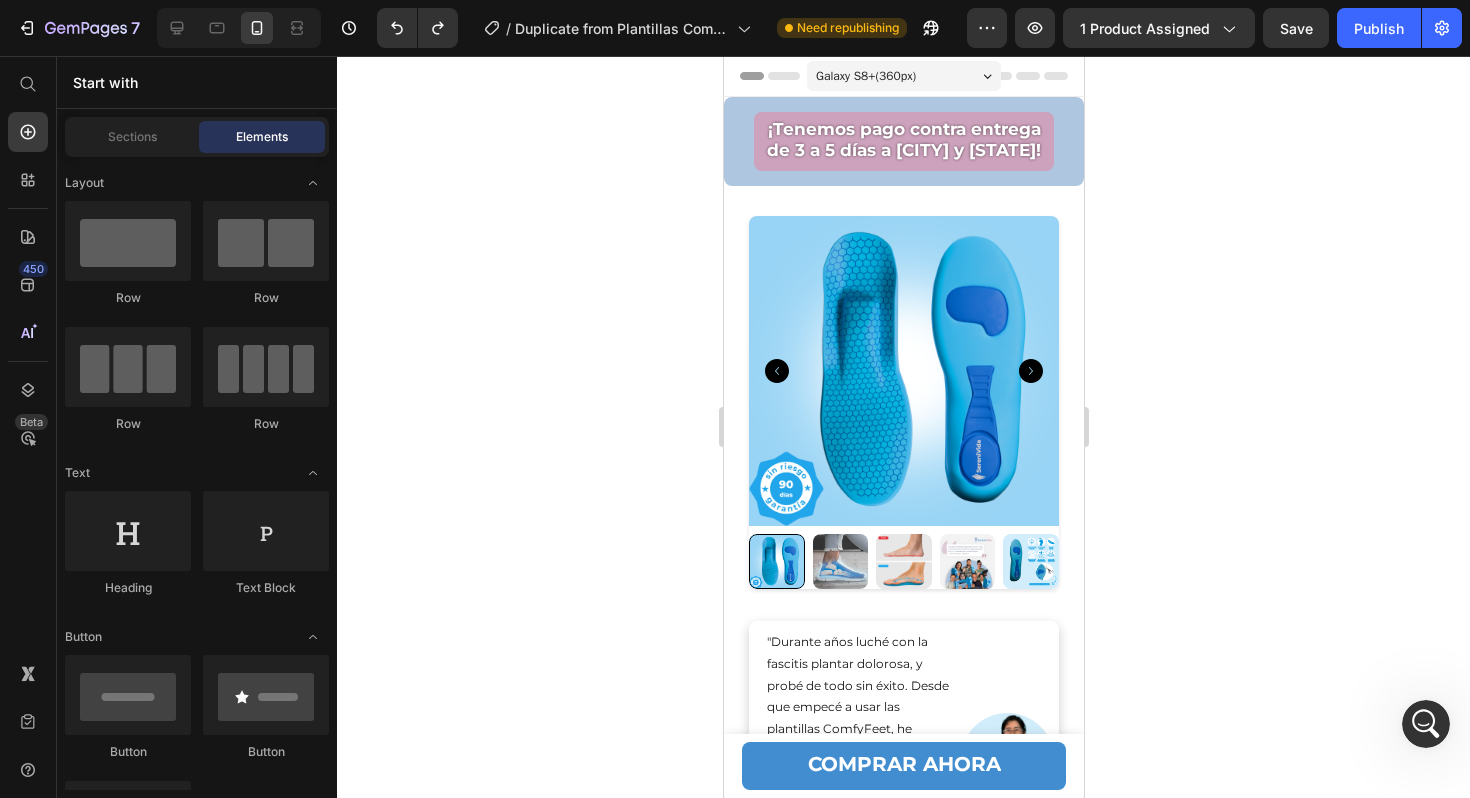 click 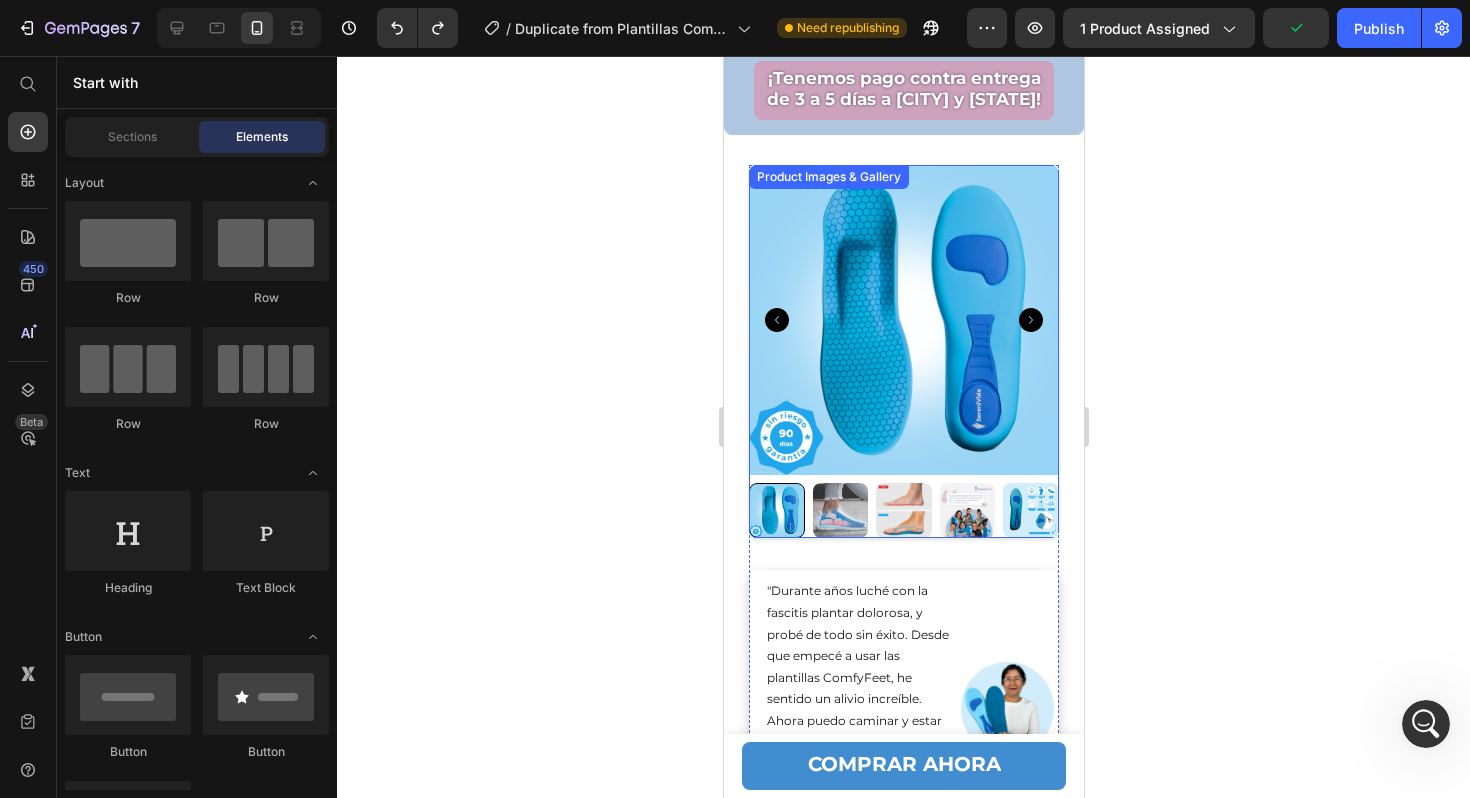 scroll, scrollTop: 0, scrollLeft: 0, axis: both 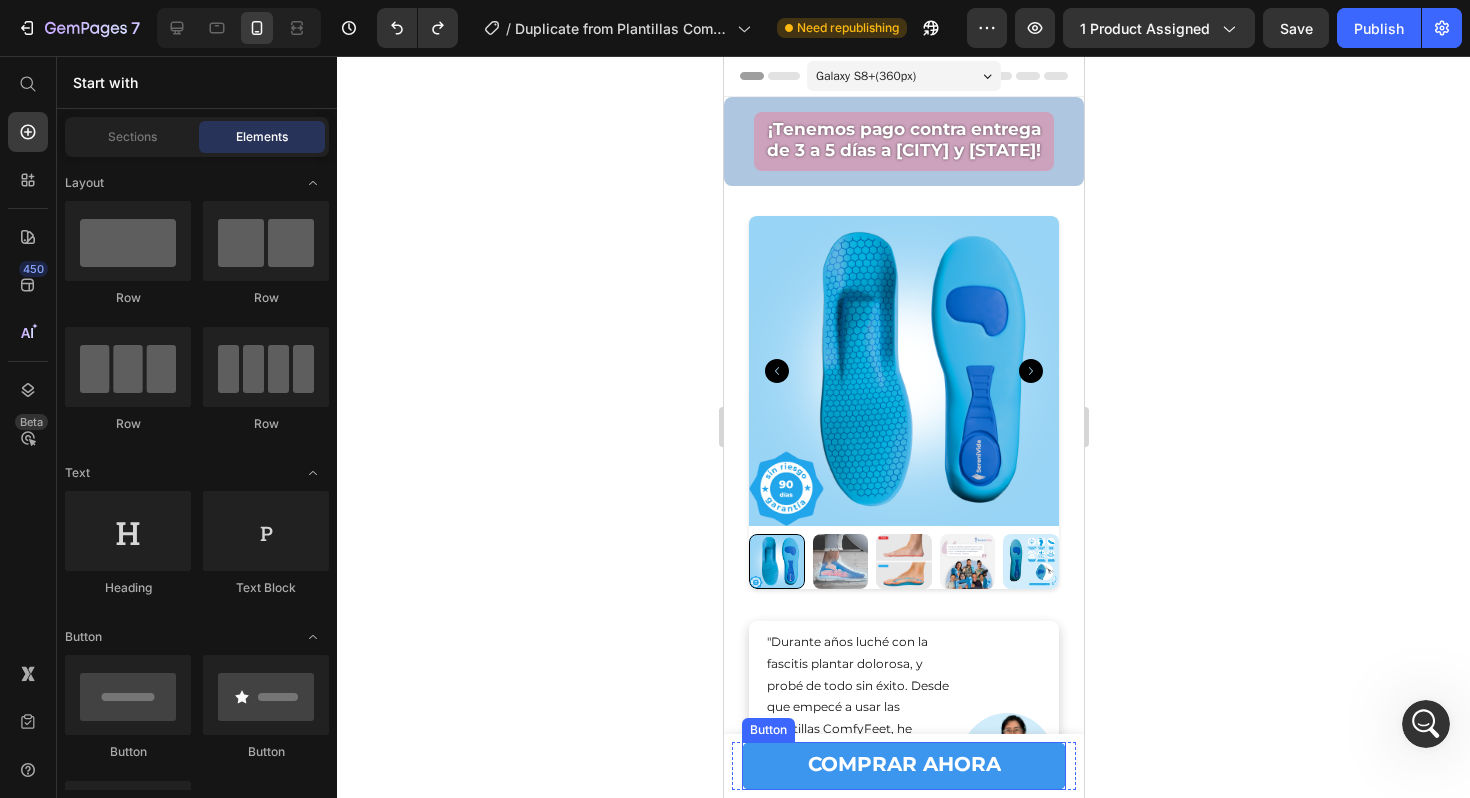 click on "COMPRAR AHORA" at bounding box center [903, 766] 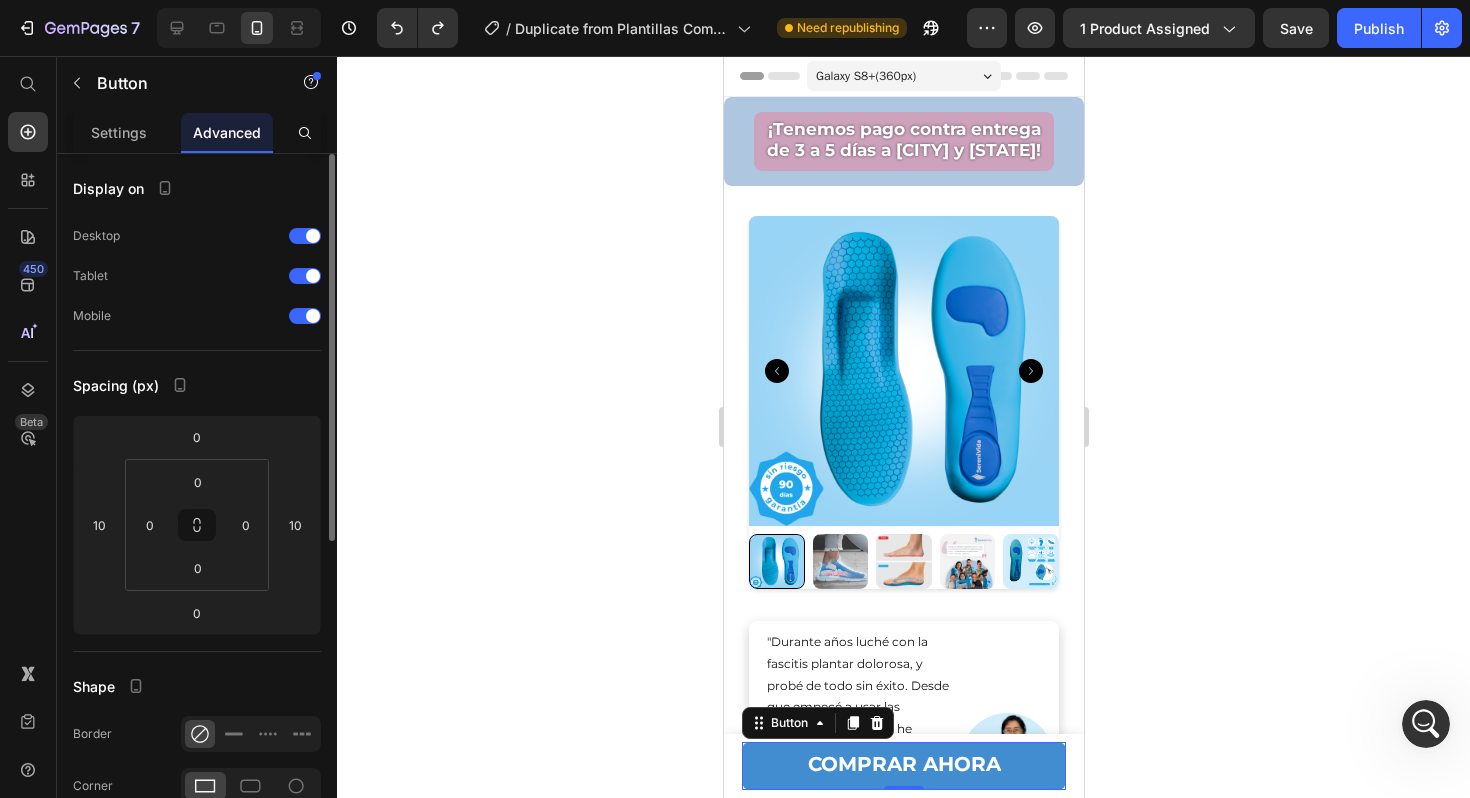 scroll, scrollTop: 568, scrollLeft: 0, axis: vertical 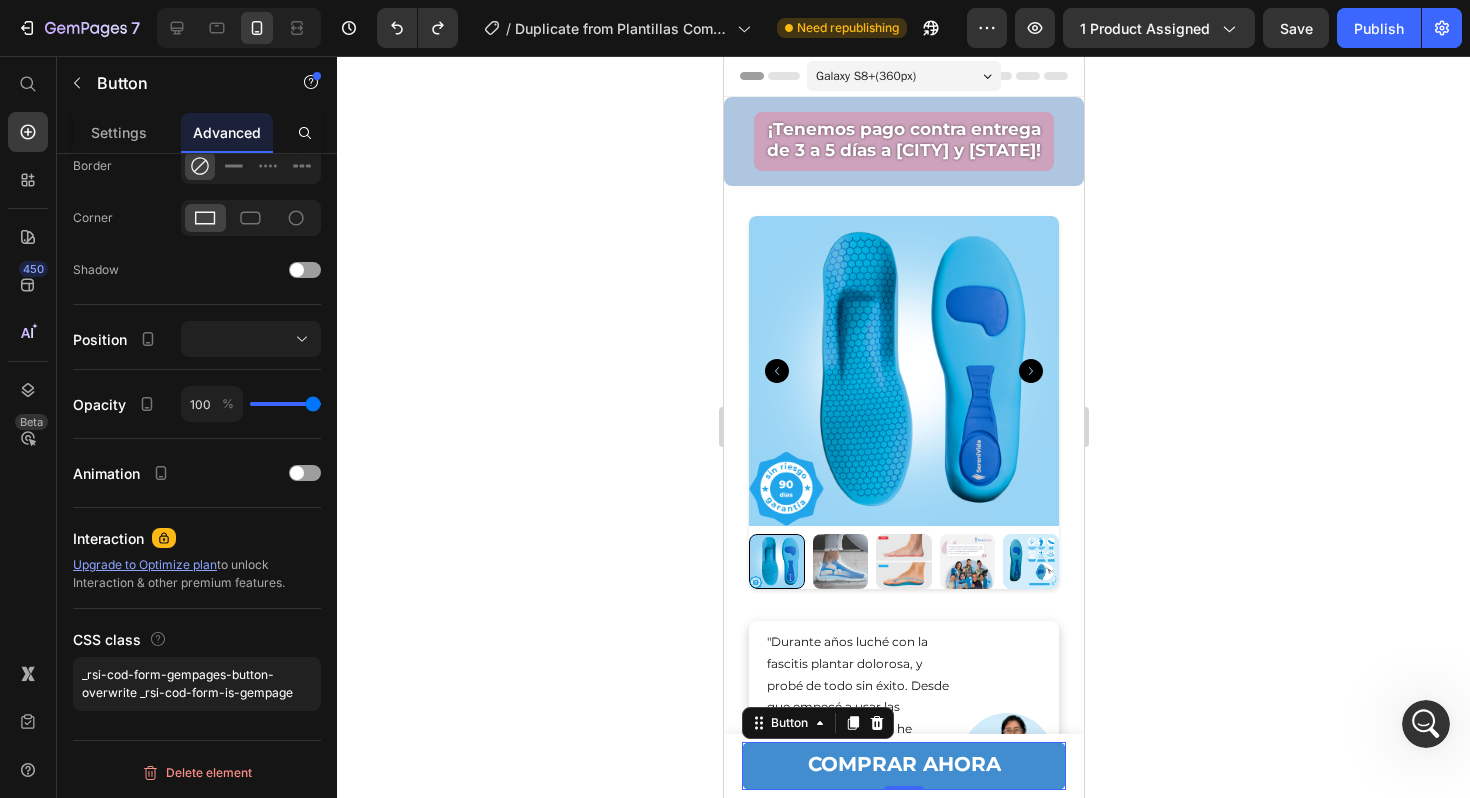 click 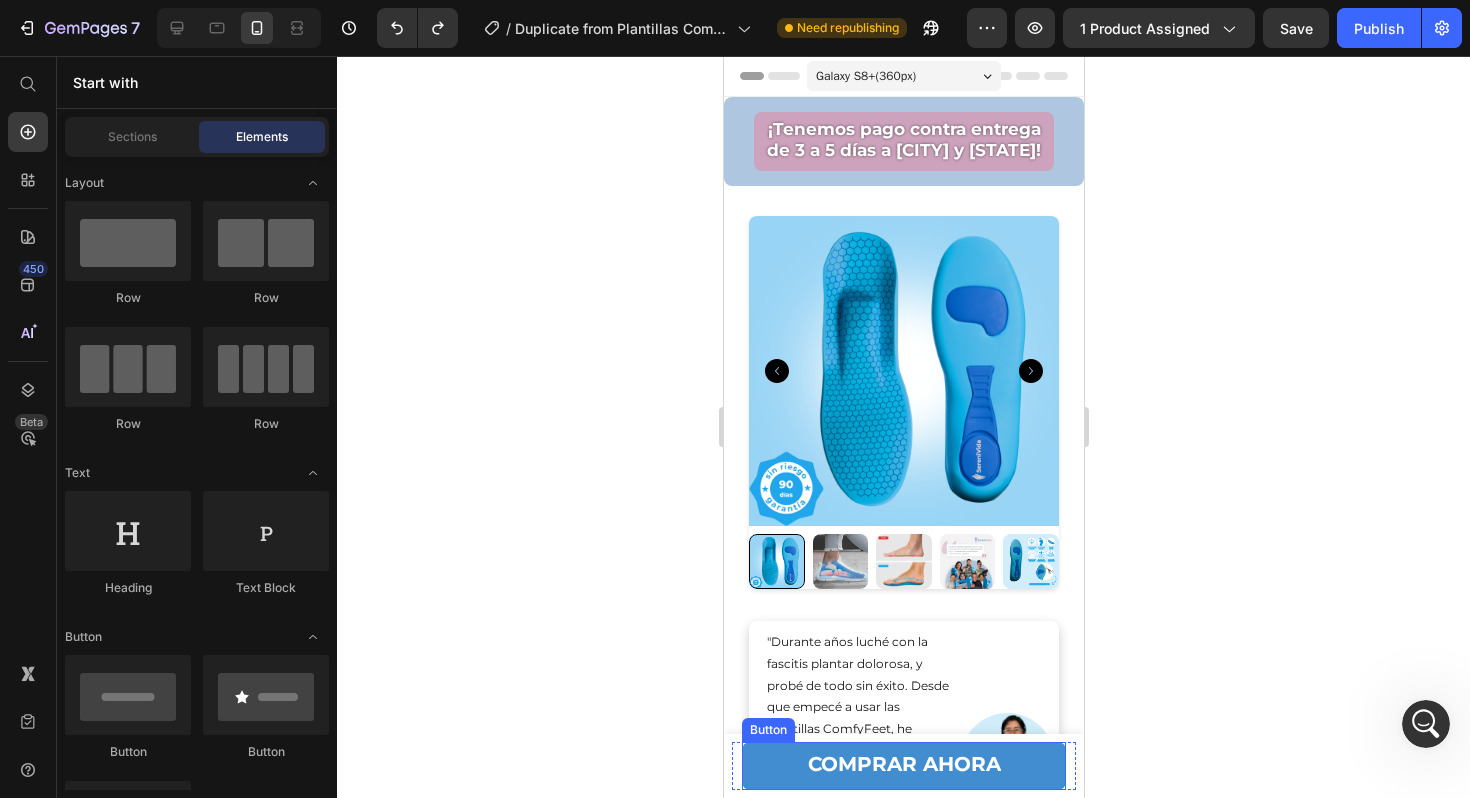 click on "COMPRAR AHORA" at bounding box center [903, 766] 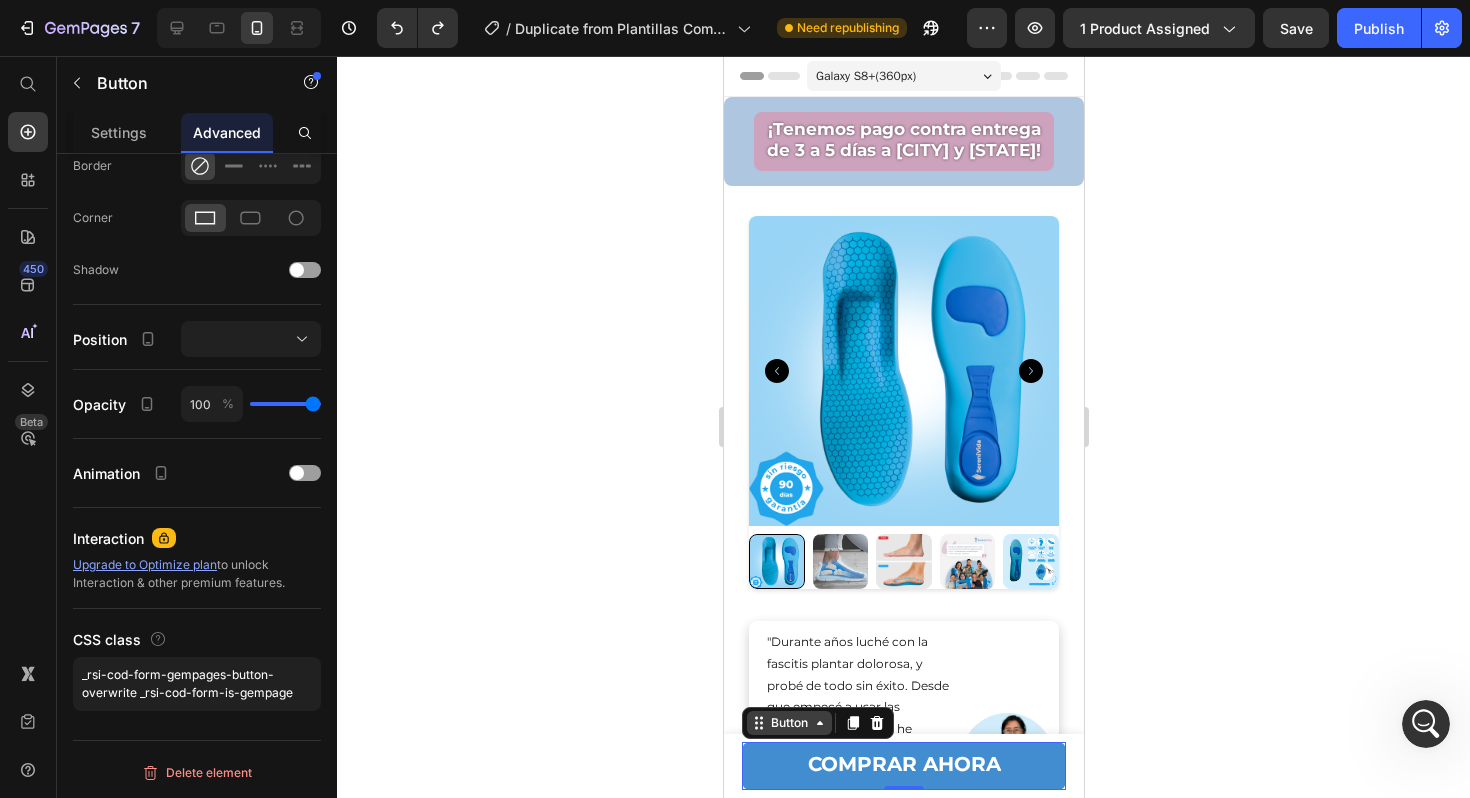 click on "Button" at bounding box center (788, 723) 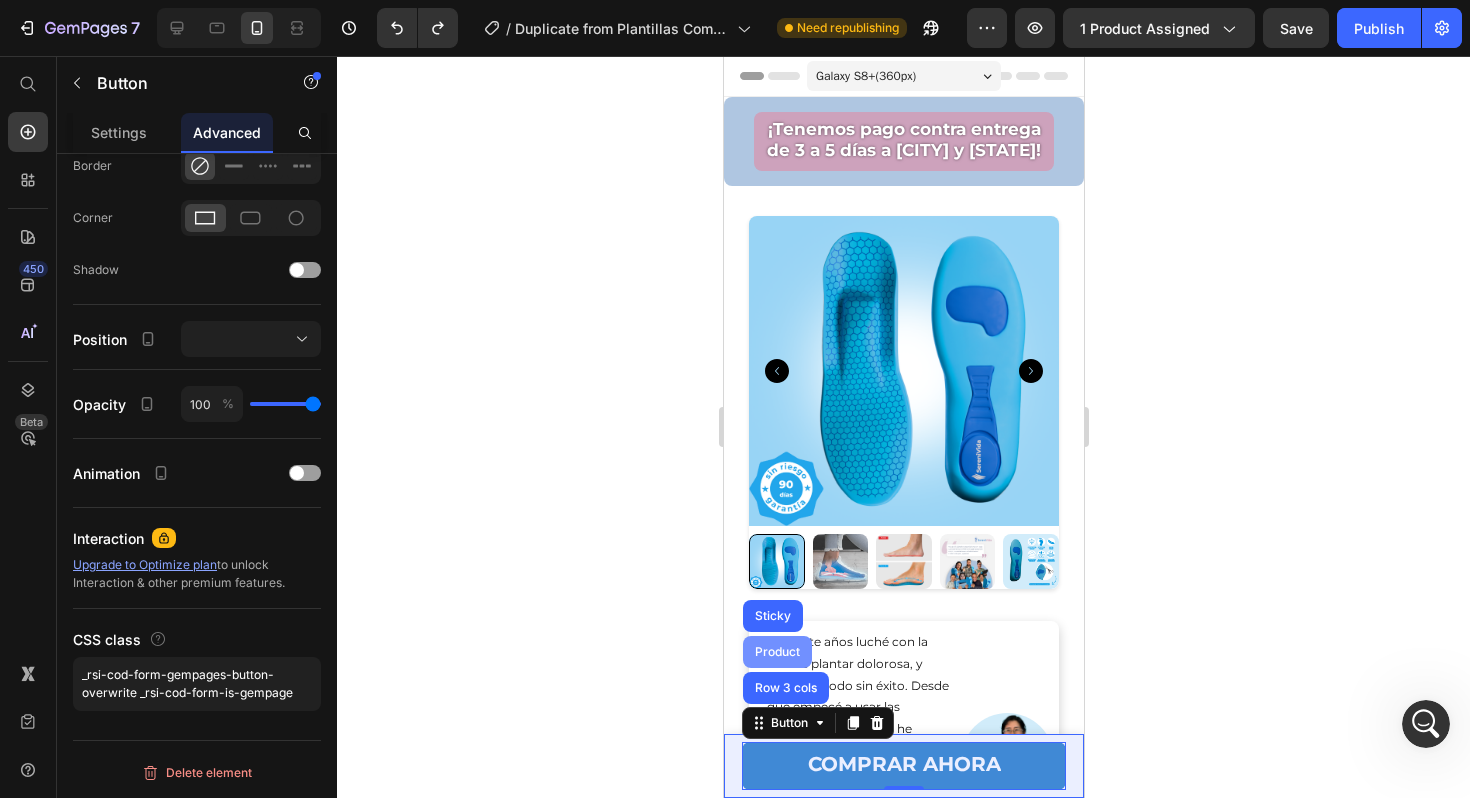 drag, startPoint x: 770, startPoint y: 645, endPoint x: 1061, endPoint y: 368, distance: 401.75864 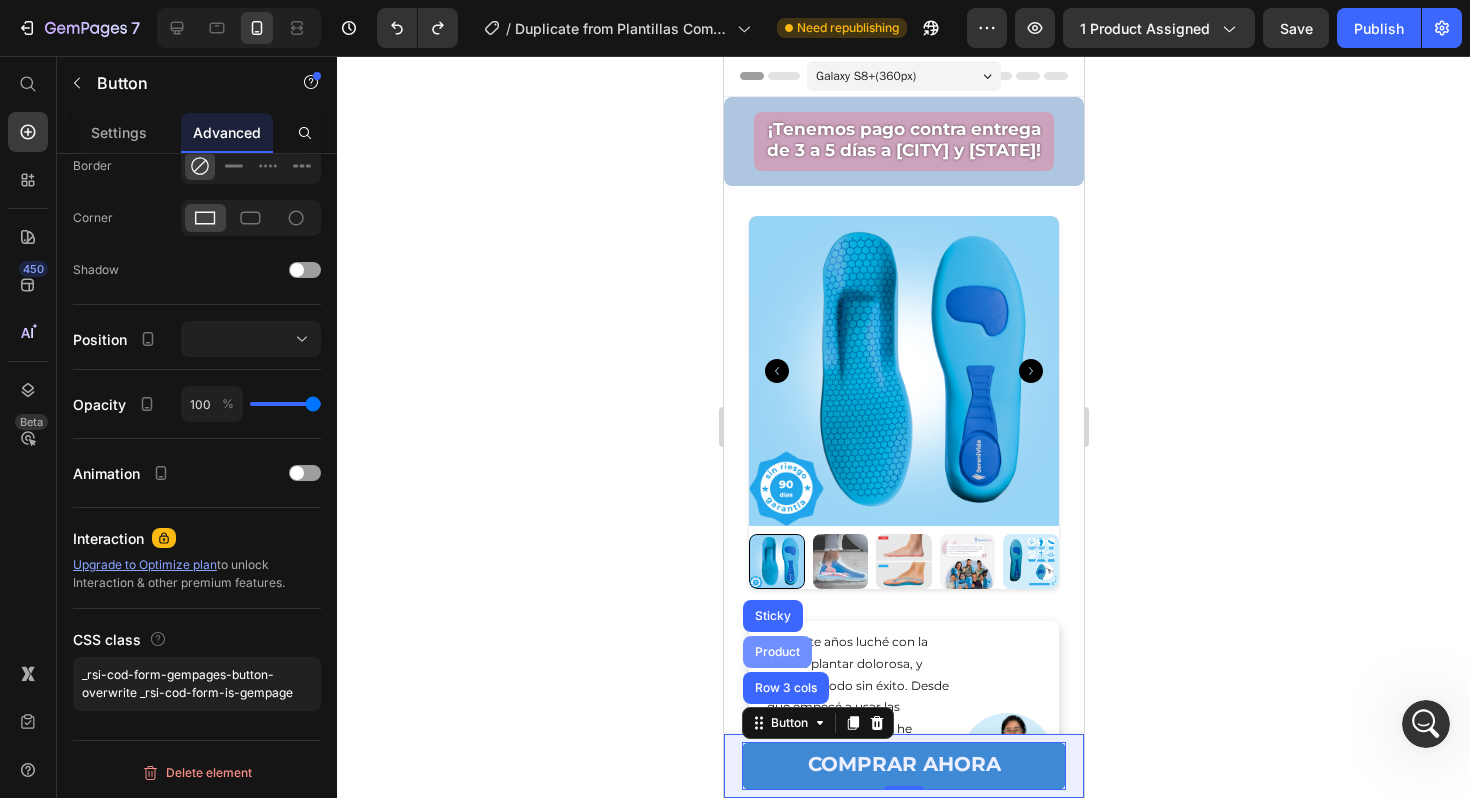 click on "Product" at bounding box center (776, 652) 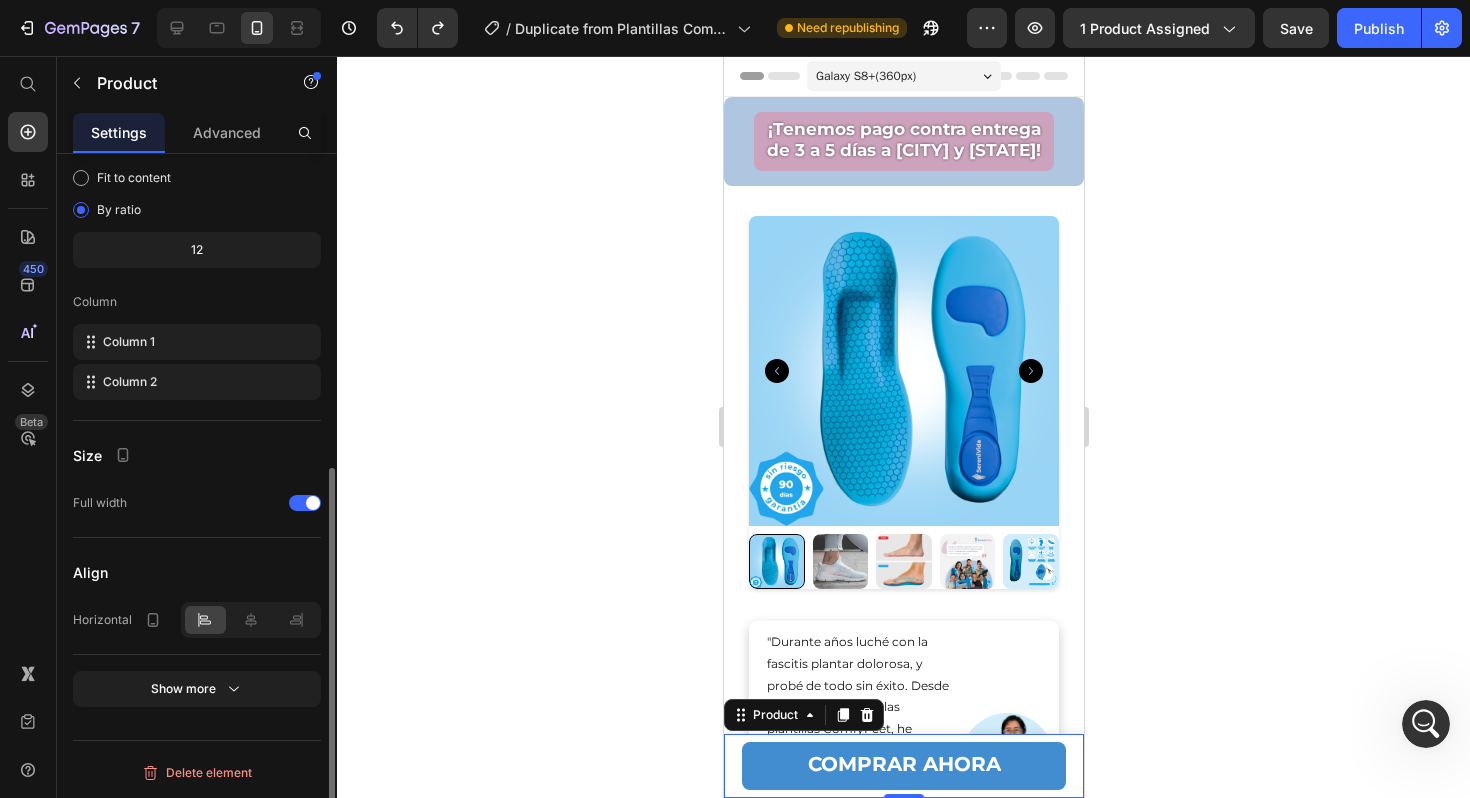 scroll, scrollTop: 0, scrollLeft: 0, axis: both 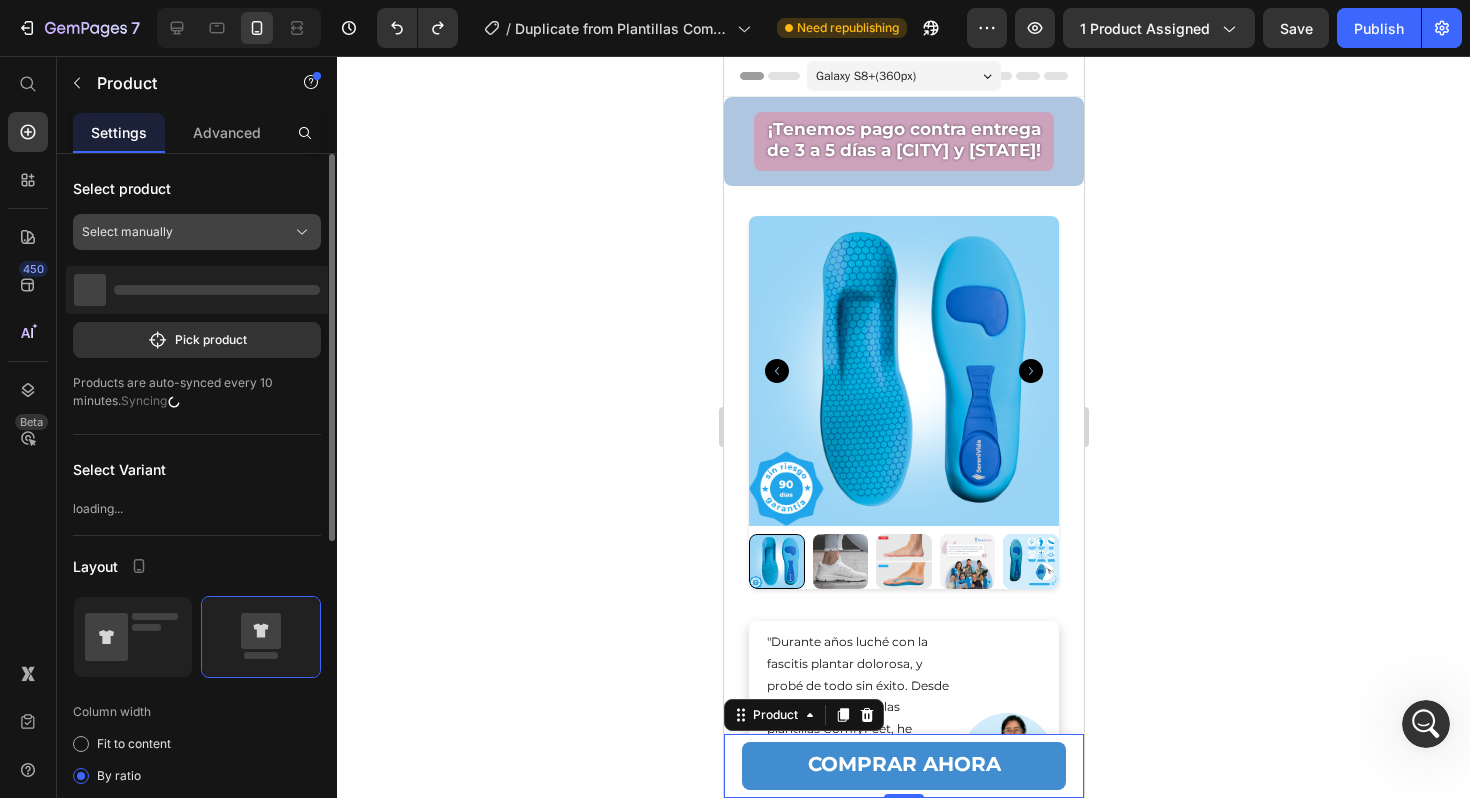 click on "Select manually" at bounding box center [197, 232] 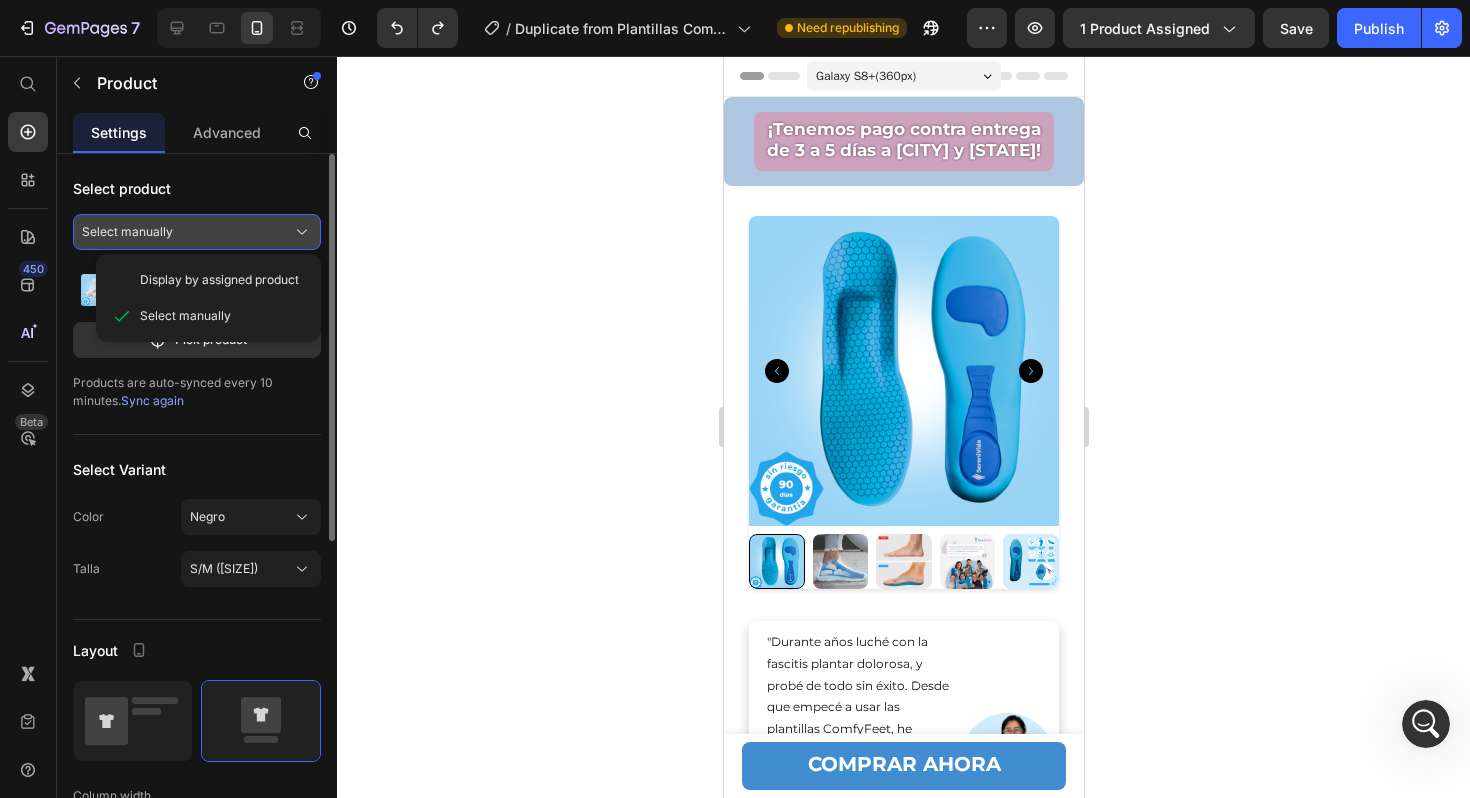 click on "Select manually" at bounding box center [197, 232] 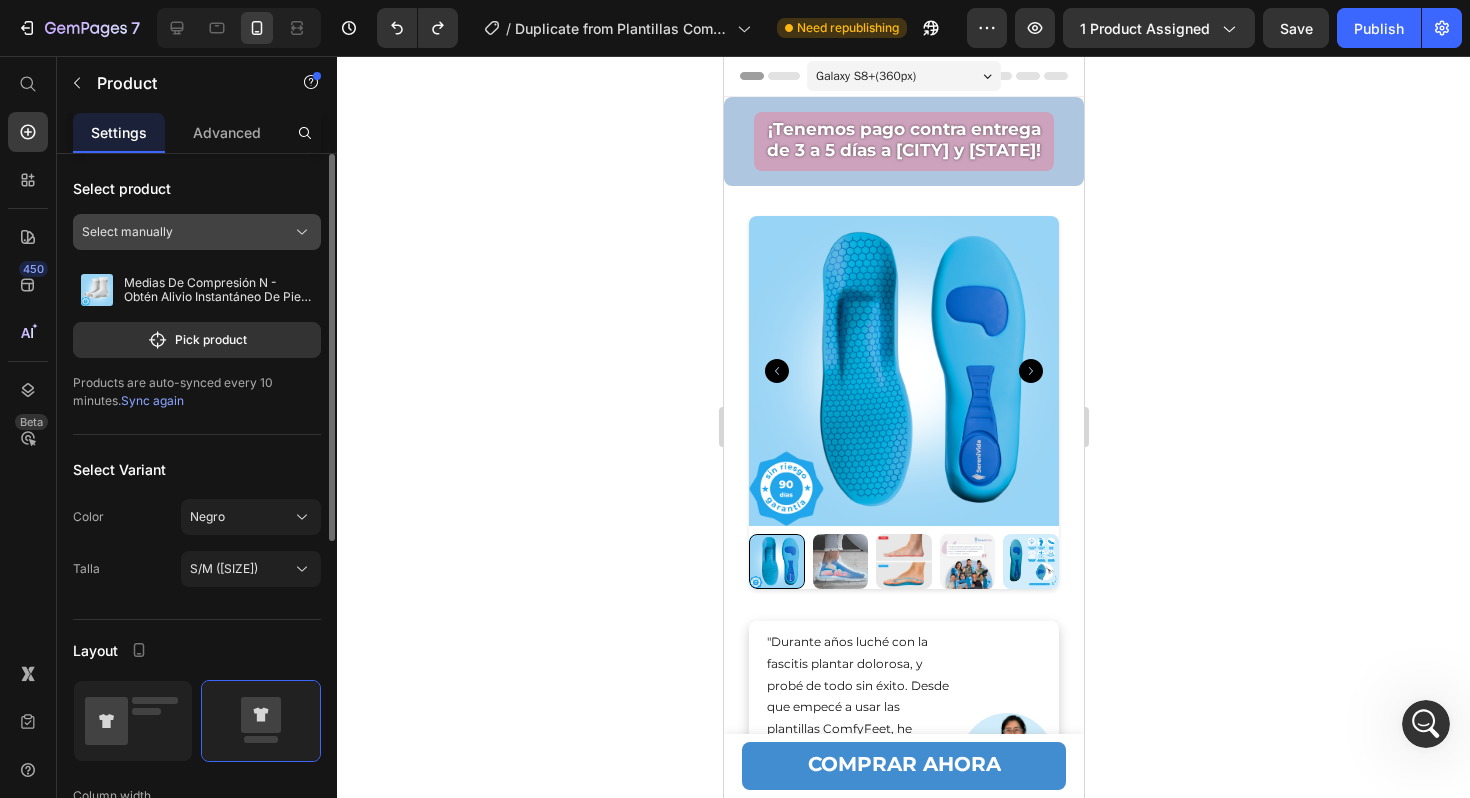 click on "Select manually" at bounding box center [197, 232] 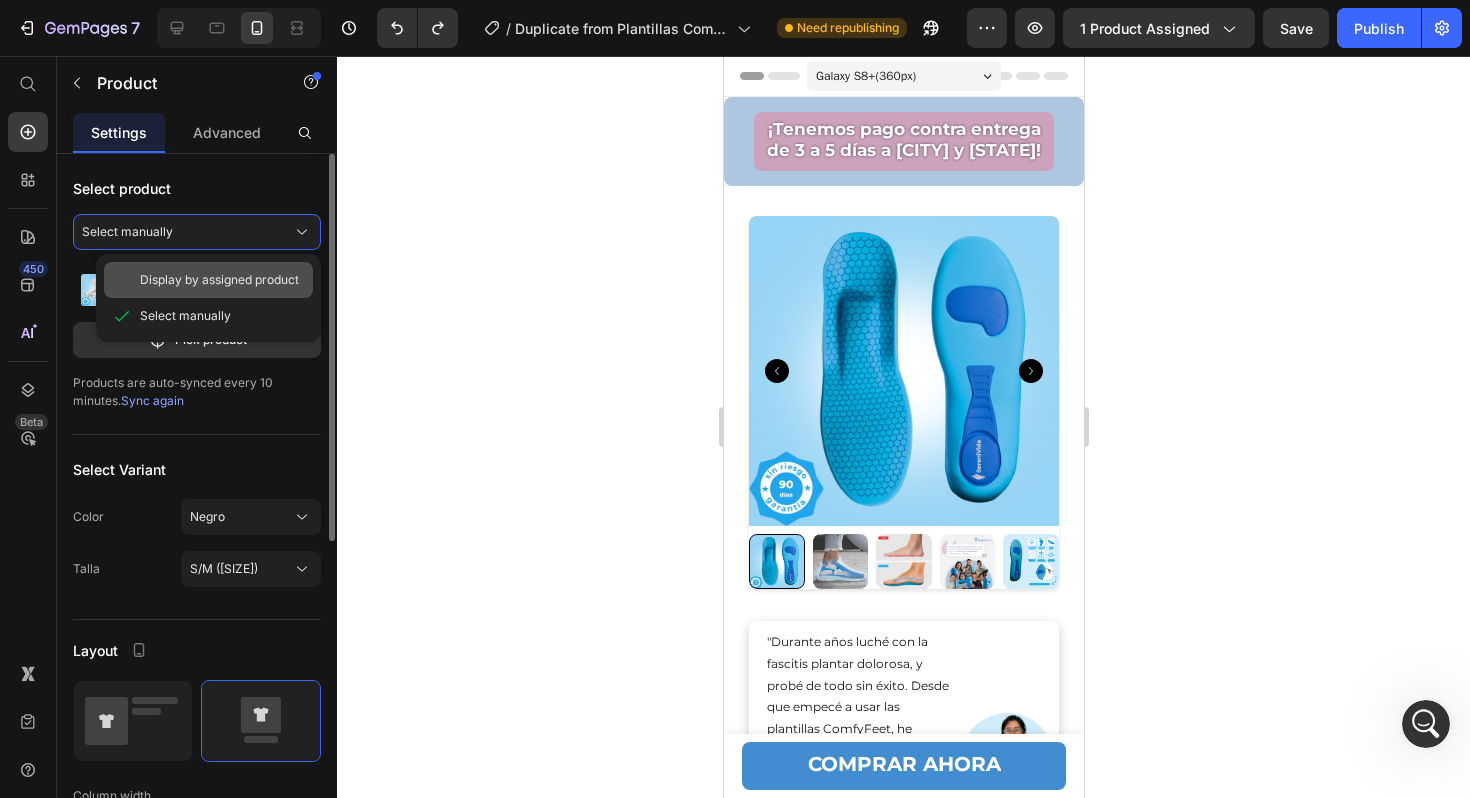 click on "Display by assigned product" at bounding box center (219, 280) 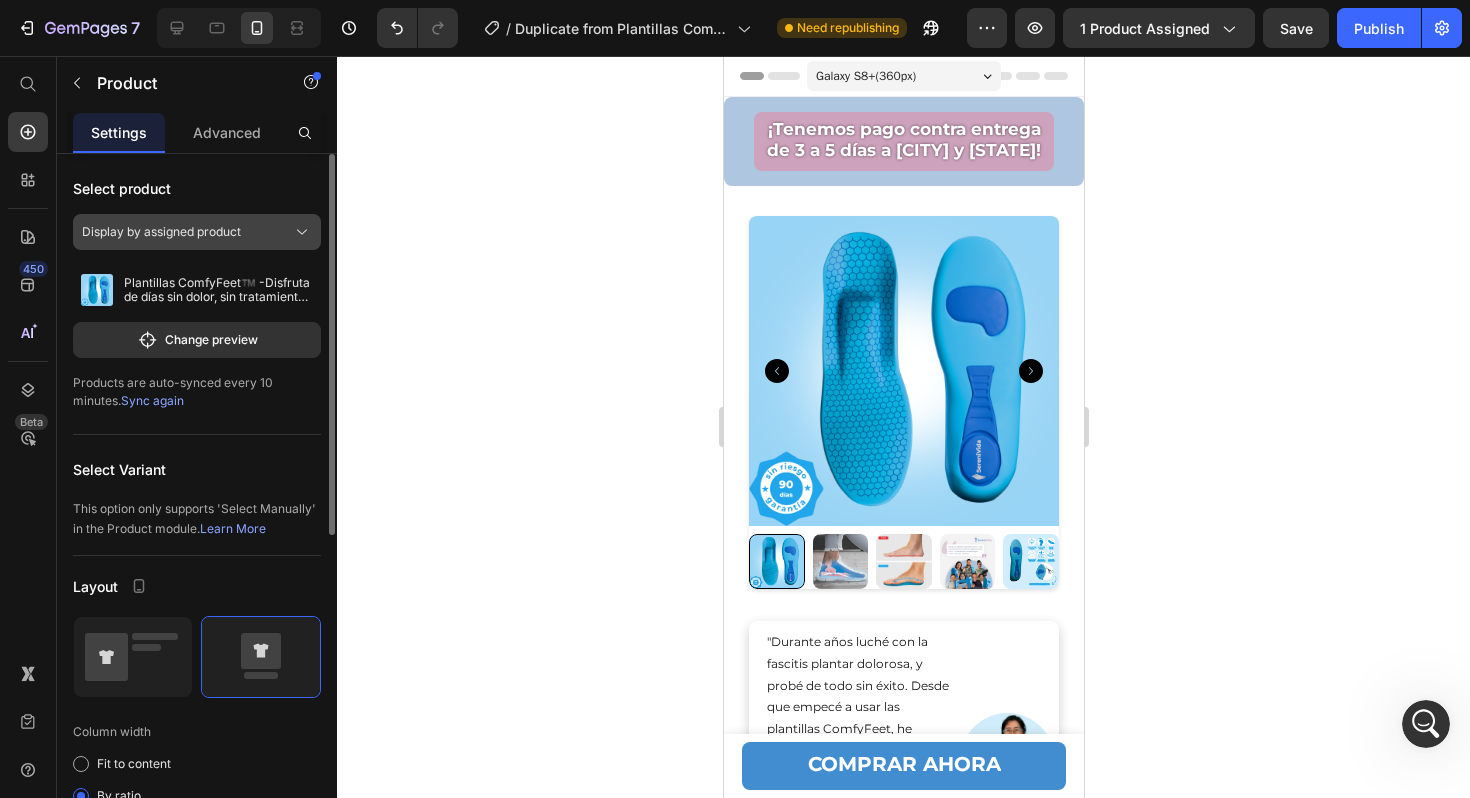click on "Display by assigned product" at bounding box center [197, 232] 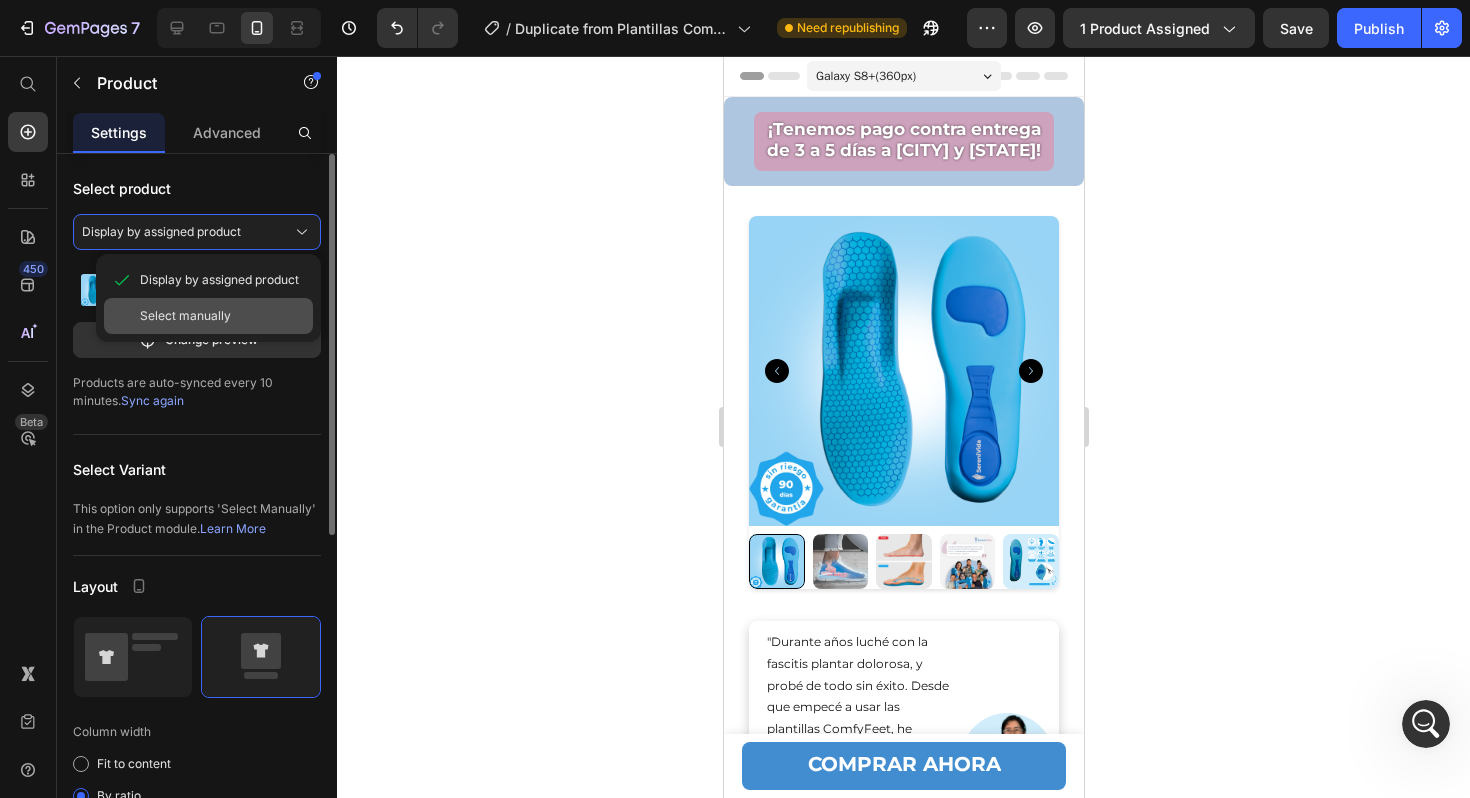 click on "Select manually" 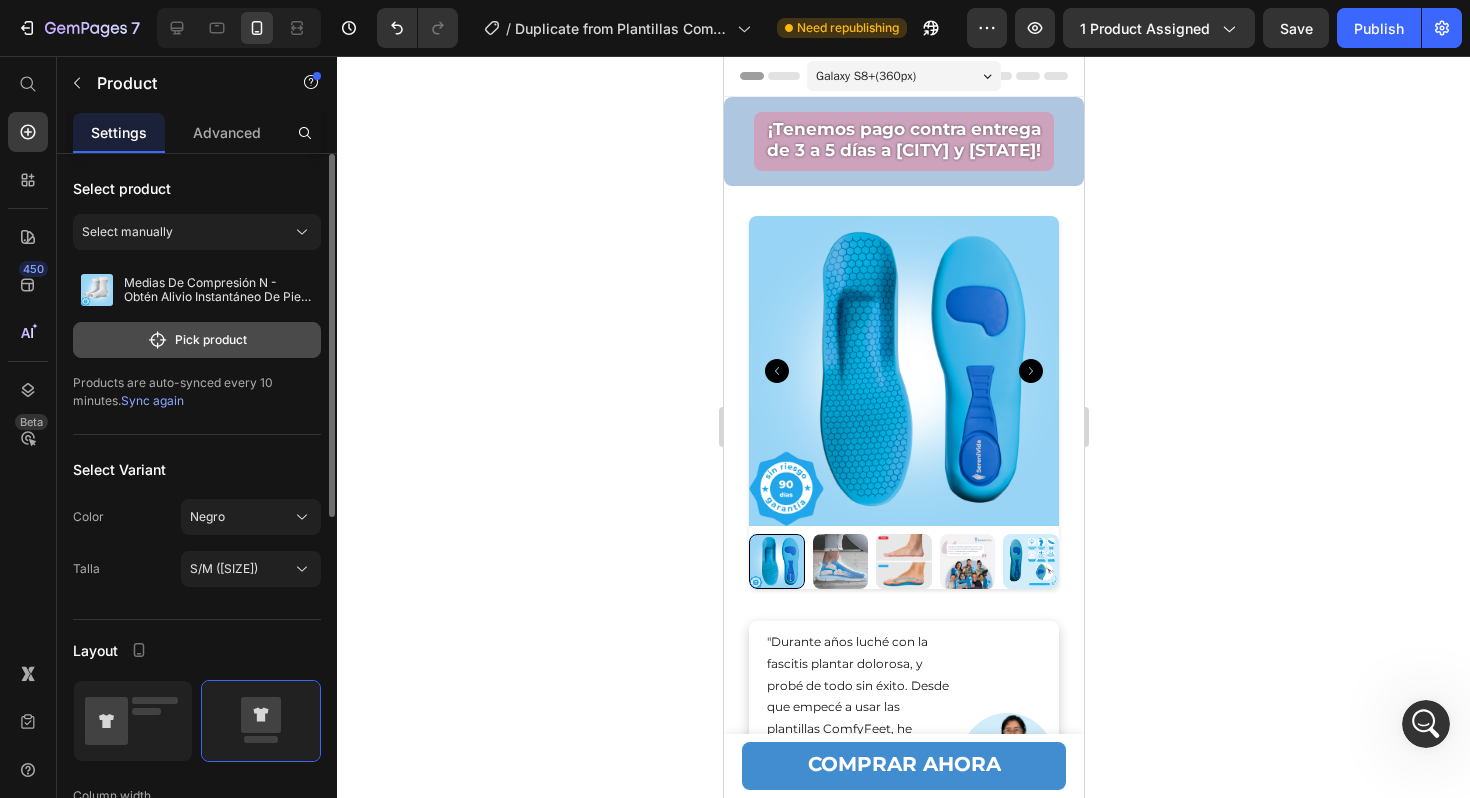 click on "Pick product" at bounding box center [197, 340] 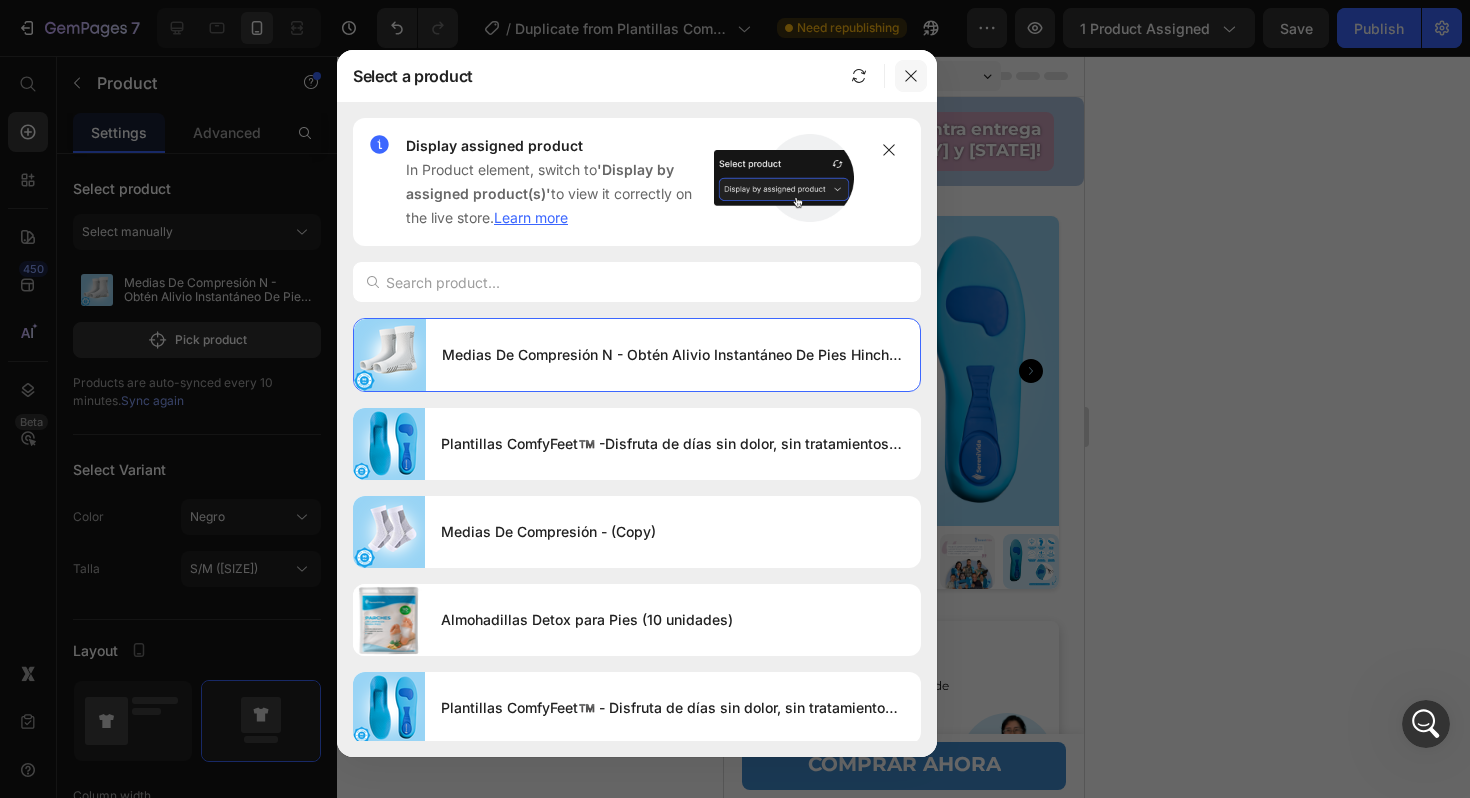 click 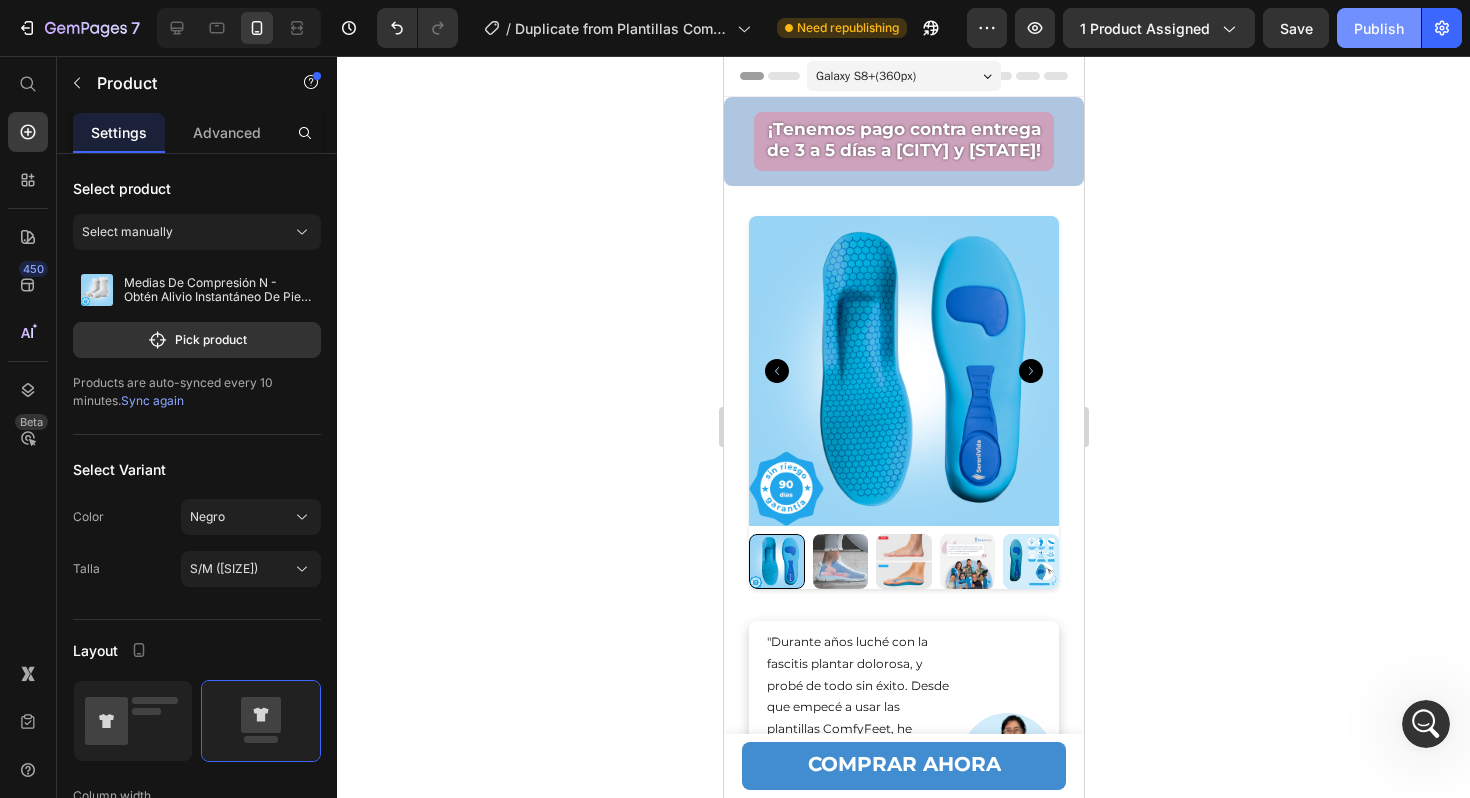click on "Publish" at bounding box center (1379, 28) 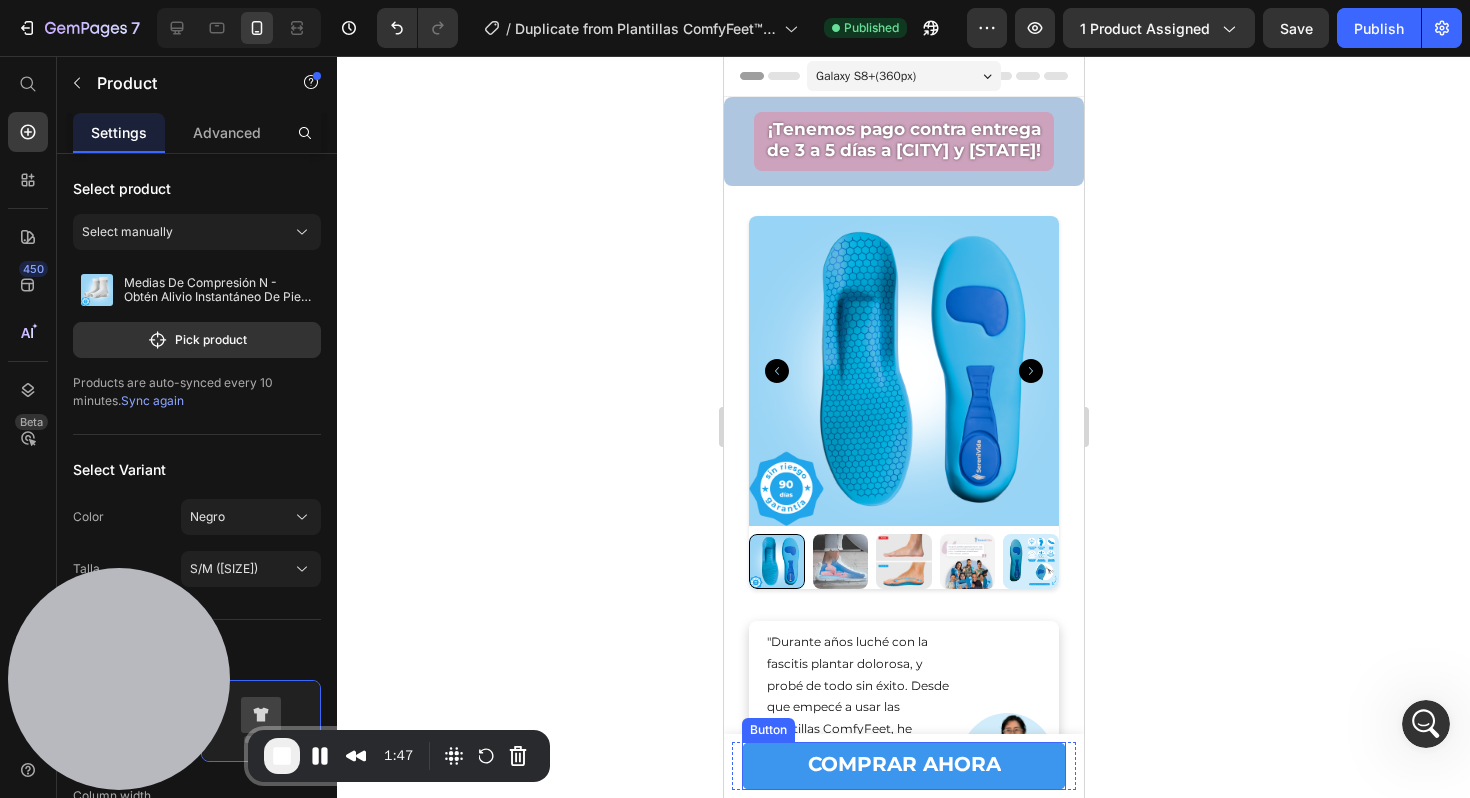 click on "COMPRAR AHORA" at bounding box center (903, 766) 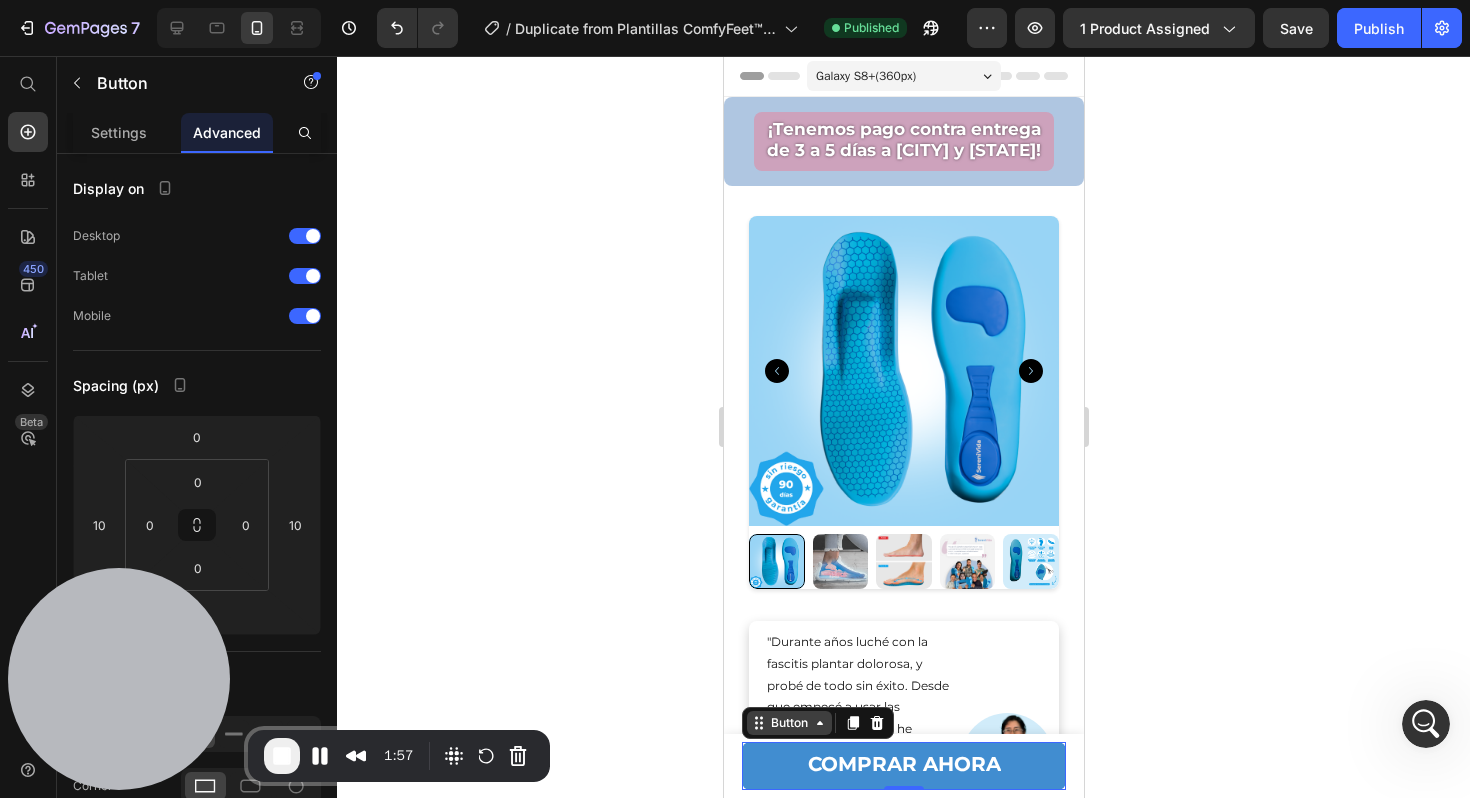 click on "Button" at bounding box center [788, 723] 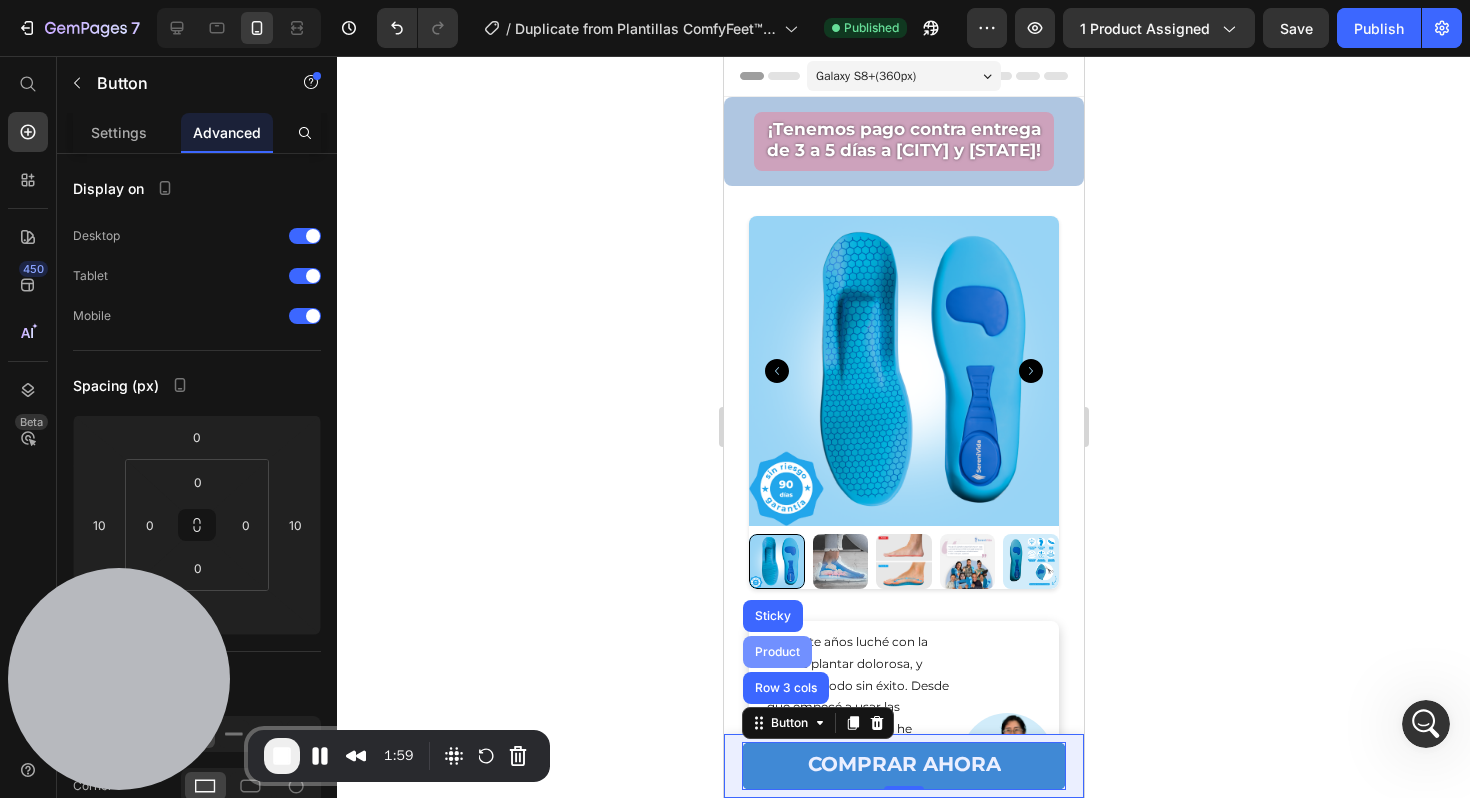click on "Product" at bounding box center [776, 652] 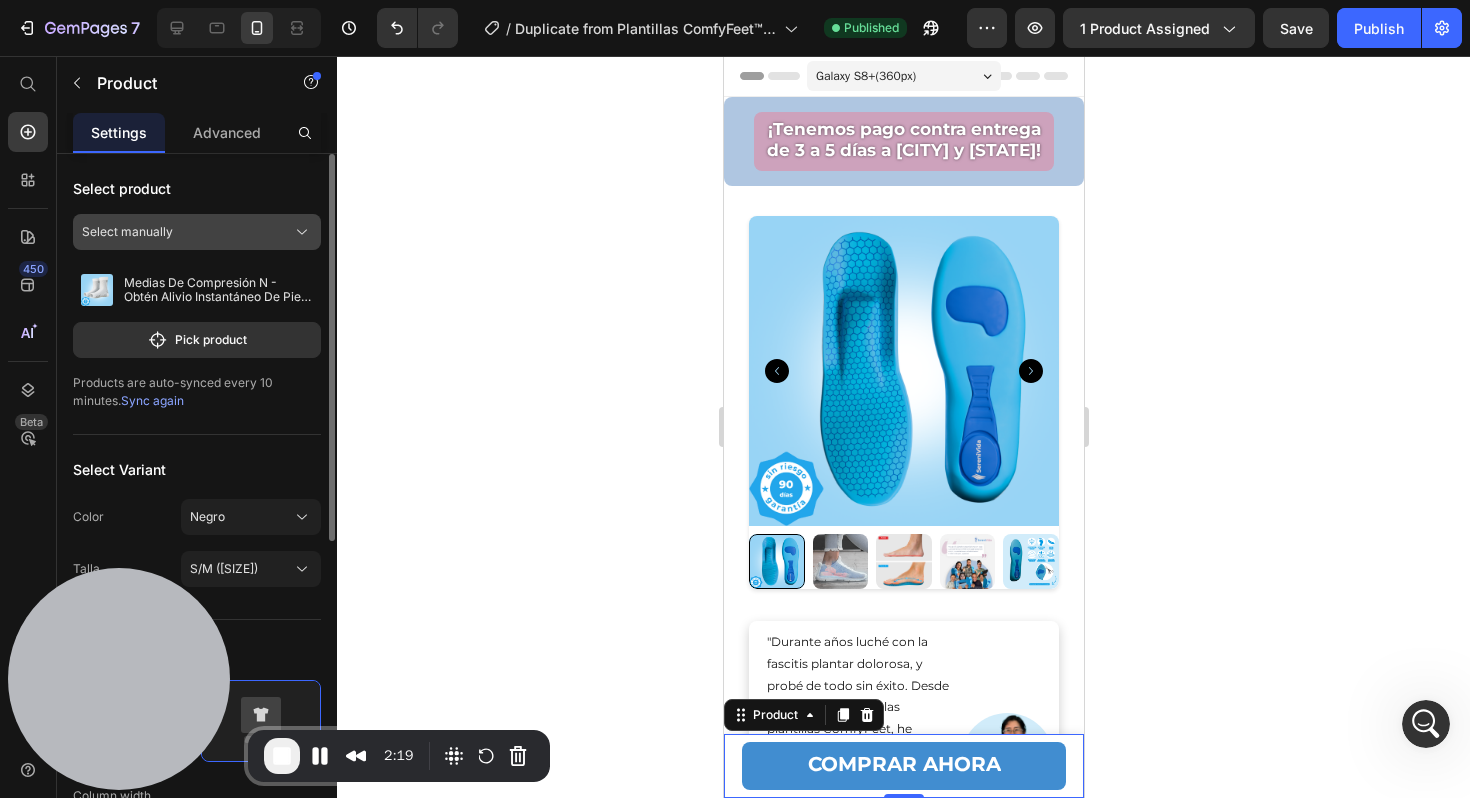 click on "Select manually" at bounding box center (127, 232) 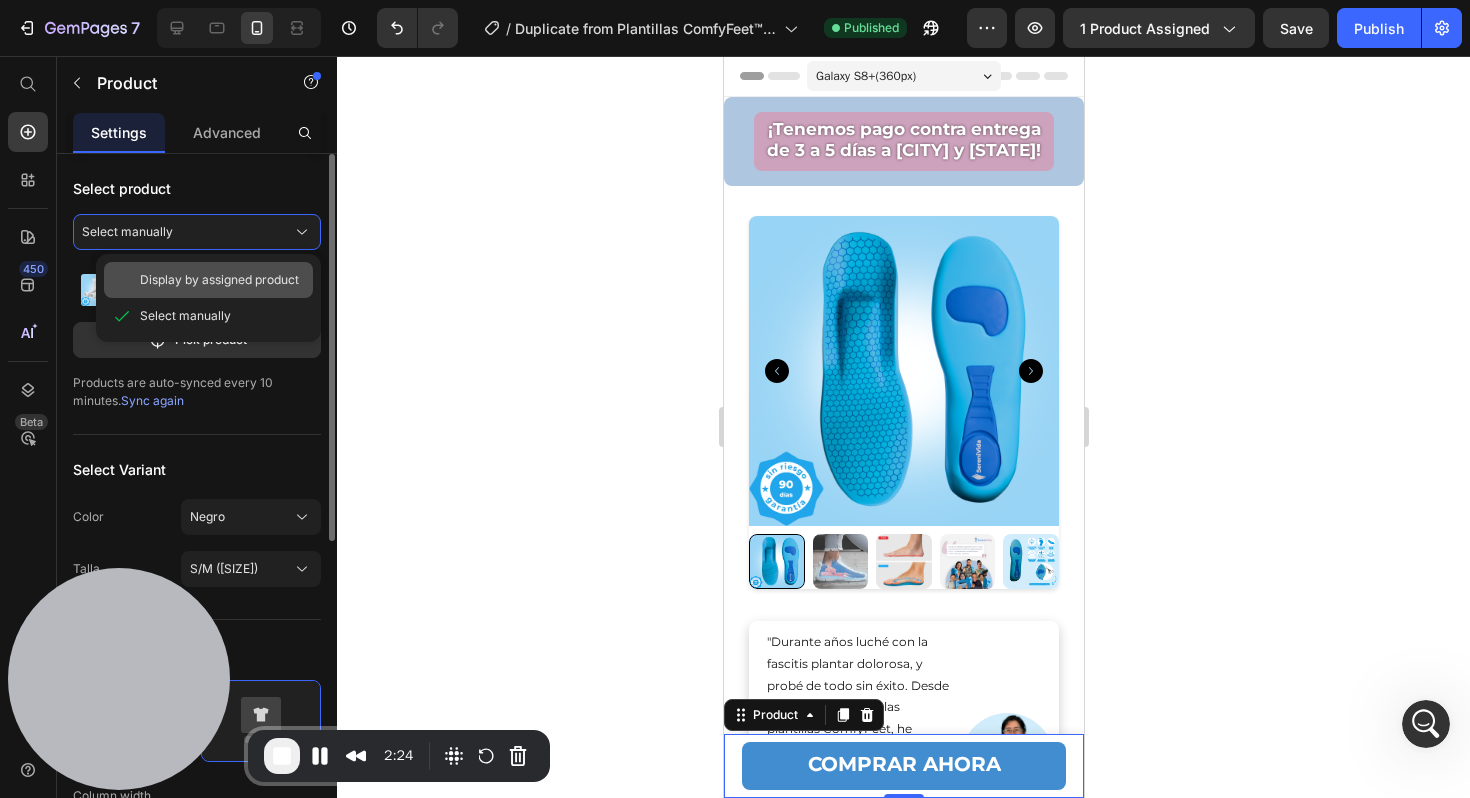click on "Display by assigned product" at bounding box center (219, 280) 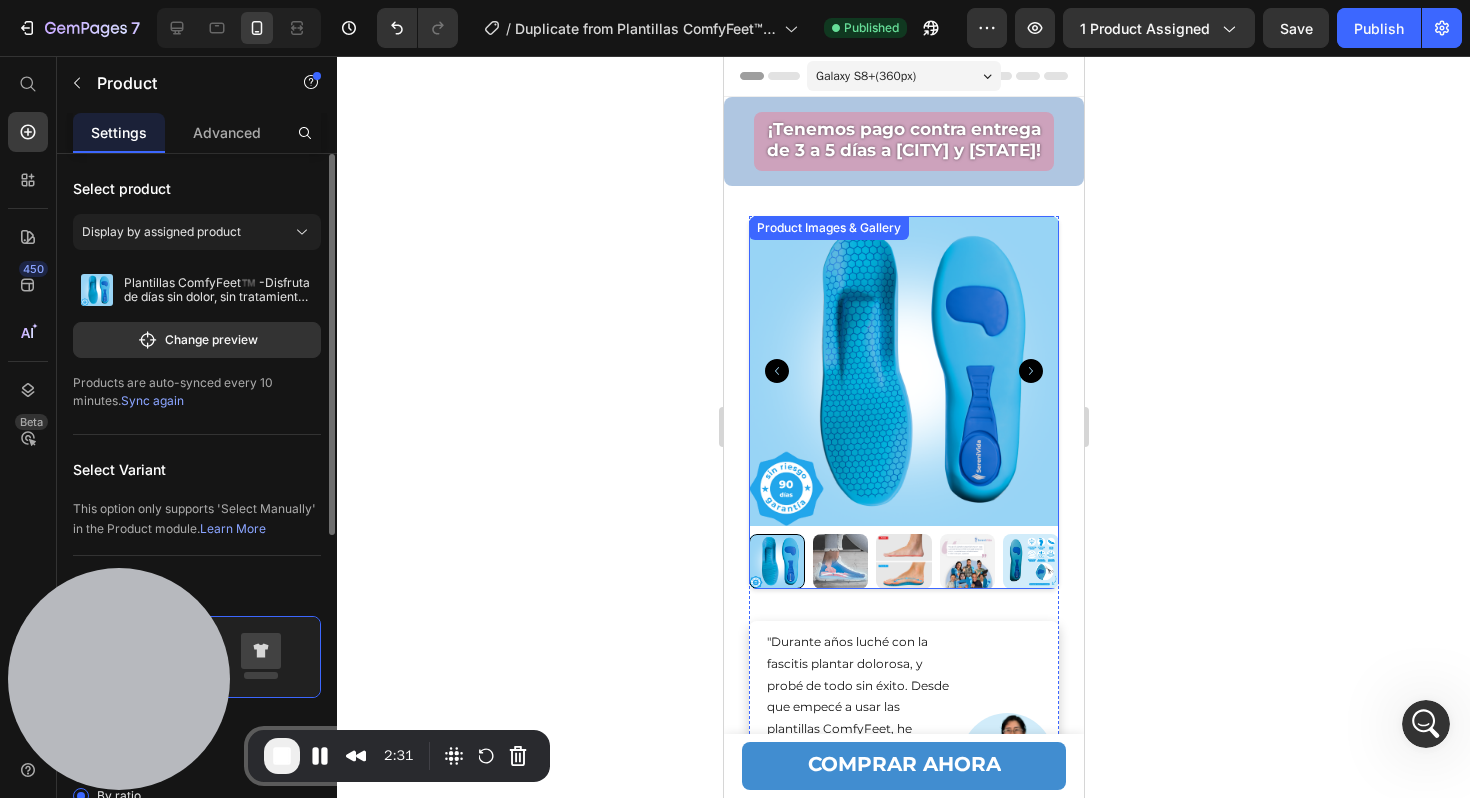 click at bounding box center (903, 371) 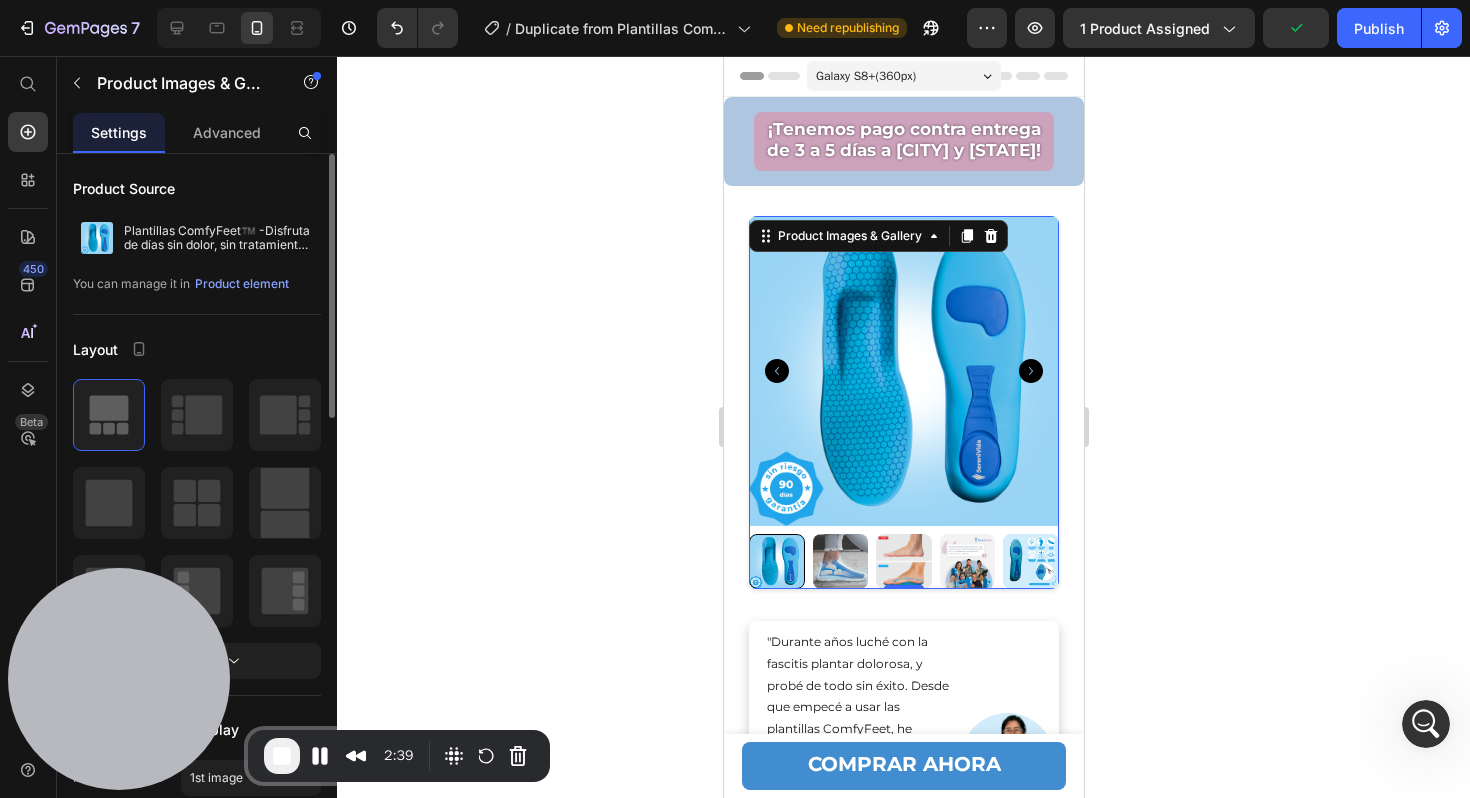 click 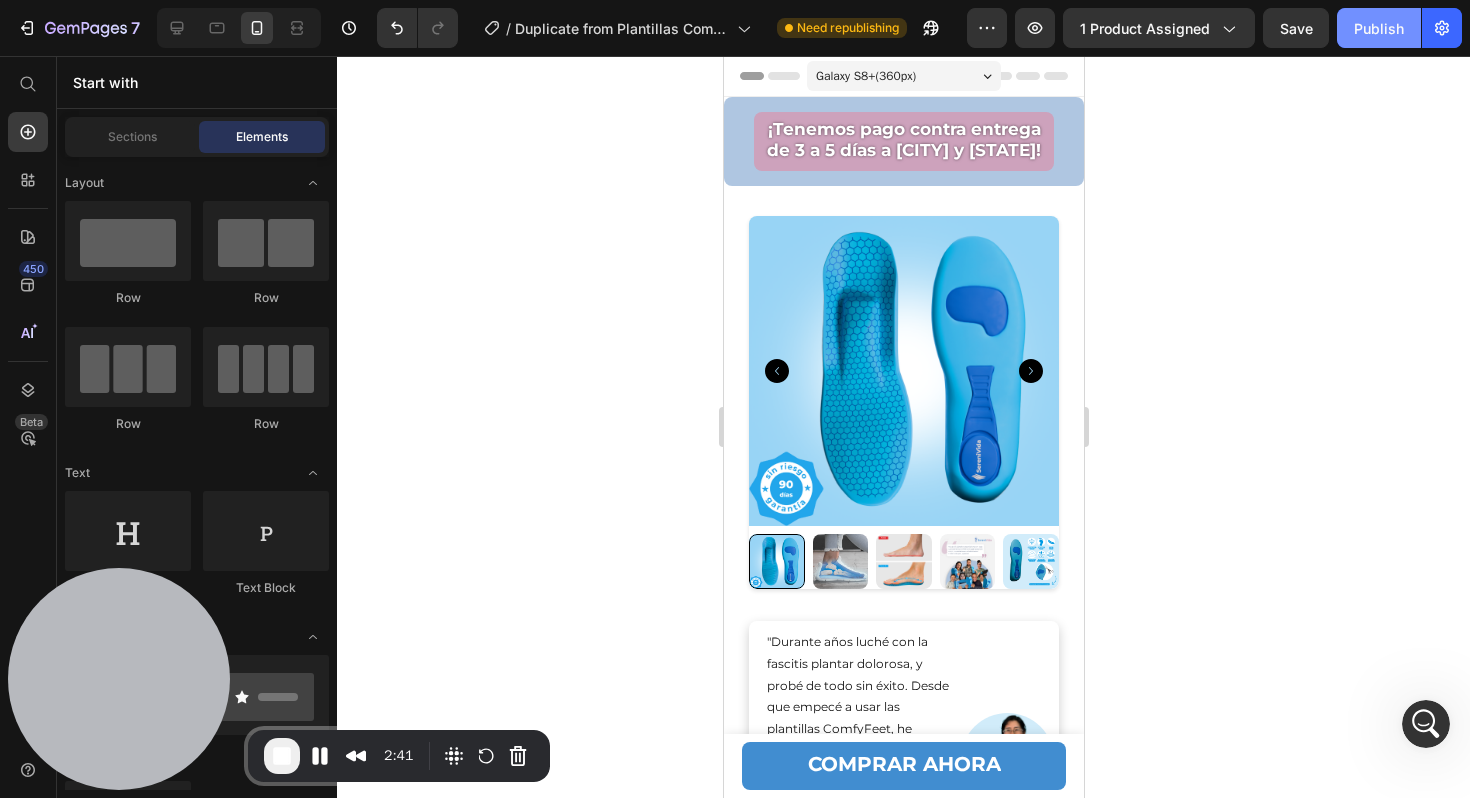 click on "Publish" at bounding box center (1379, 28) 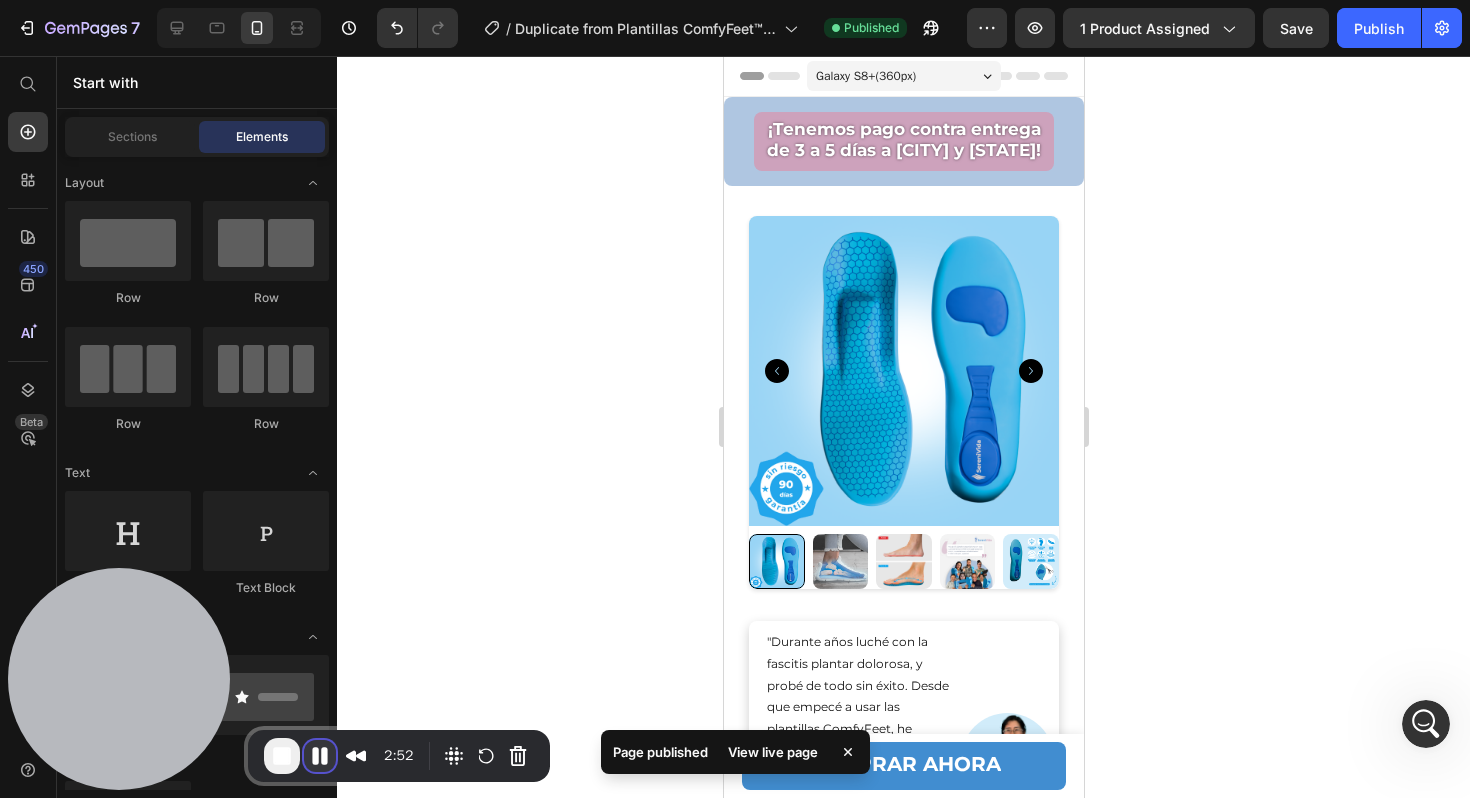 click at bounding box center [320, 756] 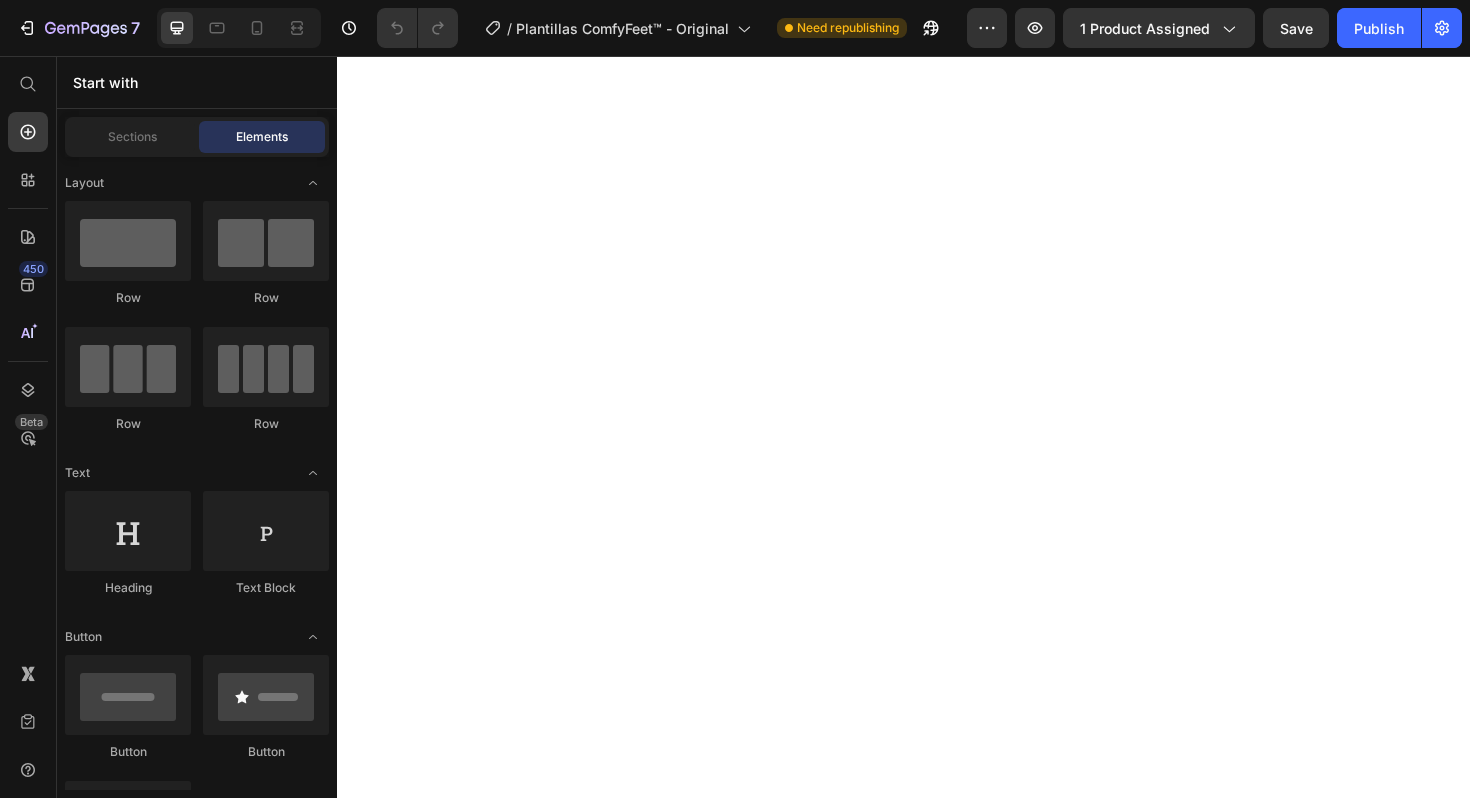 scroll, scrollTop: 0, scrollLeft: 0, axis: both 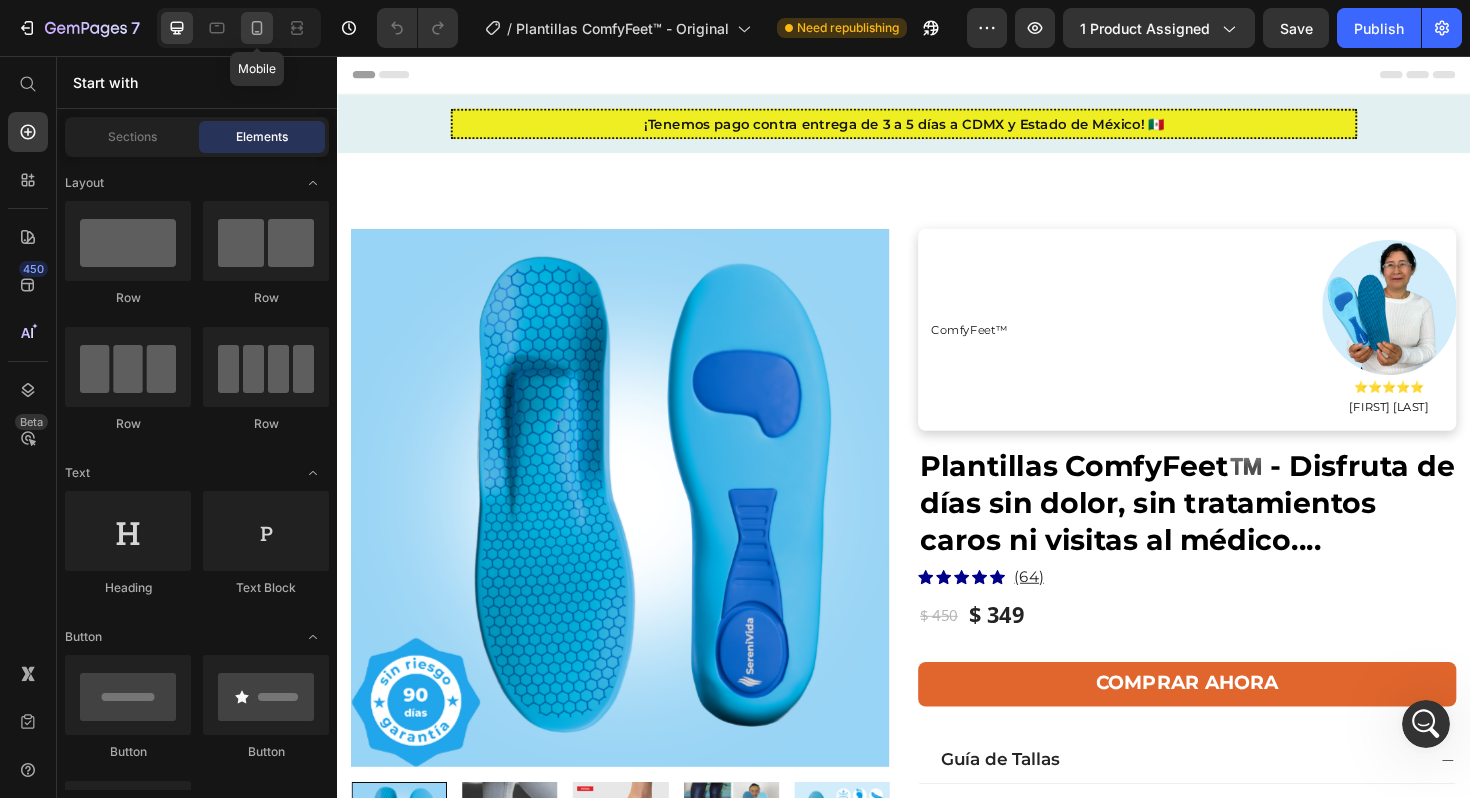 drag, startPoint x: 261, startPoint y: 26, endPoint x: 377, endPoint y: 259, distance: 260.2787 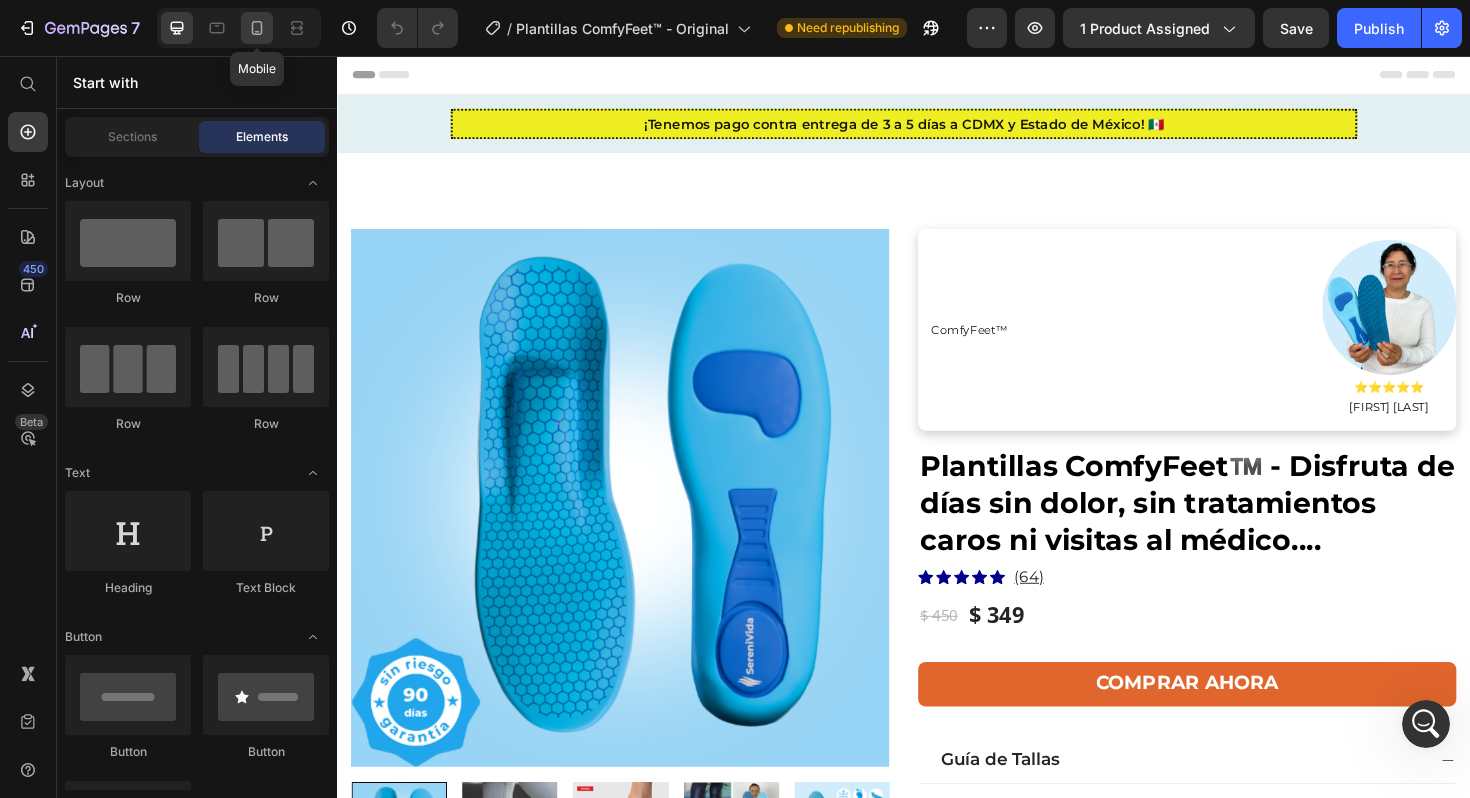 click 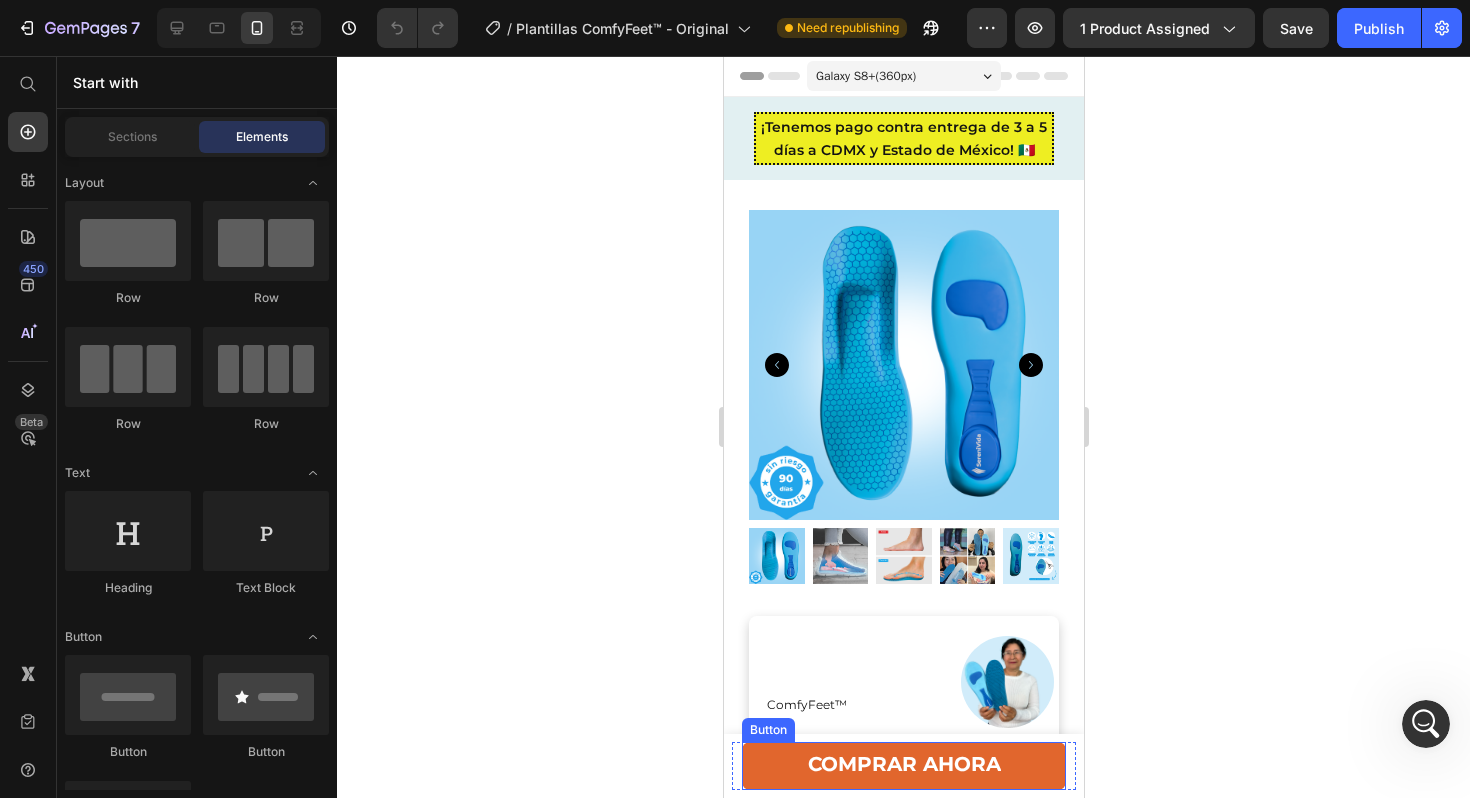 click on "COMPRAR AHORA" at bounding box center [903, 766] 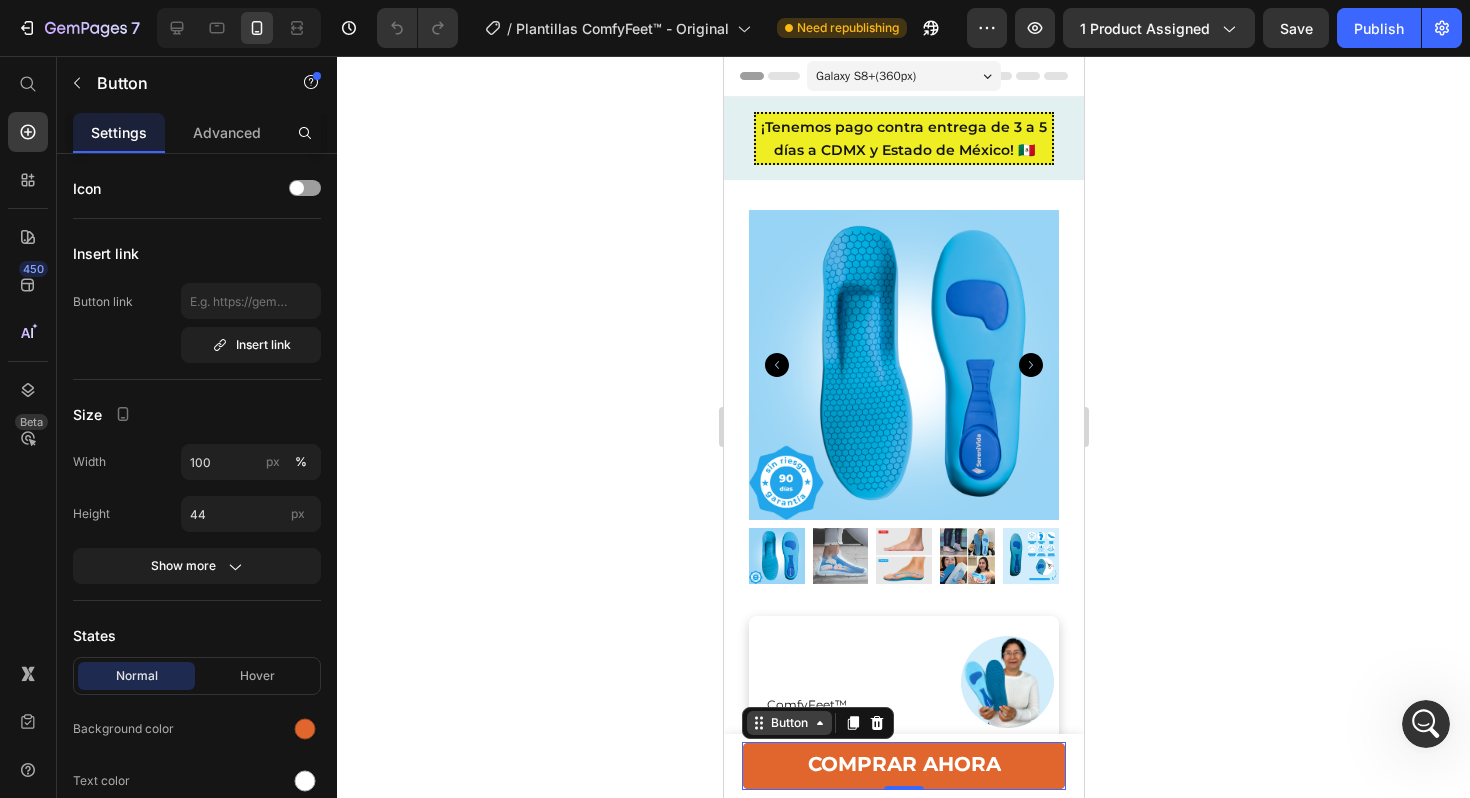 click on "Button" at bounding box center [788, 723] 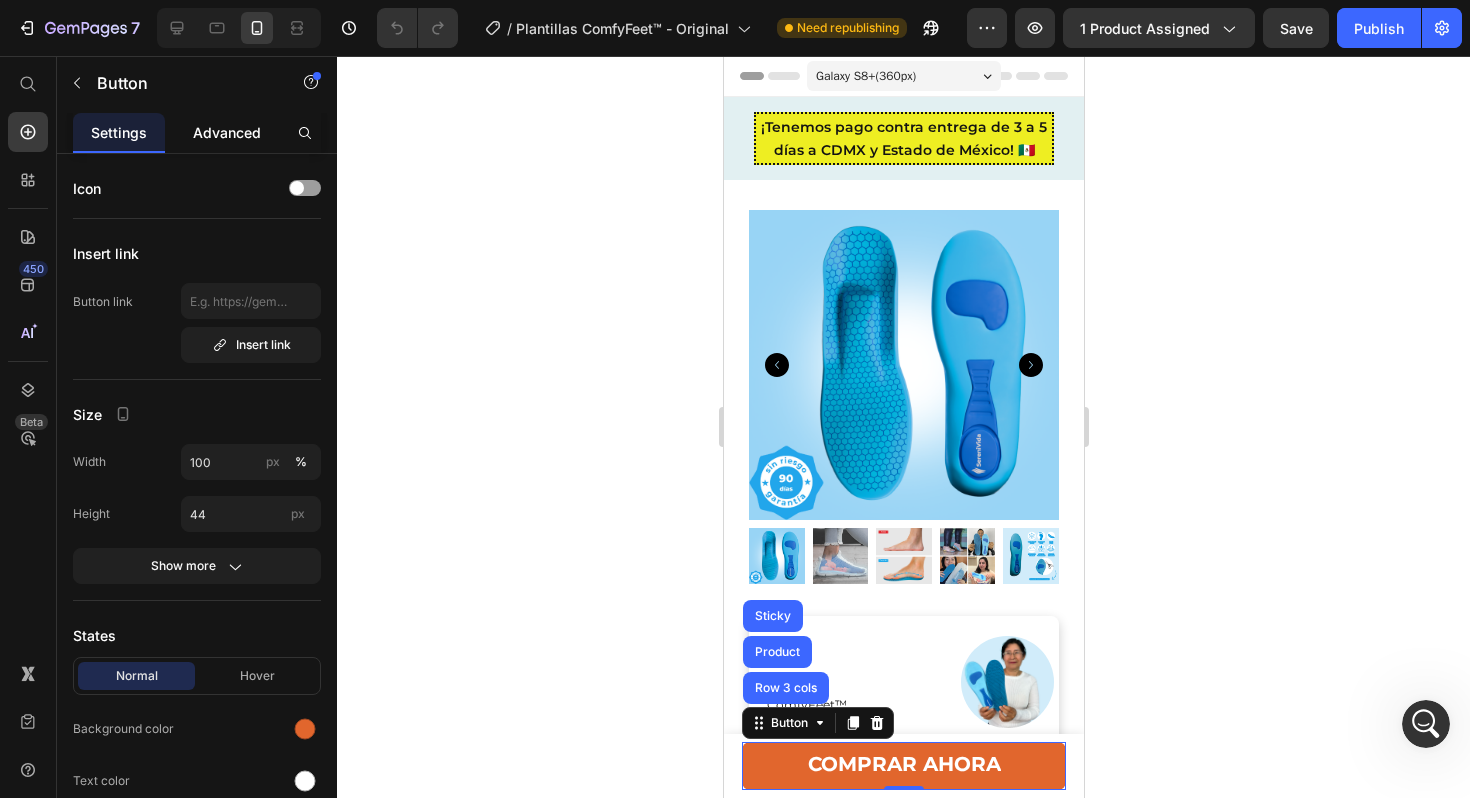 click on "Advanced" at bounding box center [227, 132] 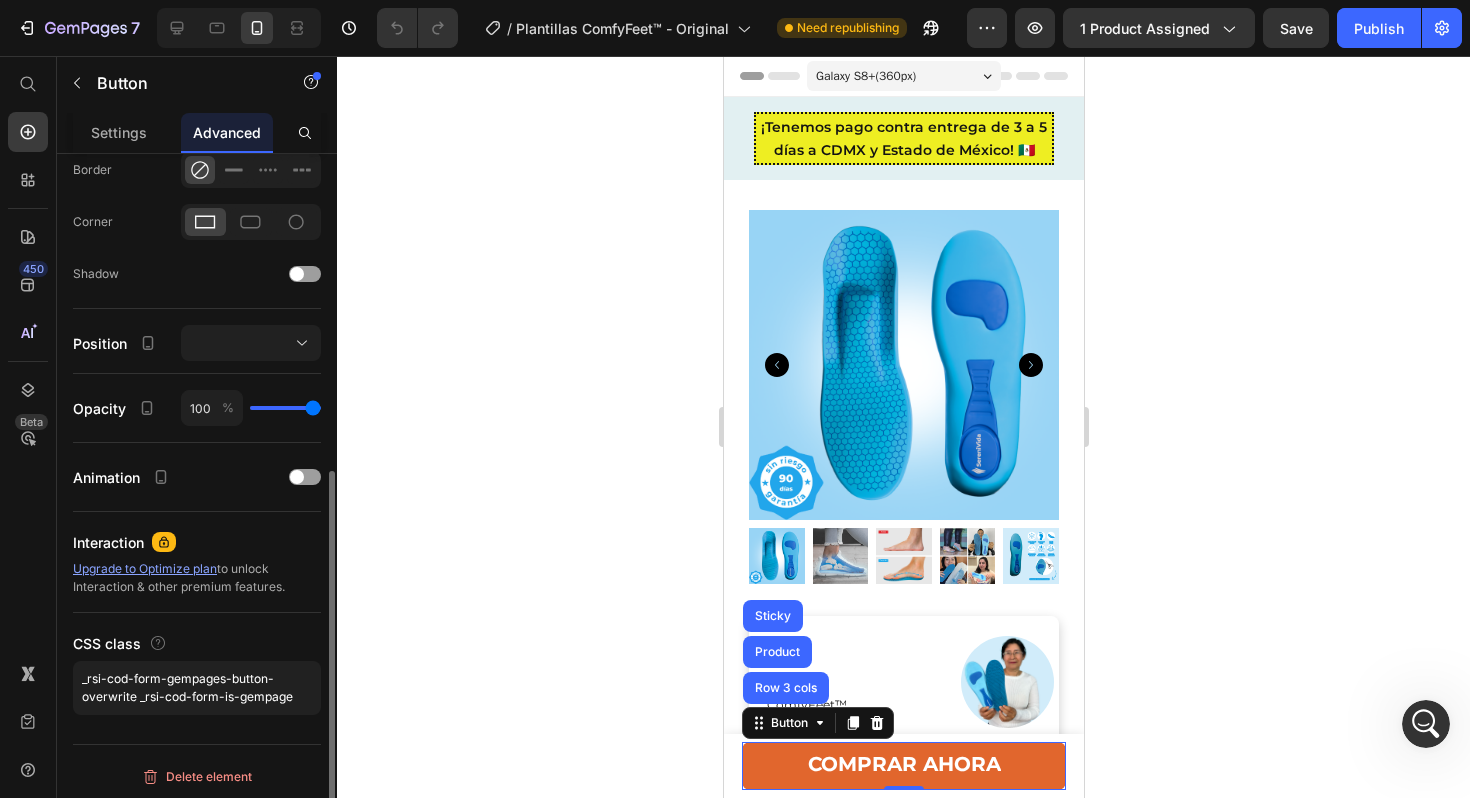 scroll, scrollTop: 568, scrollLeft: 0, axis: vertical 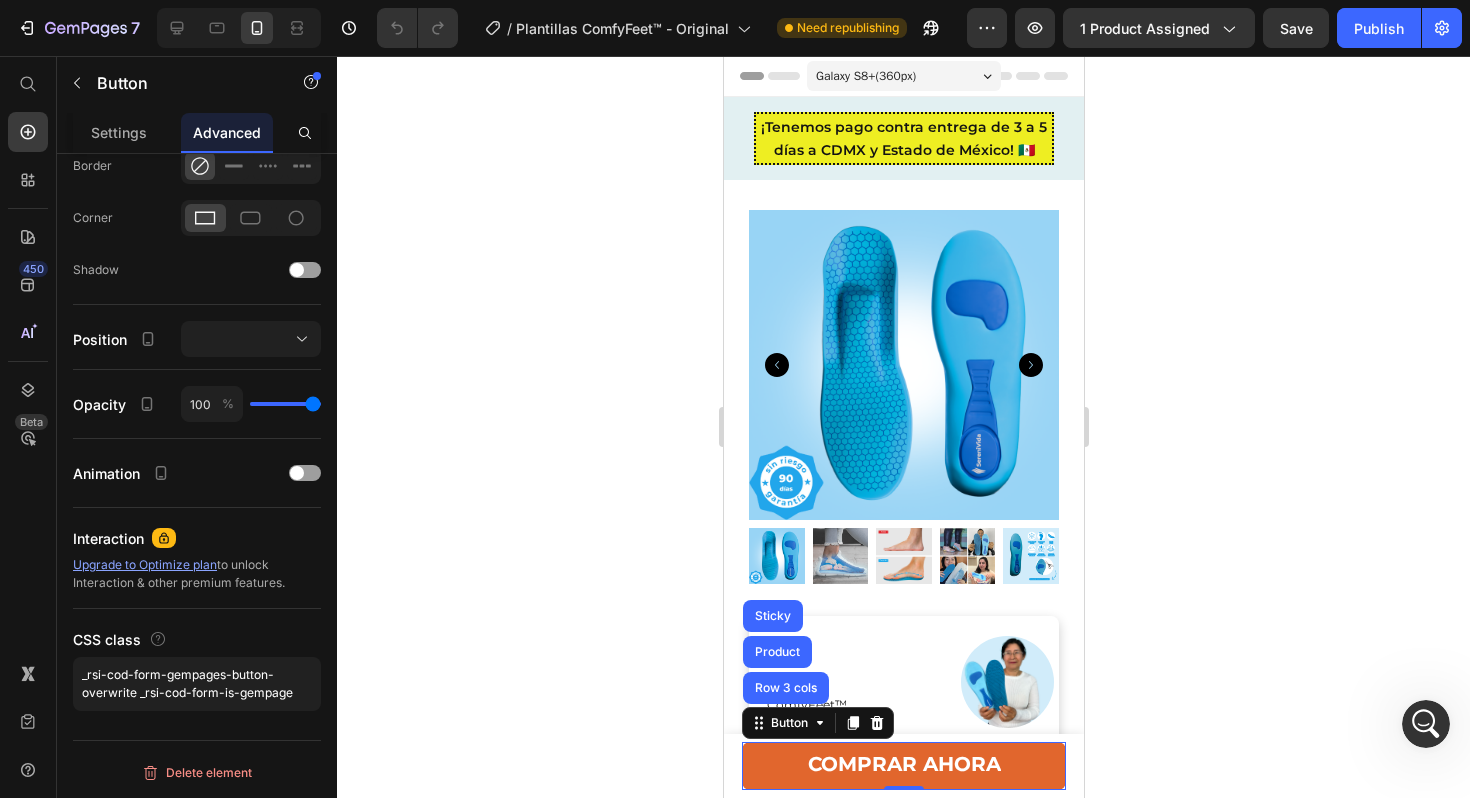 click 